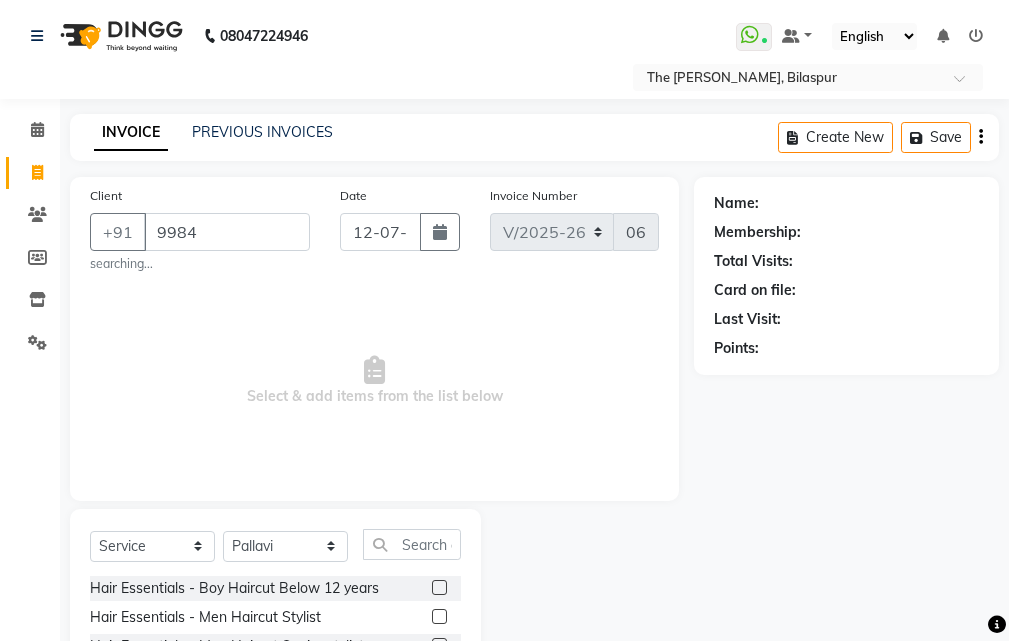 select on "6473" 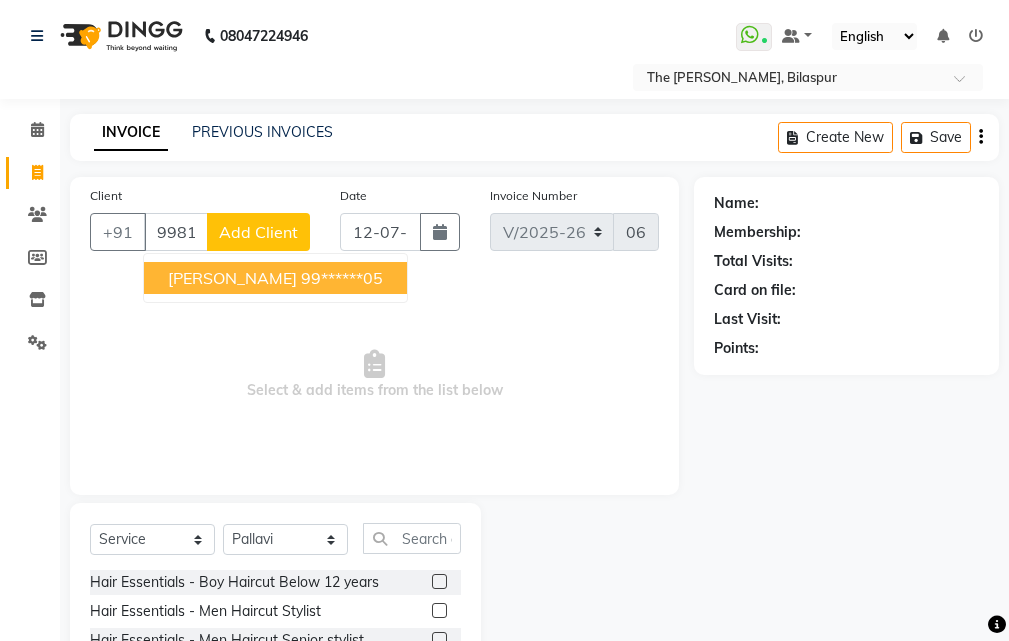 click on "[PERSON_NAME]" at bounding box center [232, 278] 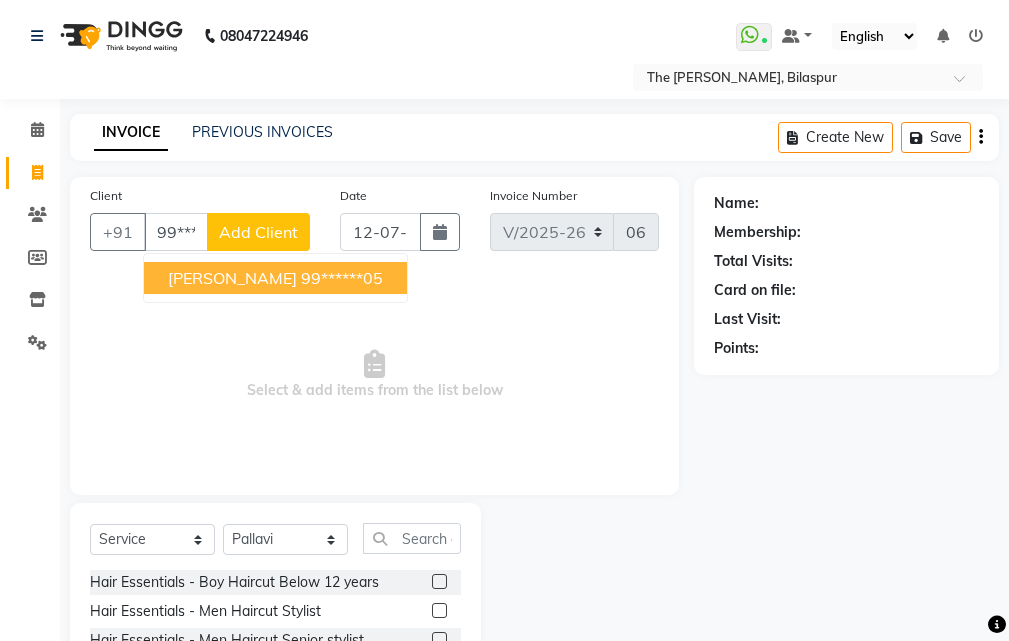 type on "99******05" 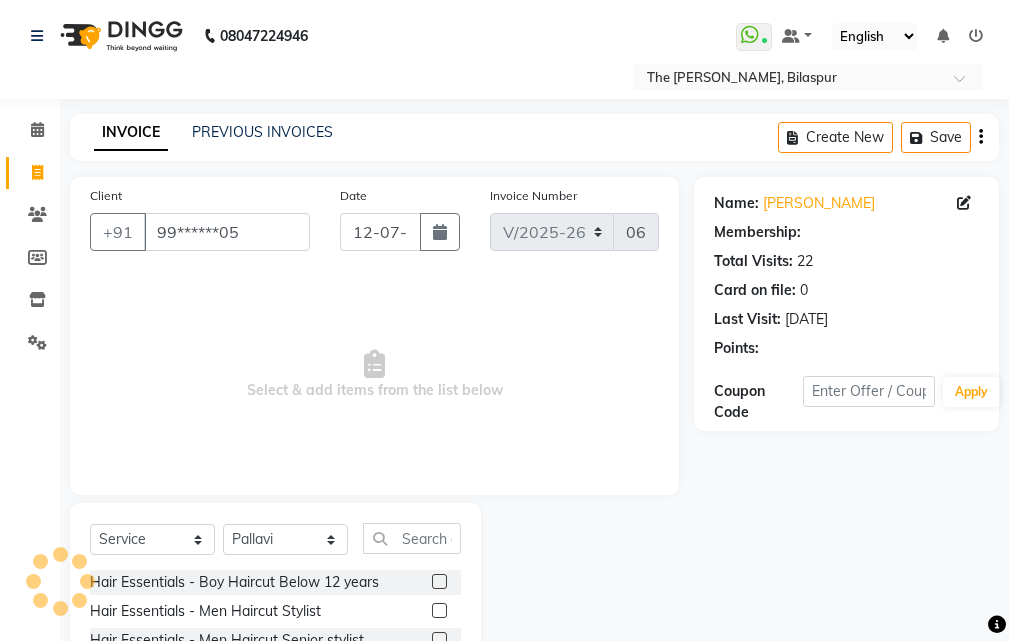 select on "1: Object" 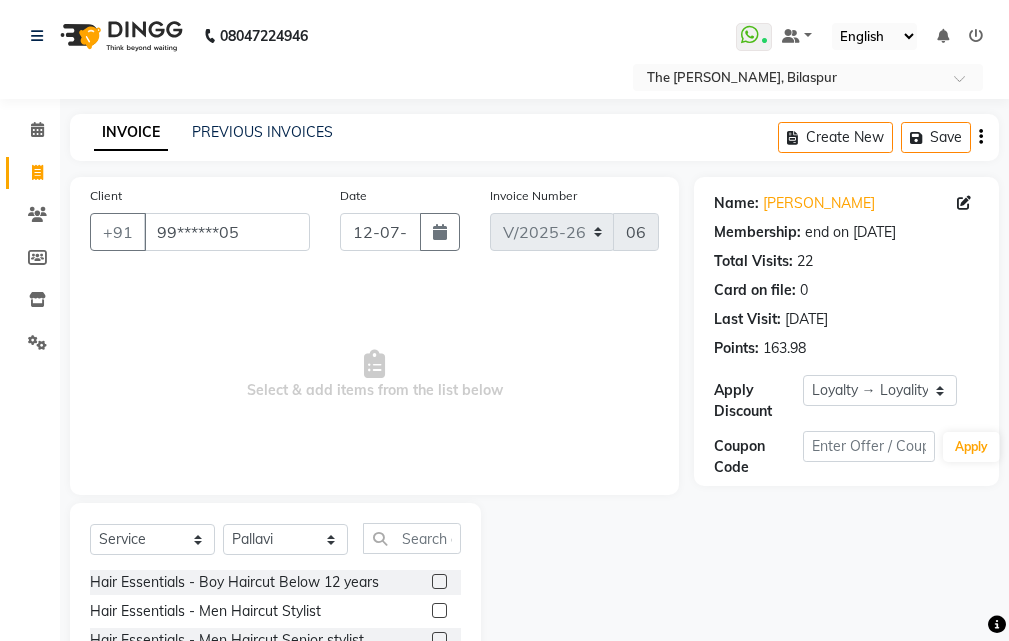scroll, scrollTop: 187, scrollLeft: 0, axis: vertical 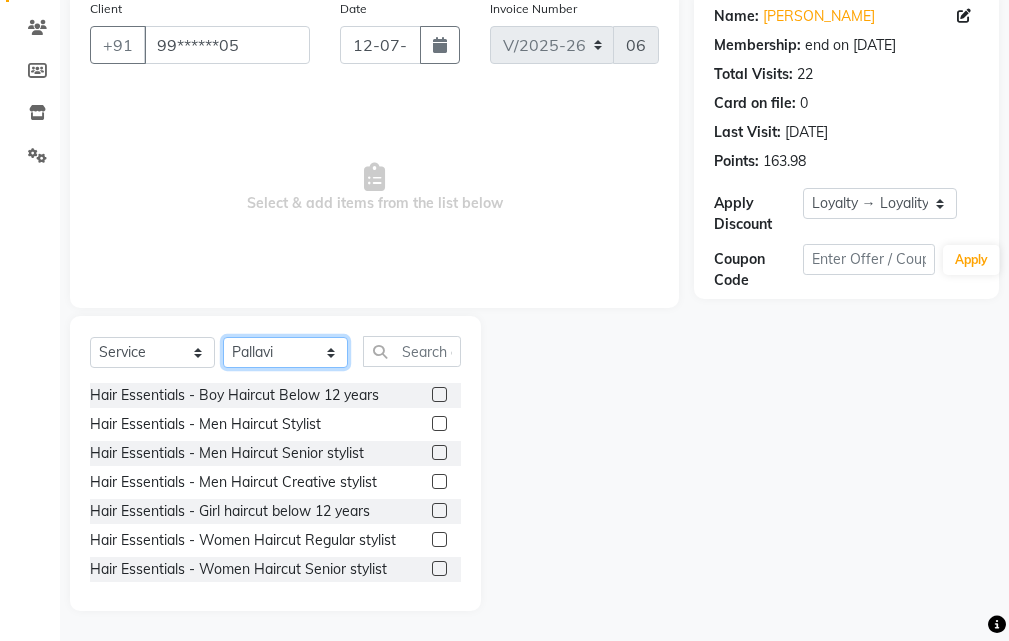 click on "Select Stylist Manager [PERSON_NAME] [GEOGRAPHIC_DATA][PERSON_NAME] Saurabh [PERSON_NAME]" 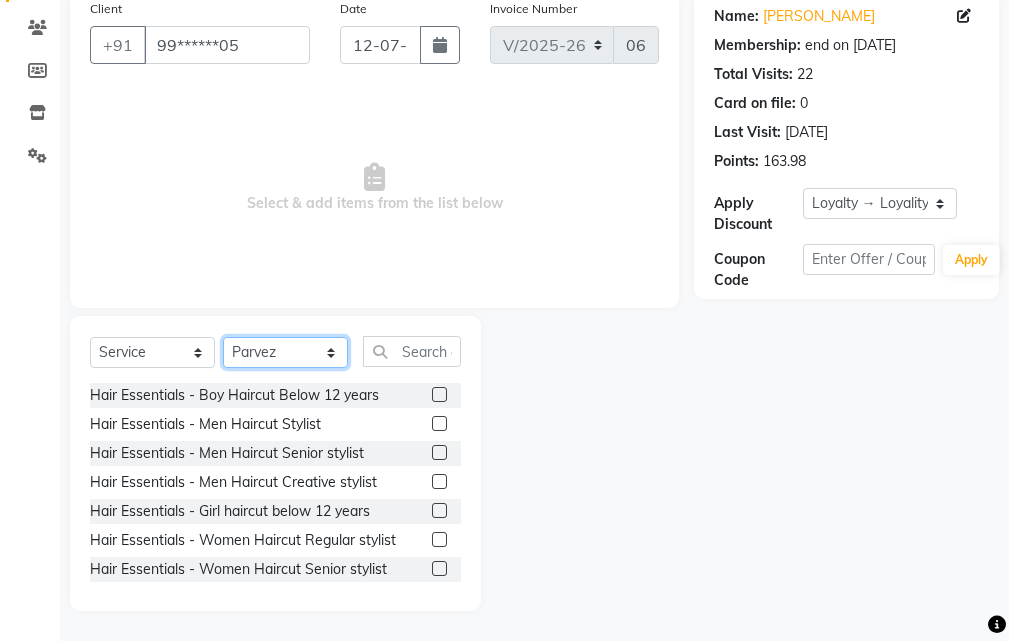 click on "Select Stylist Manager [PERSON_NAME] [GEOGRAPHIC_DATA][PERSON_NAME] Saurabh [PERSON_NAME]" 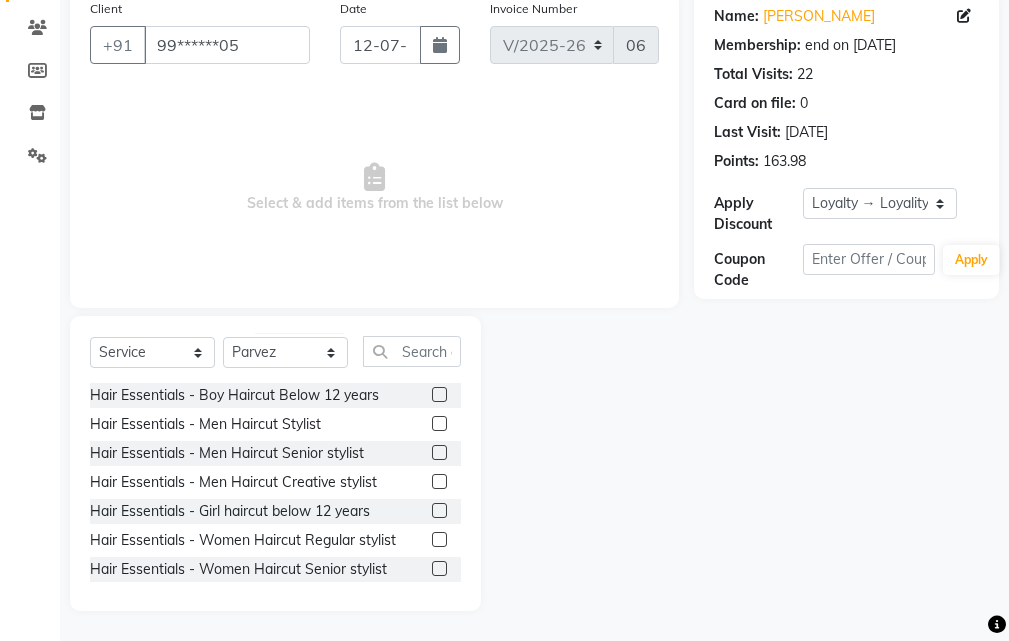 click 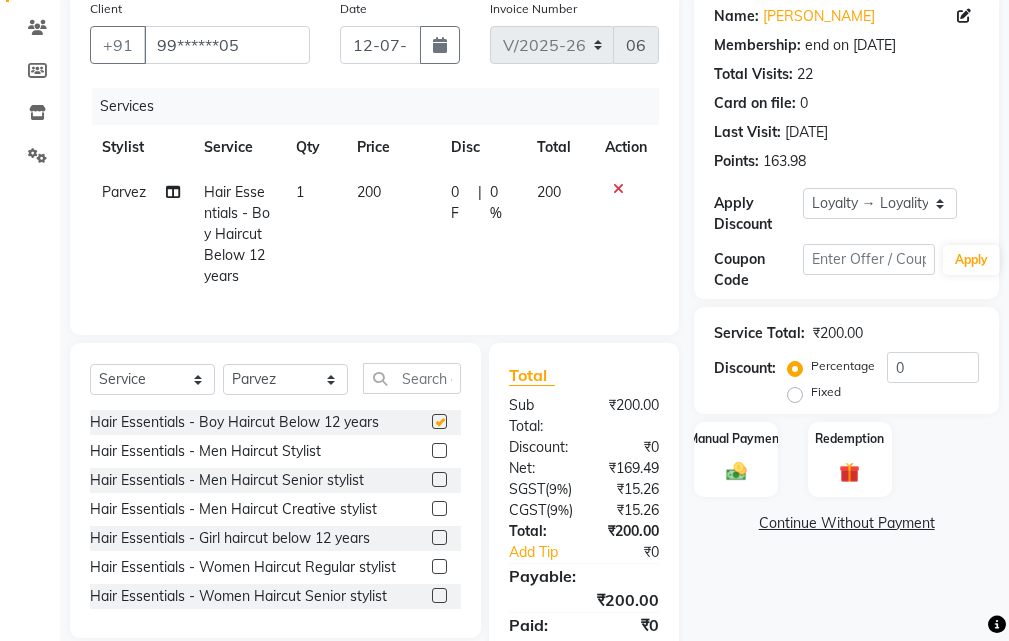 checkbox on "false" 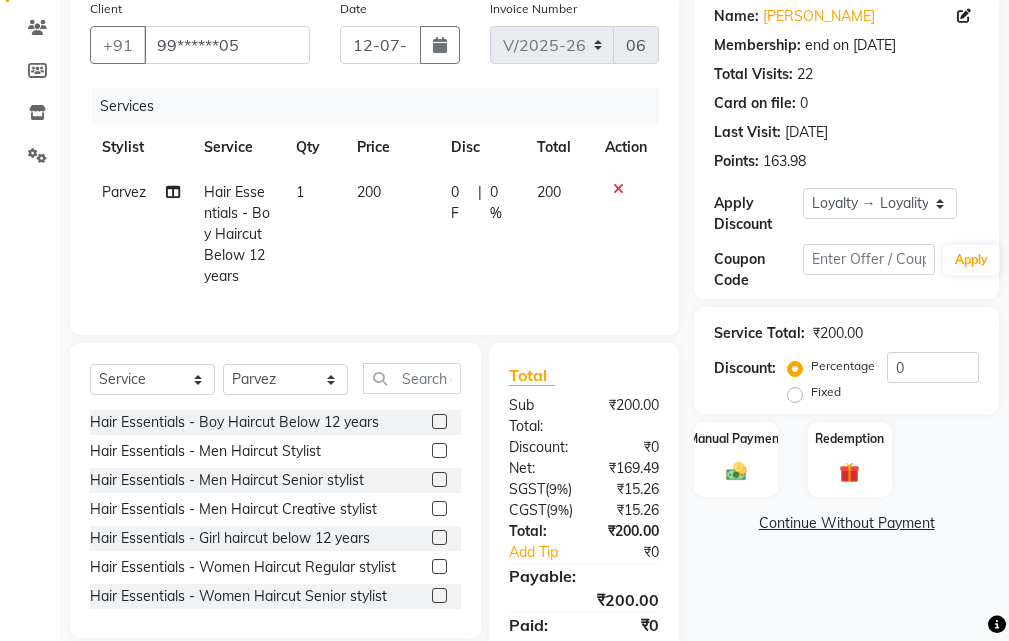 click 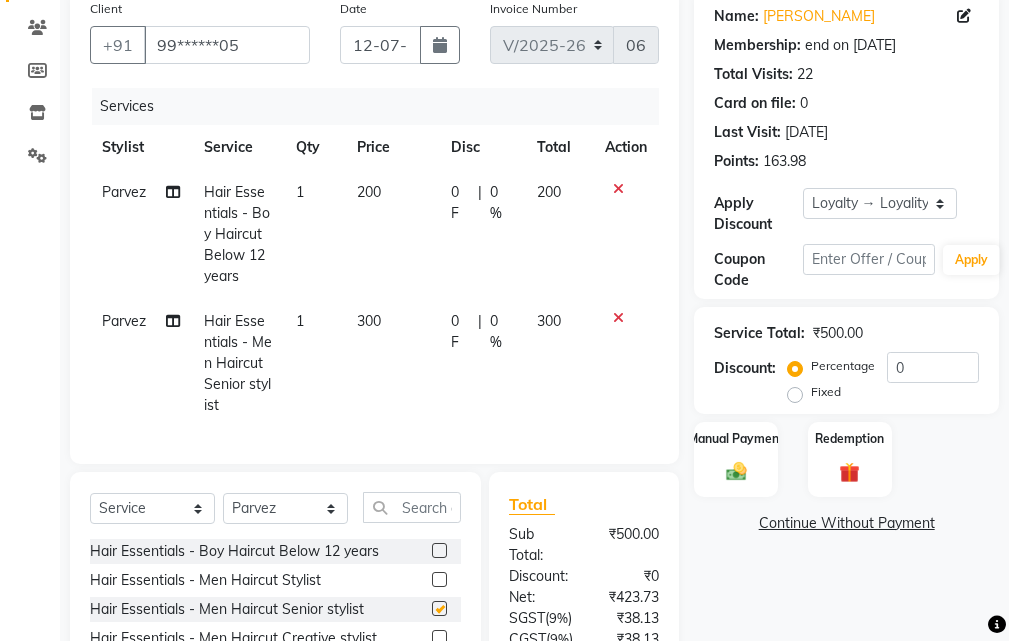 checkbox on "false" 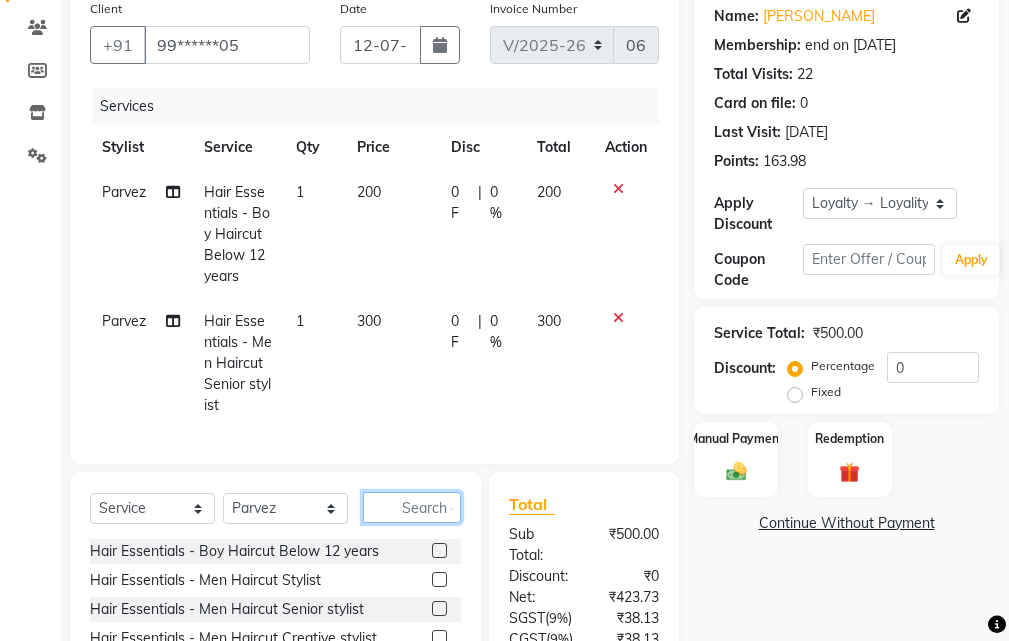 click 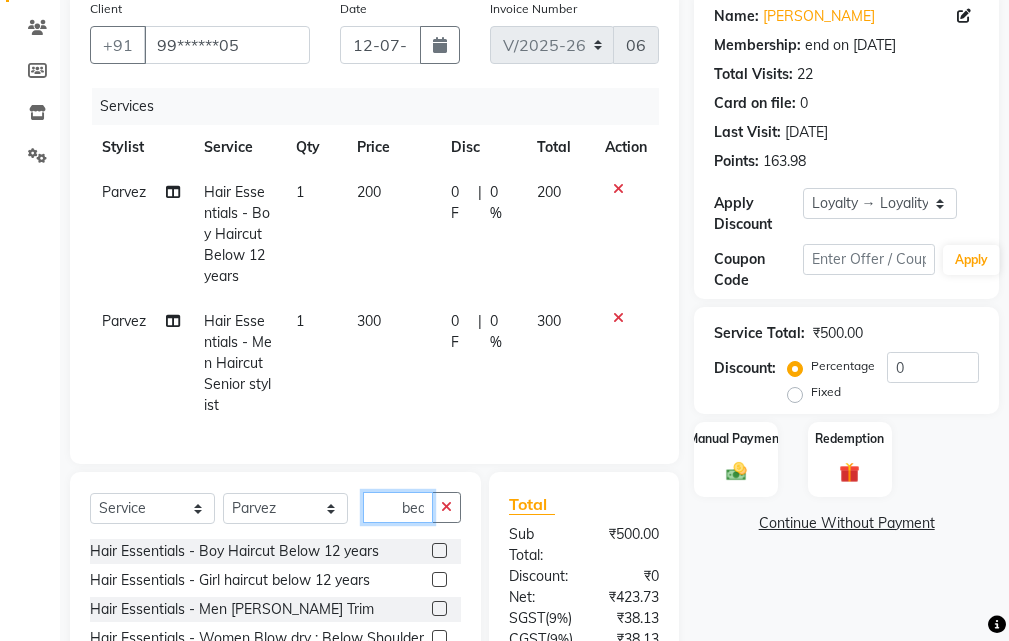 scroll, scrollTop: 0, scrollLeft: 1, axis: horizontal 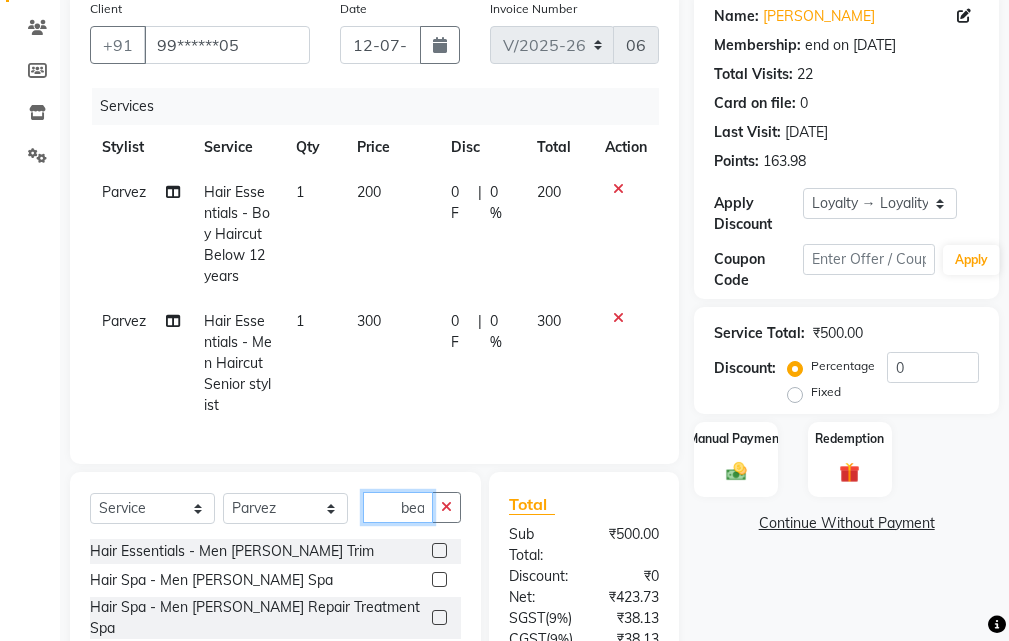 type on "bea" 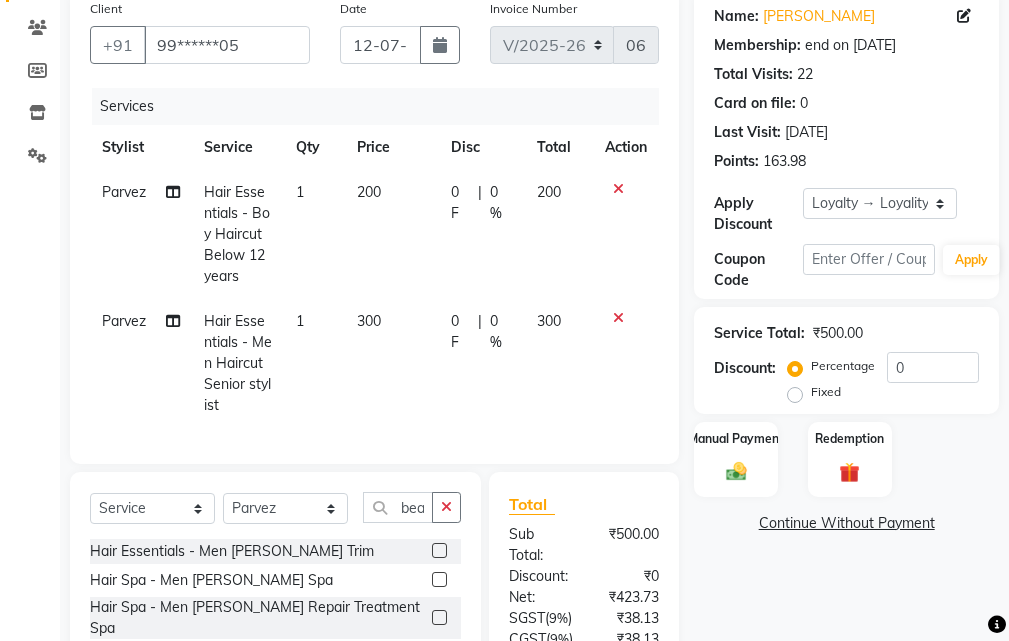 scroll, scrollTop: 0, scrollLeft: 0, axis: both 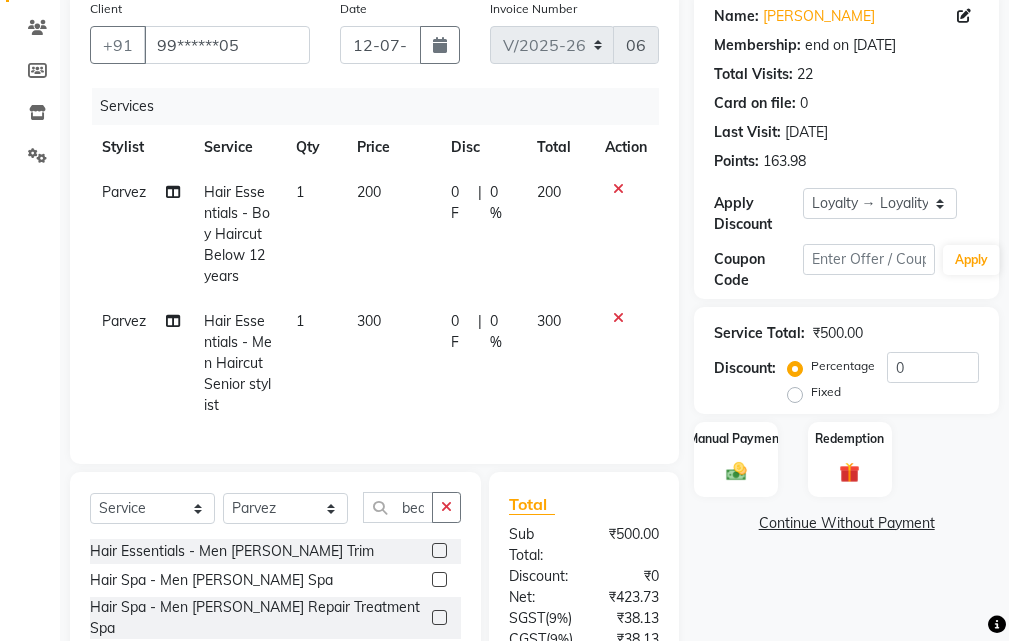 click 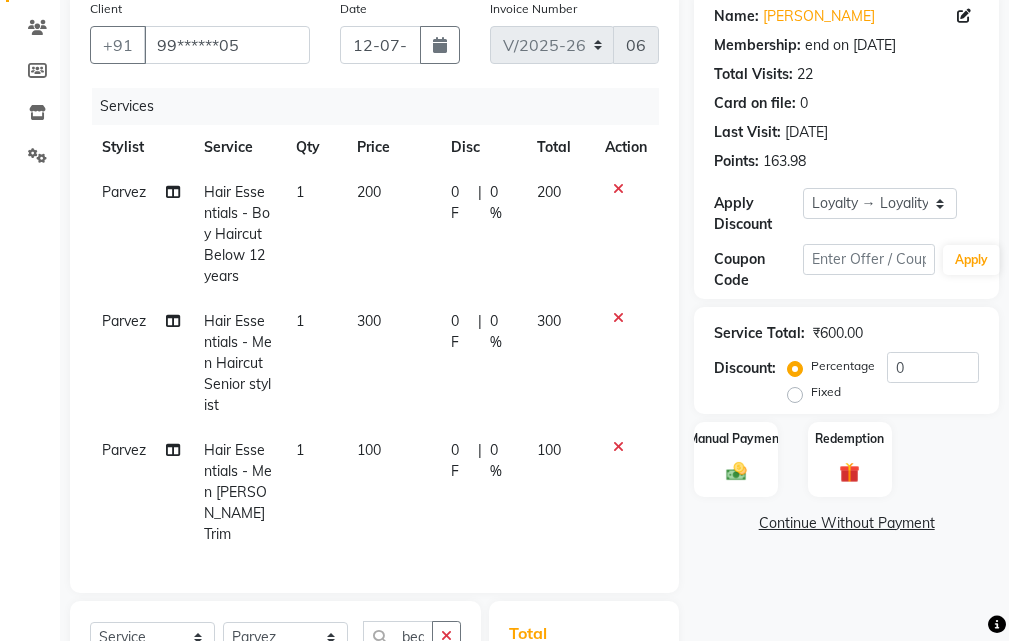 checkbox on "false" 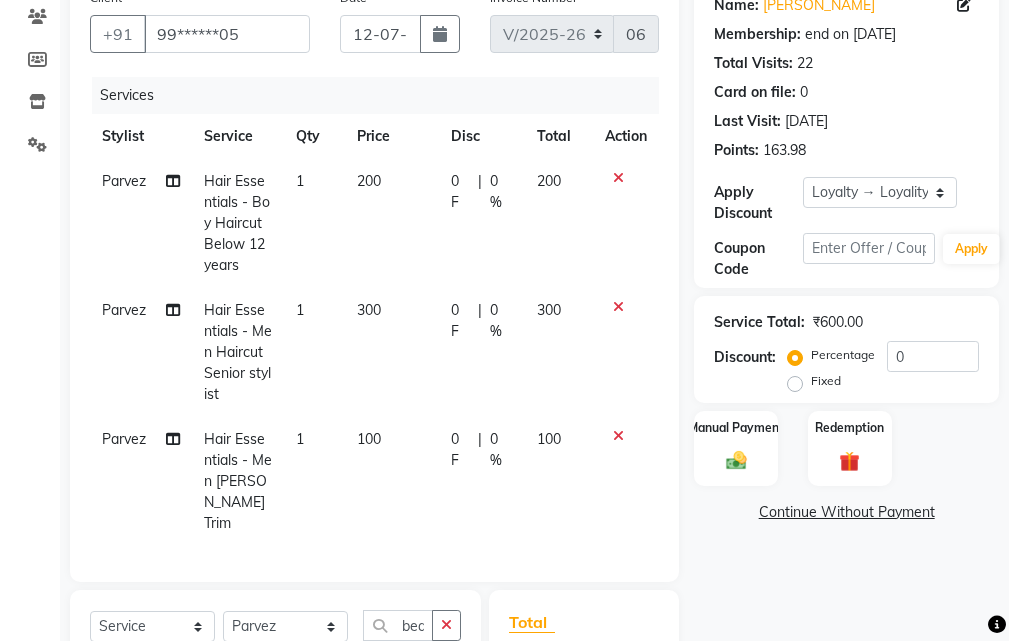 scroll, scrollTop: 187, scrollLeft: 0, axis: vertical 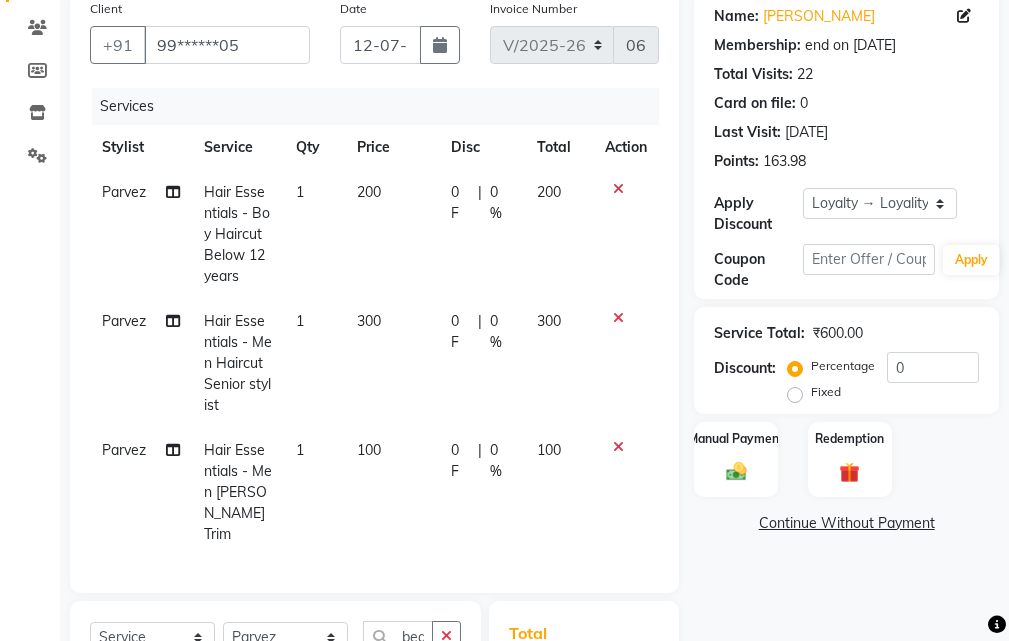 click on "100" 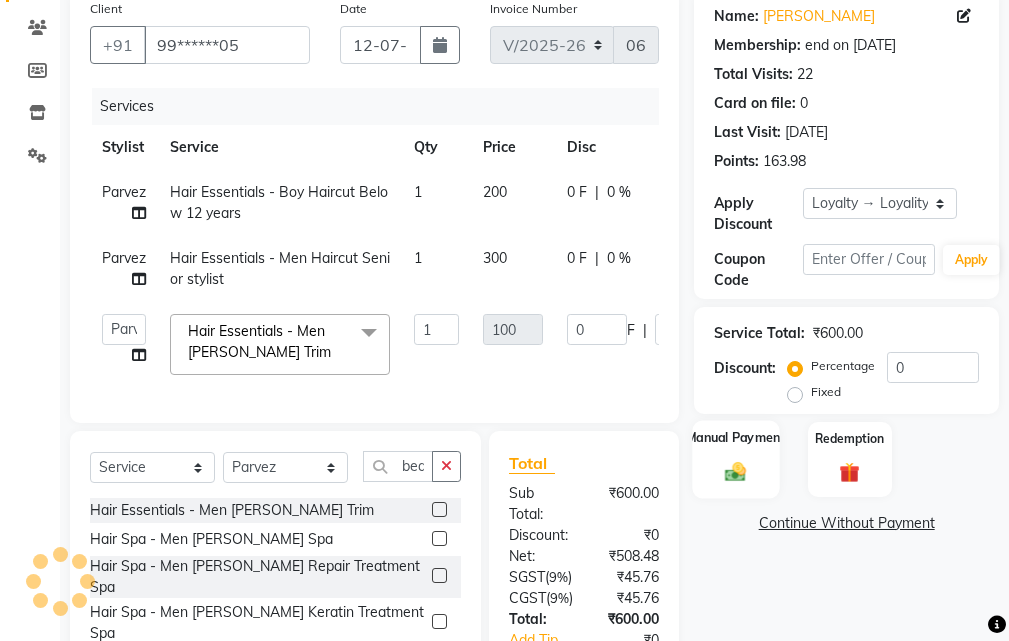 click on "Manual Payment" 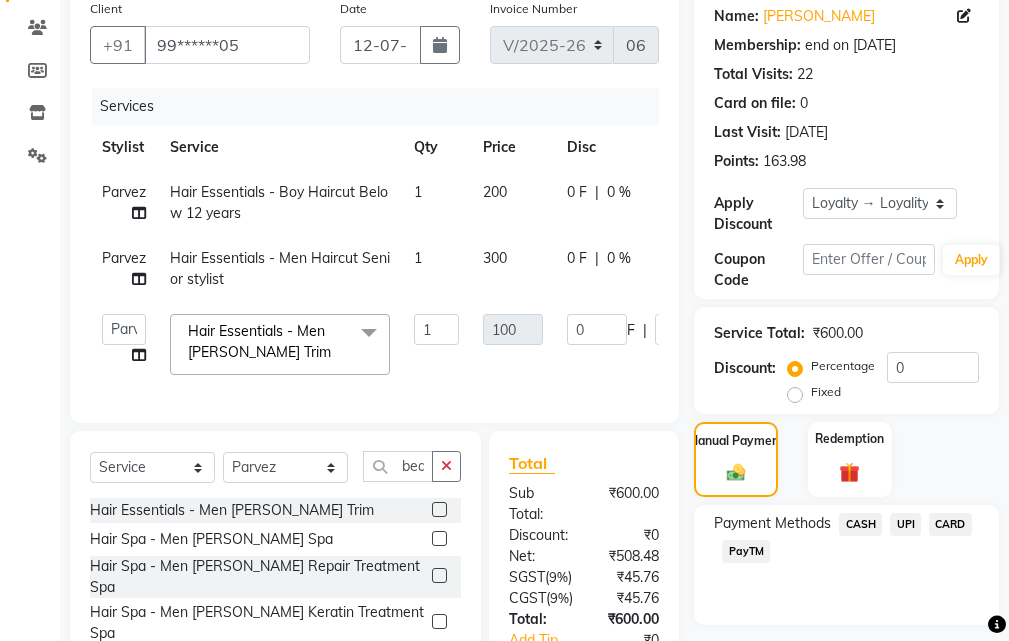 scroll, scrollTop: 0, scrollLeft: 205, axis: horizontal 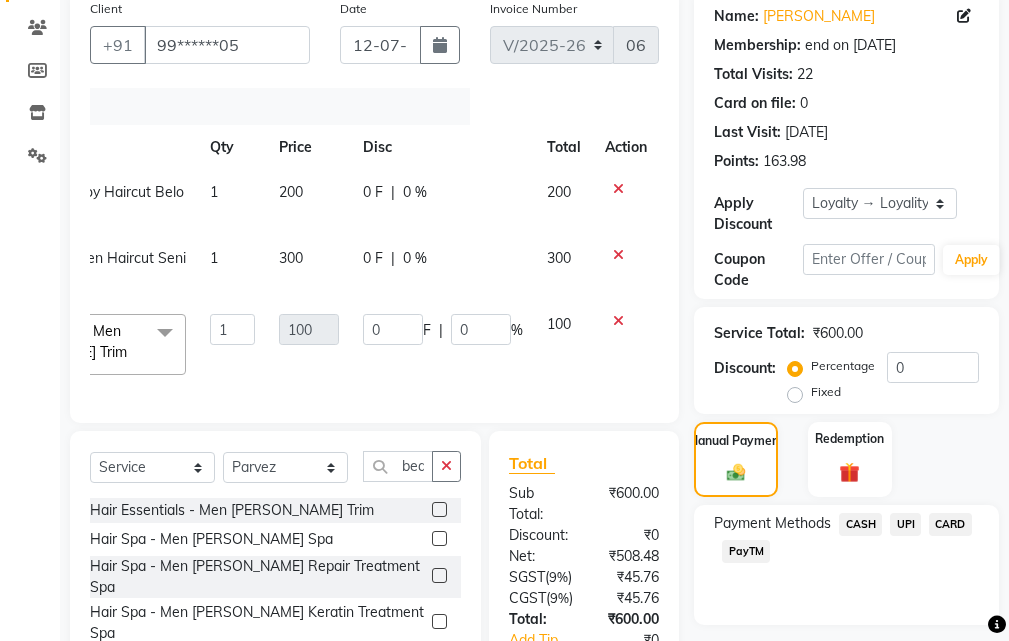 click on "Payment Methods  CASH   UPI   CARD   PayTM" 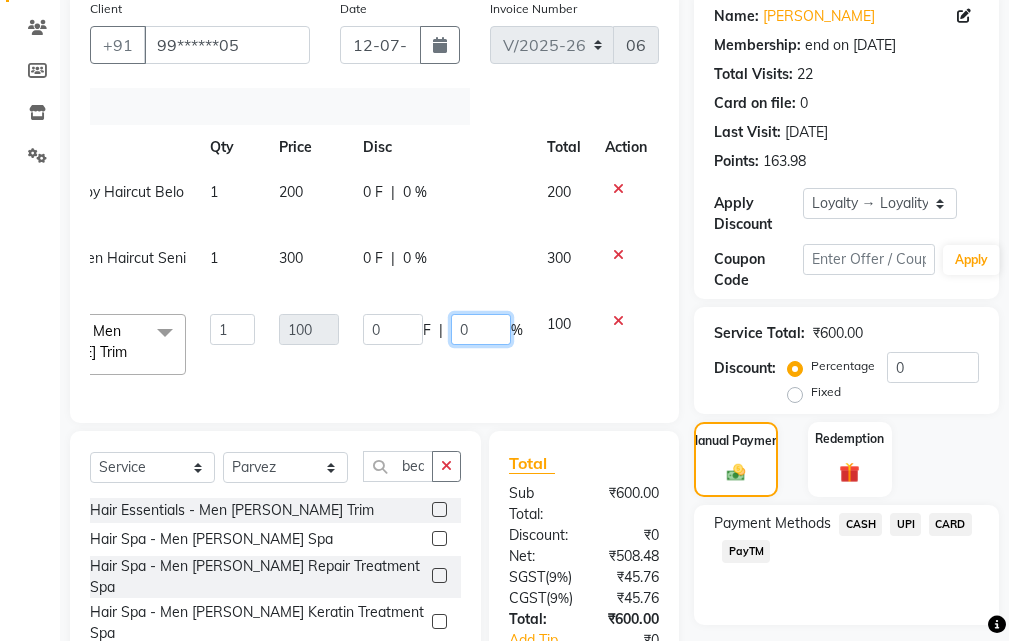 click on "0" 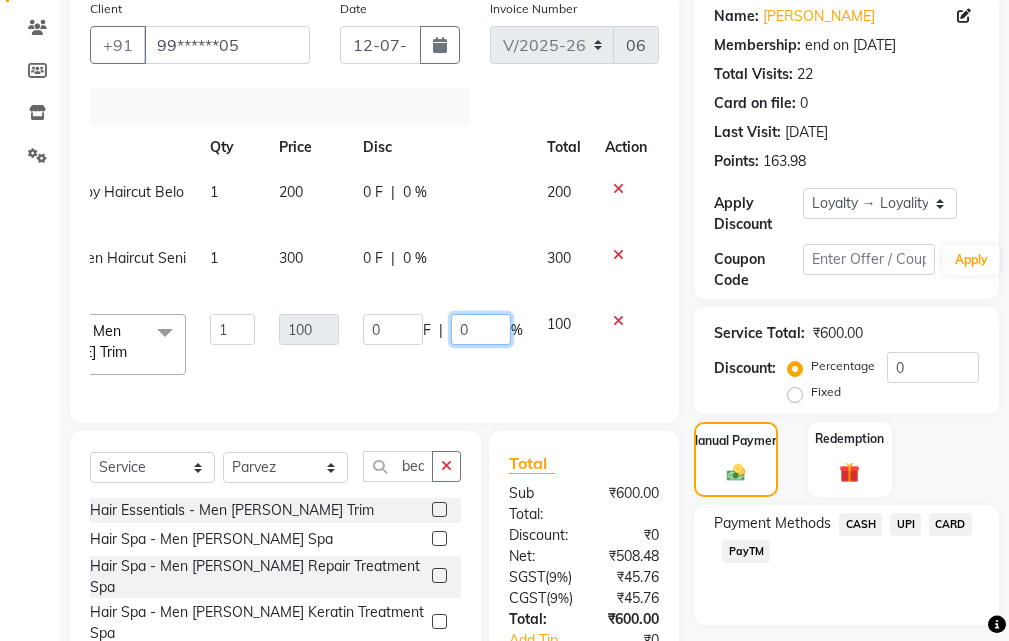 type 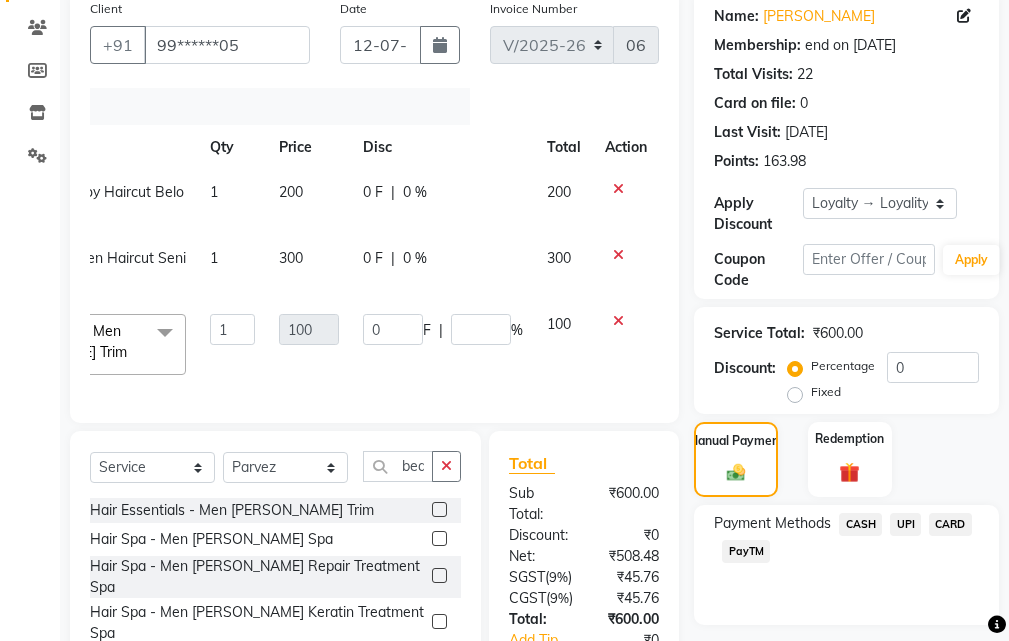 scroll, scrollTop: 0, scrollLeft: 15, axis: horizontal 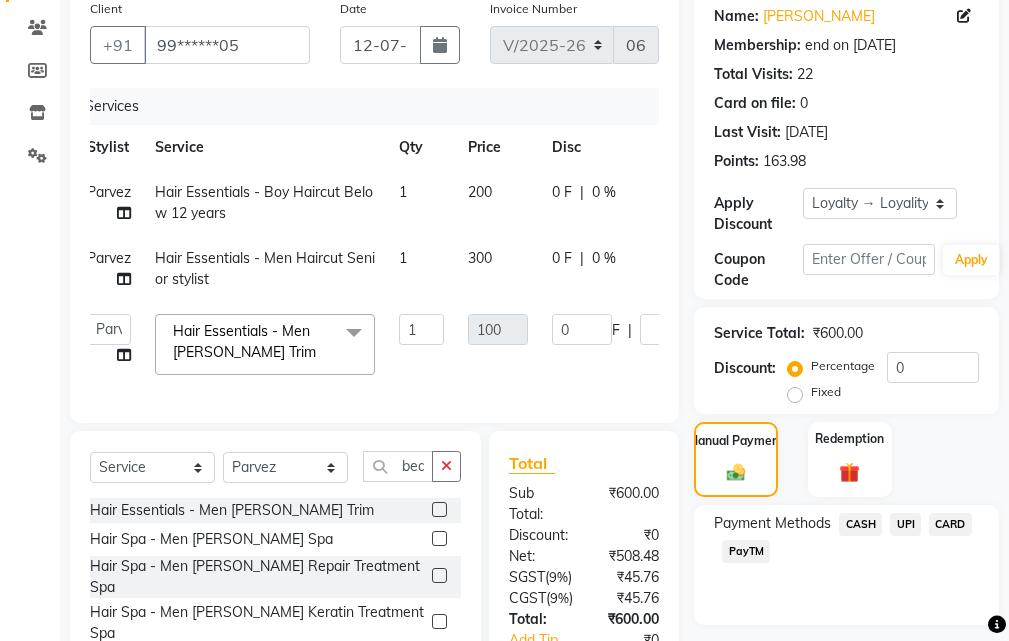 click on "[PERSON_NAME] Hair Essentials - Boy Haircut Below 12 years 1 200 0 F | 0 % 200 [PERSON_NAME] Hair Essentials - Men Haircut Senior stylist 1 300 0 F | 0 % 300  Manager   [PERSON_NAME]   [PERSON_NAME]   Saurabh [PERSON_NAME]  Hair Essentials - Men [PERSON_NAME] Trim  x Hair Essentials - Boy Haircut Below 12 years Hair Essentials - Men Haircut Stylist Hair Essentials - Men Haircut Senior stylist Hair Essentials - Men Haircut Creative stylist Hair Essentials - Girl haircut below 12 years Hair Essentials - Women Haircut Regular stylist Hair Essentials - Women Haircut Senior stylist Hair Essentials - Women Haircut Creative stylist Hair Essentials - Men Power Shave Hair Essentials - Men [PERSON_NAME] Trim Hair Essentials - Men Shaving Hair Essentials - Men Wella Hair wash Hair Essentials - Men SP Hair wash Hair Essentials - Women Wella Hair Wash Hair Essentials - Women SP Hair Wash Hair Essentials - Men Deep Conditioning Hair Essentials - Women Deep Conditioning Hair Essentials - Men Blow Dry Massage - Hand Massage - 1 0" 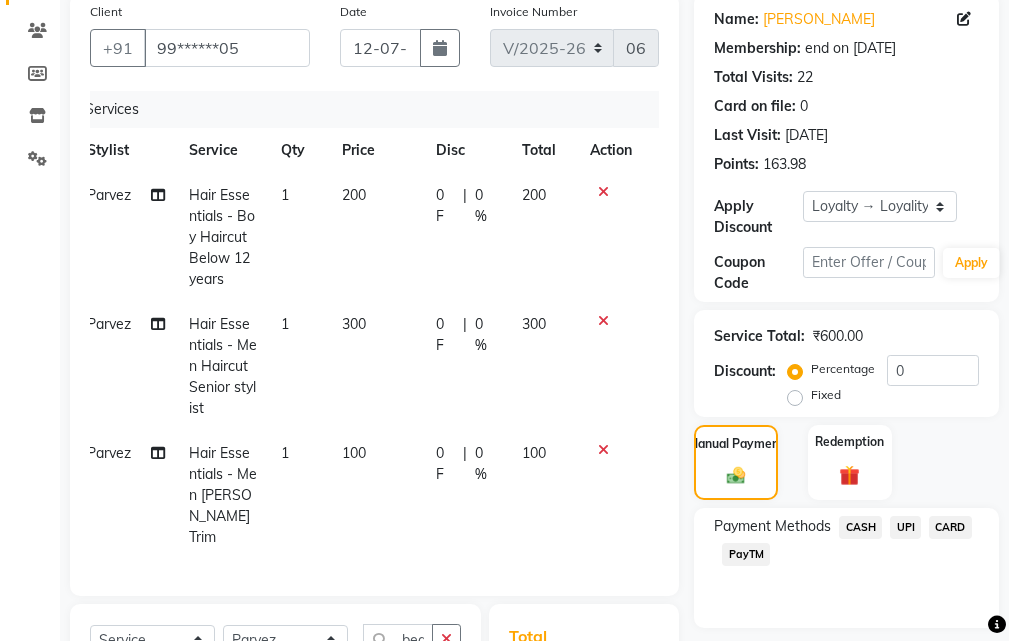 scroll, scrollTop: 173, scrollLeft: 0, axis: vertical 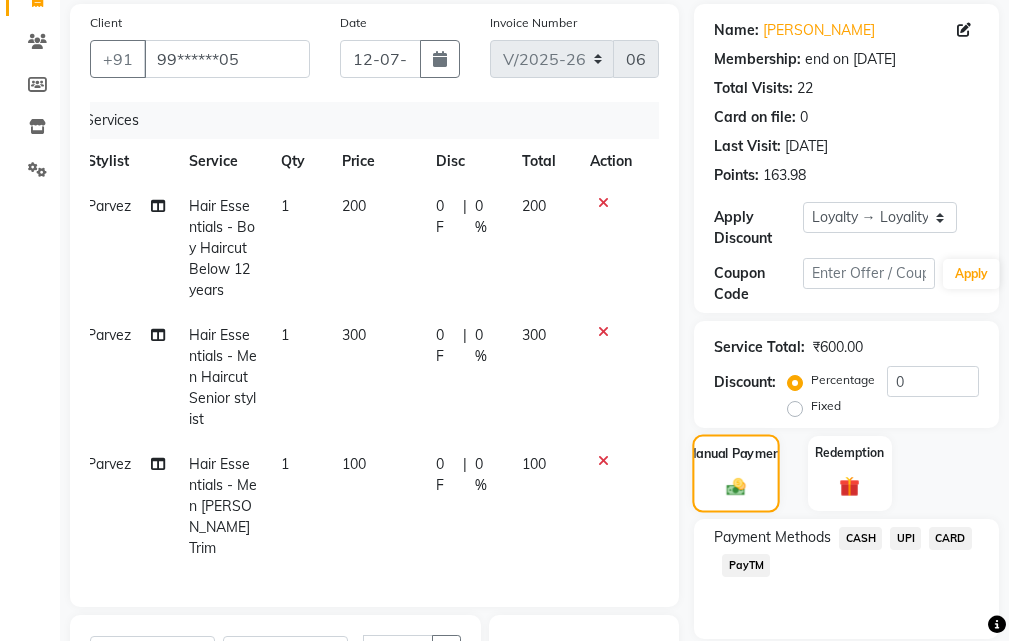 click on "Manual Payment" 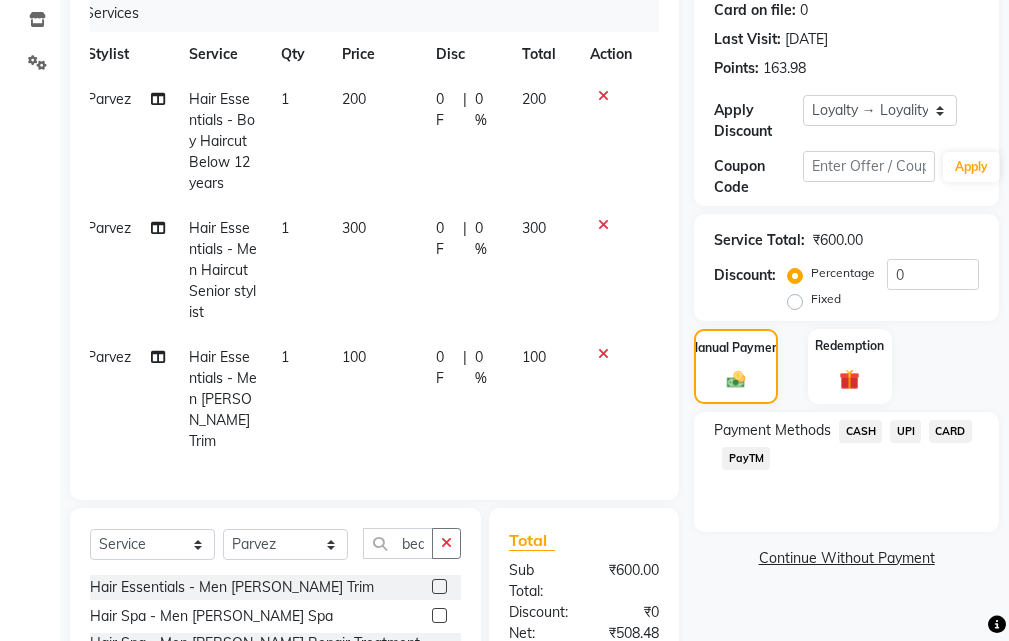 scroll, scrollTop: 273, scrollLeft: 0, axis: vertical 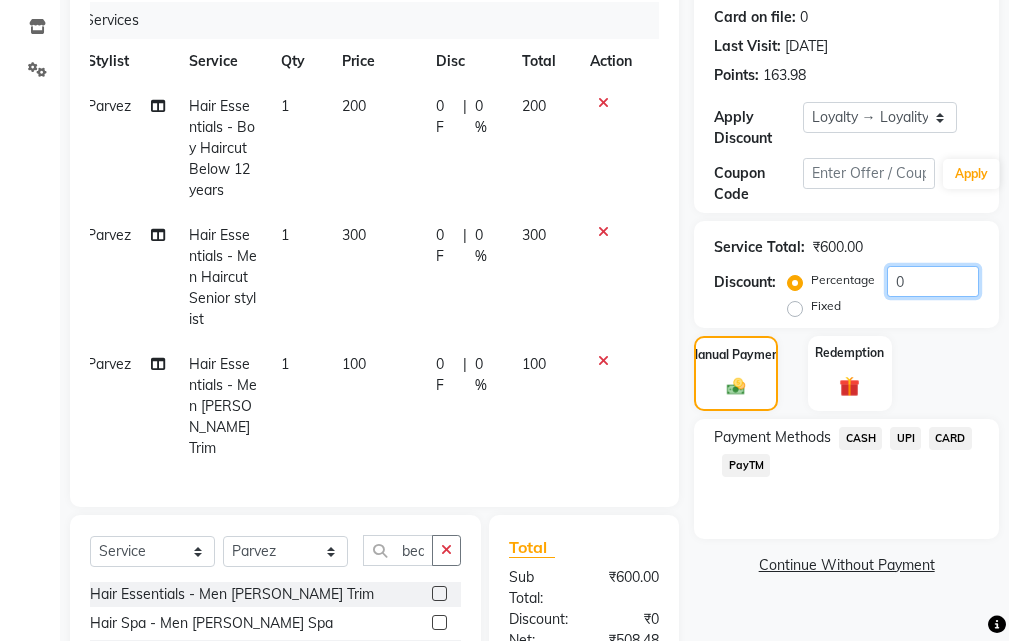 click on "0" 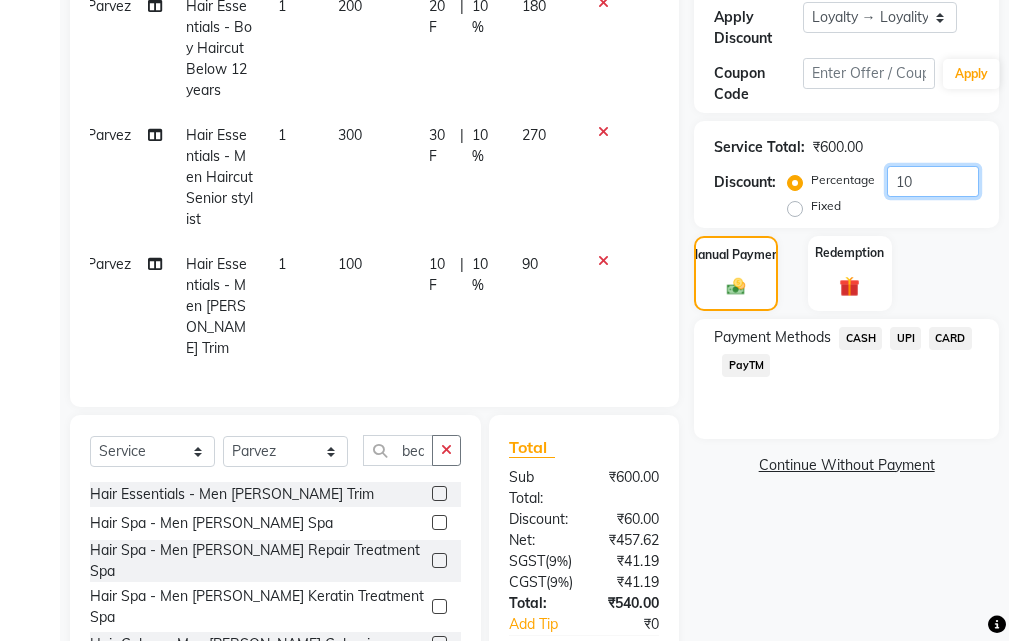 scroll, scrollTop: 573, scrollLeft: 0, axis: vertical 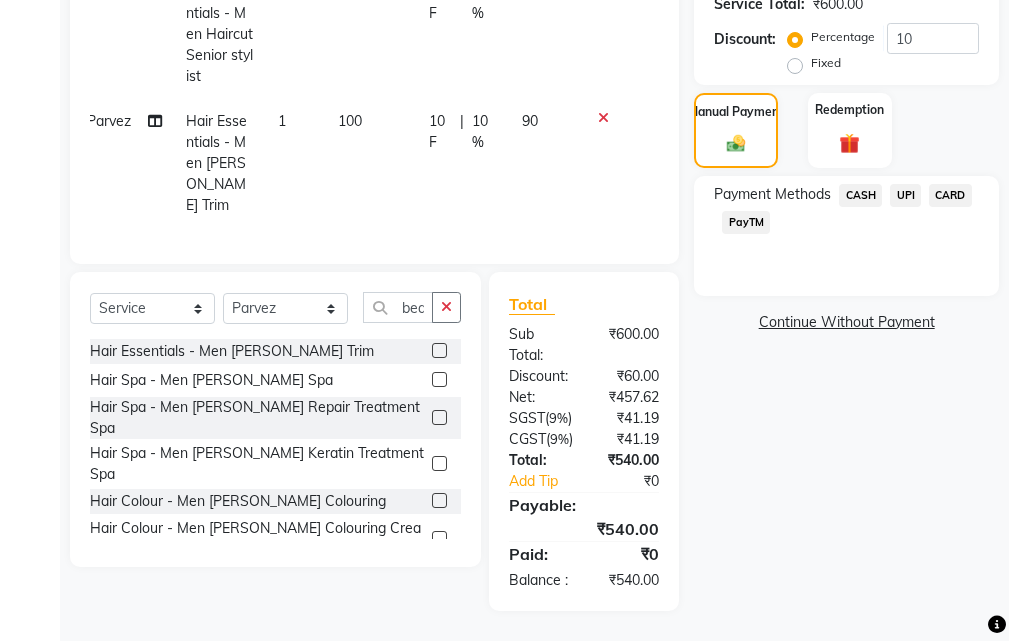 click on "Name: [PERSON_NAME] Membership: end on [DATE] Total Visits:  22 Card on file:  0 Last Visit:   [DATE] Points:   163.98  Apply Discount Select Membership → Membership  Loyalty → Loyality level 1  Coupon Code Apply Service Total:  ₹600.00  Discount:  Percentage   Fixed  10 Manual Payment Redemption Payment Methods  CASH   UPI   CARD   PayTM   Continue Without Payment" 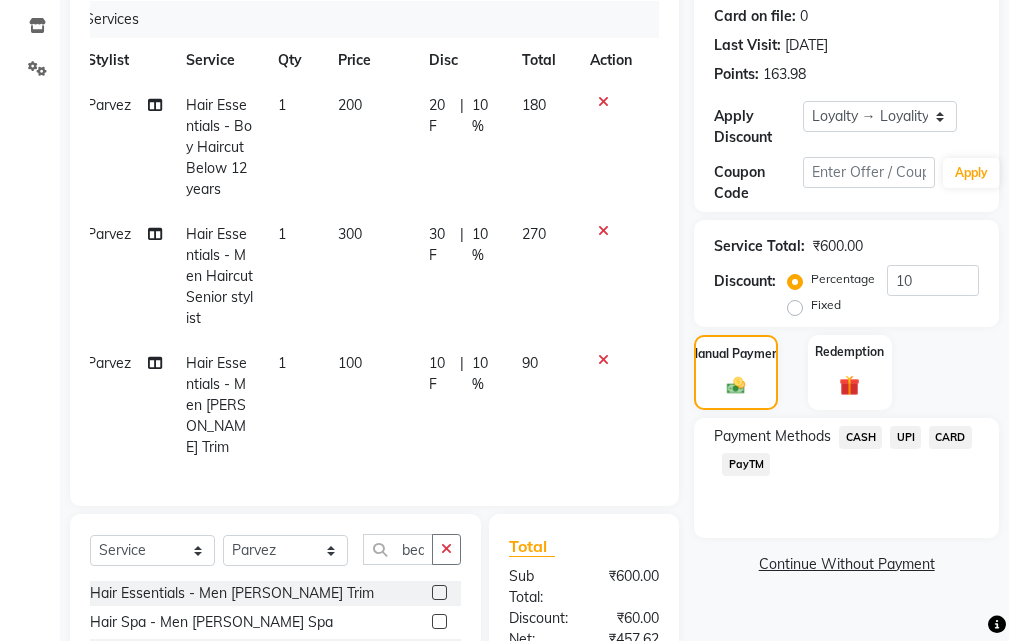 scroll, scrollTop: 273, scrollLeft: 0, axis: vertical 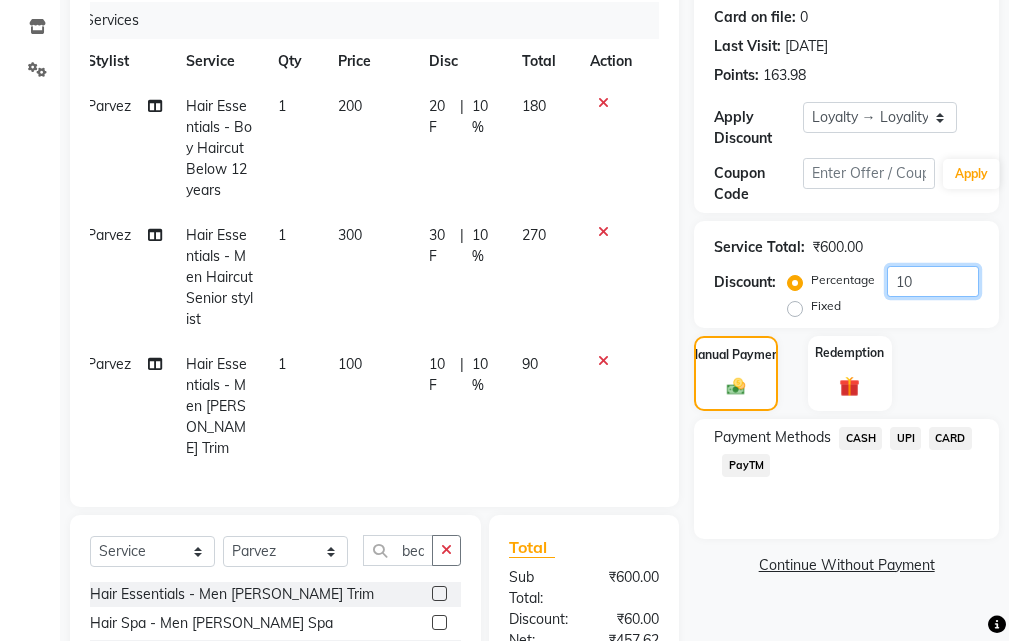 click on "10" 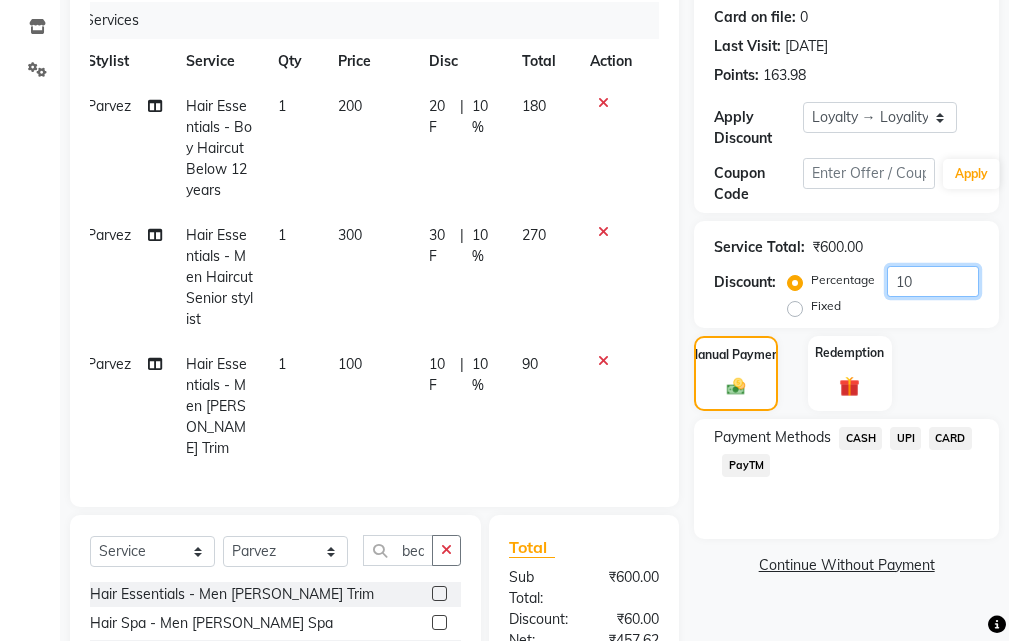 type on "1" 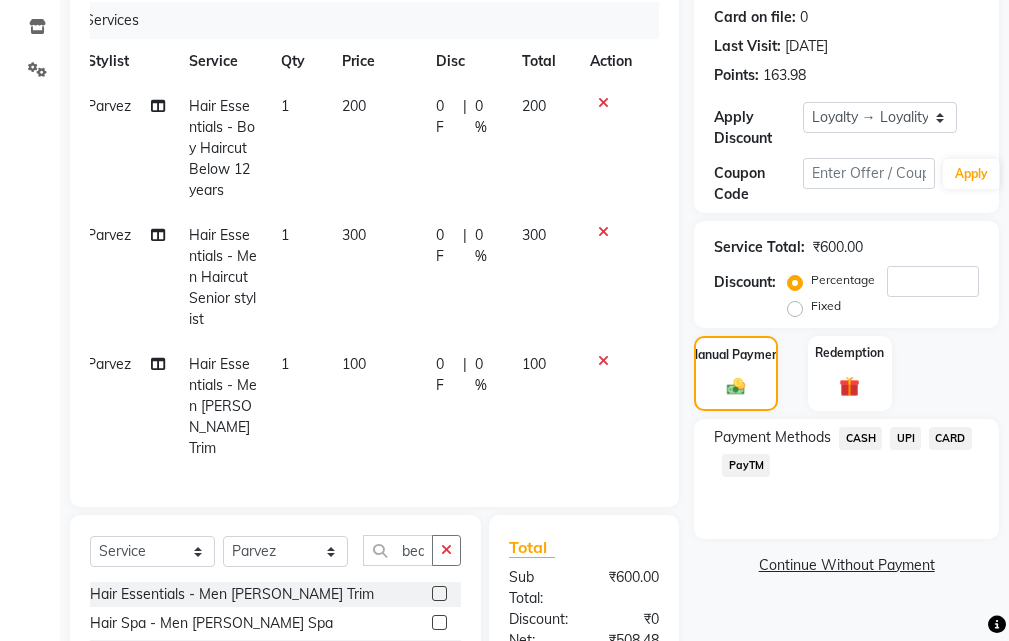 click on "CASH" 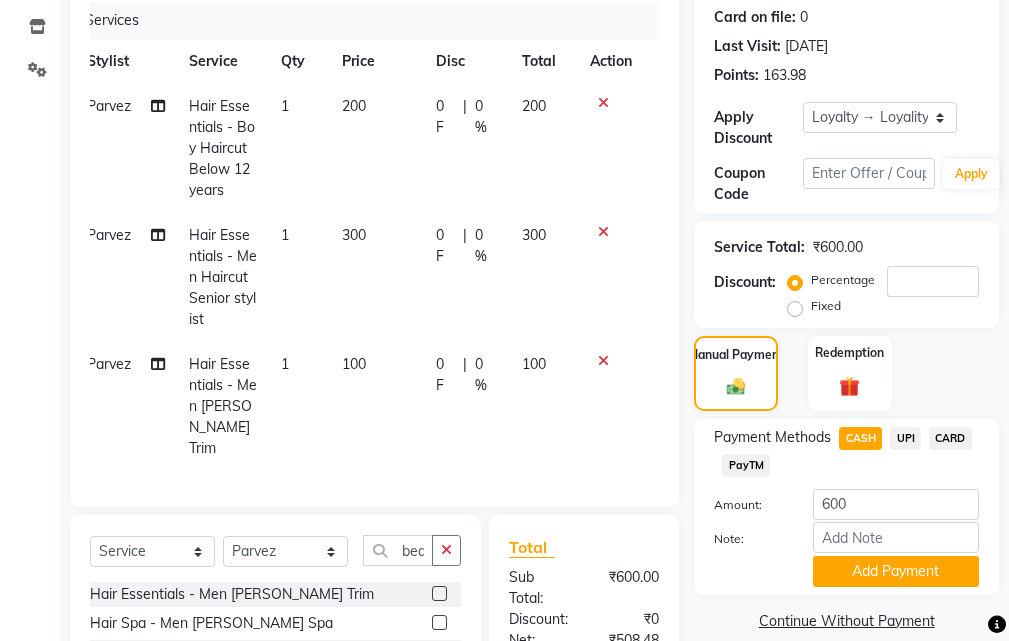 click on "UPI" 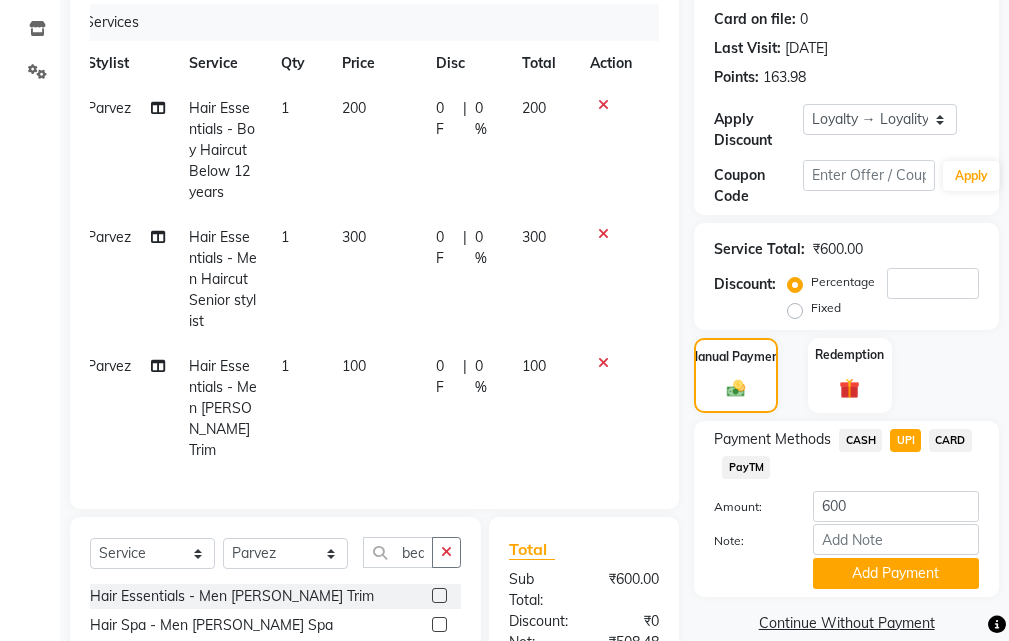 scroll, scrollTop: 273, scrollLeft: 0, axis: vertical 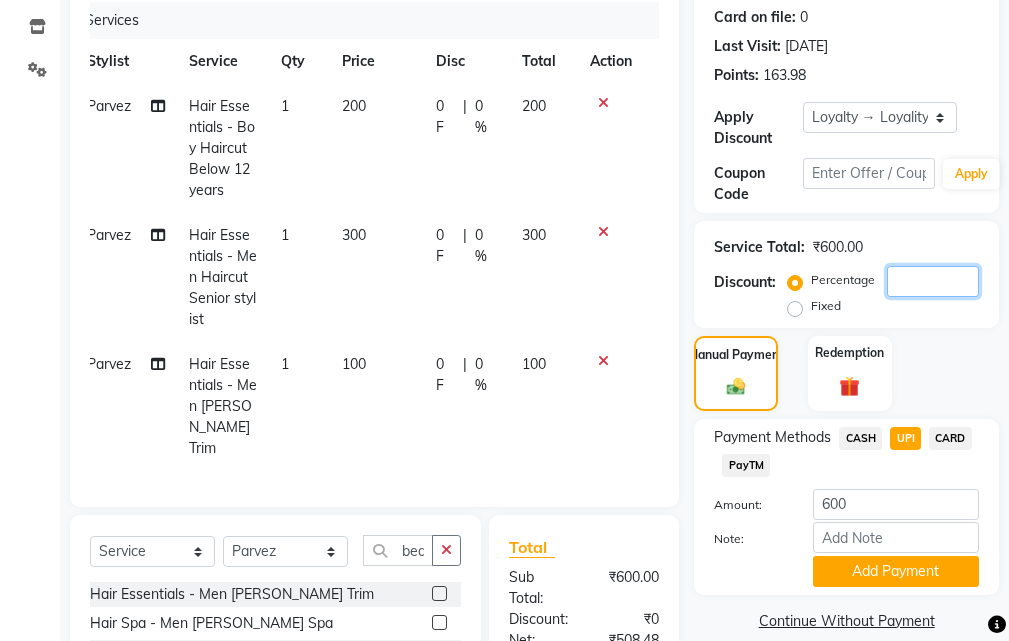 click 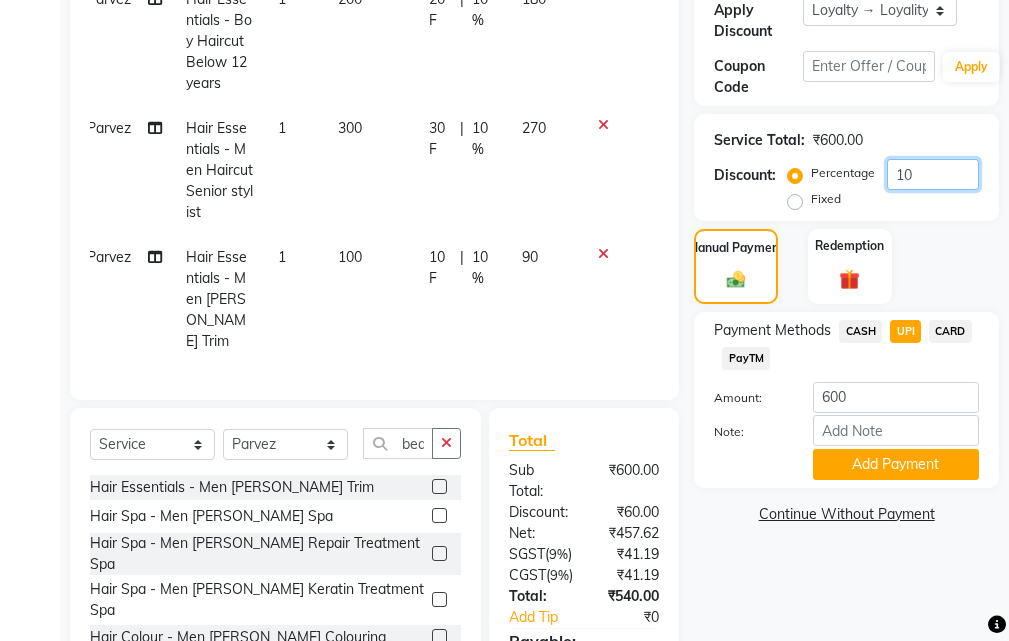 scroll, scrollTop: 573, scrollLeft: 0, axis: vertical 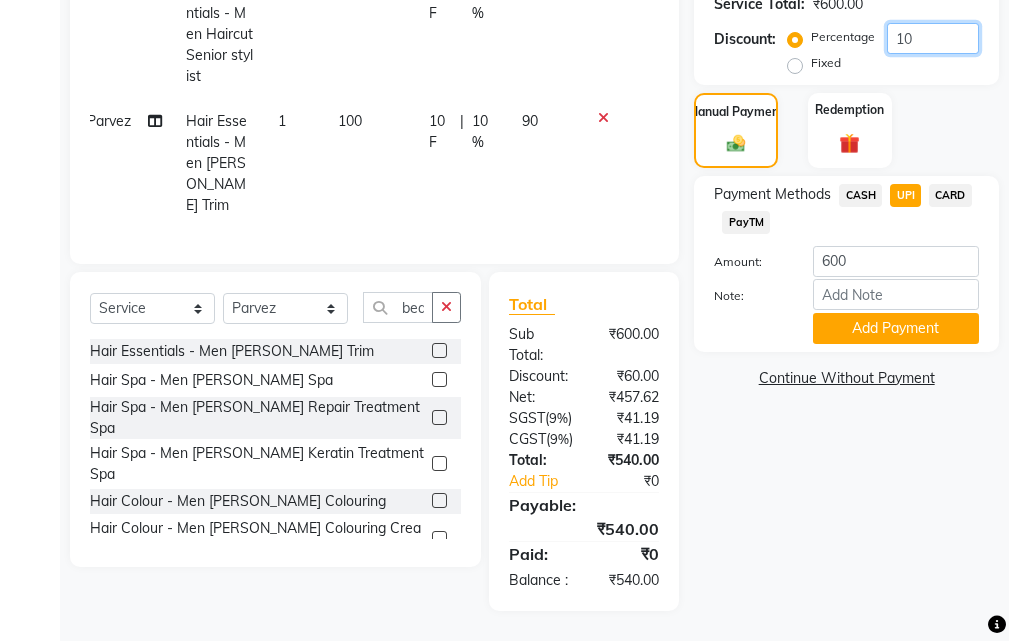 type on "10" 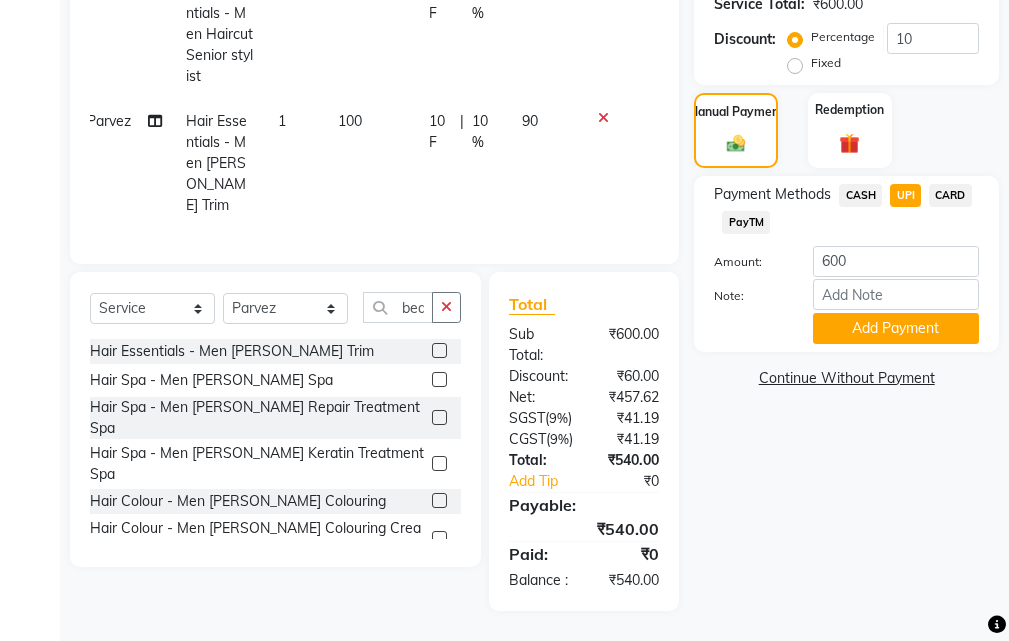 click on "Name: [PERSON_NAME] Membership: end on [DATE] Total Visits:  22 Card on file:  0 Last Visit:   [DATE] Points:   163.98  Apply Discount Select Membership → Membership  Loyalty → Loyality level 1  Coupon Code Apply Service Total:  ₹600.00  Discount:  Percentage   Fixed  10 Manual Payment Redemption Payment Methods  CASH   UPI   CARD   PayTM  Amount: 600 Note: Add Payment  Continue Without Payment" 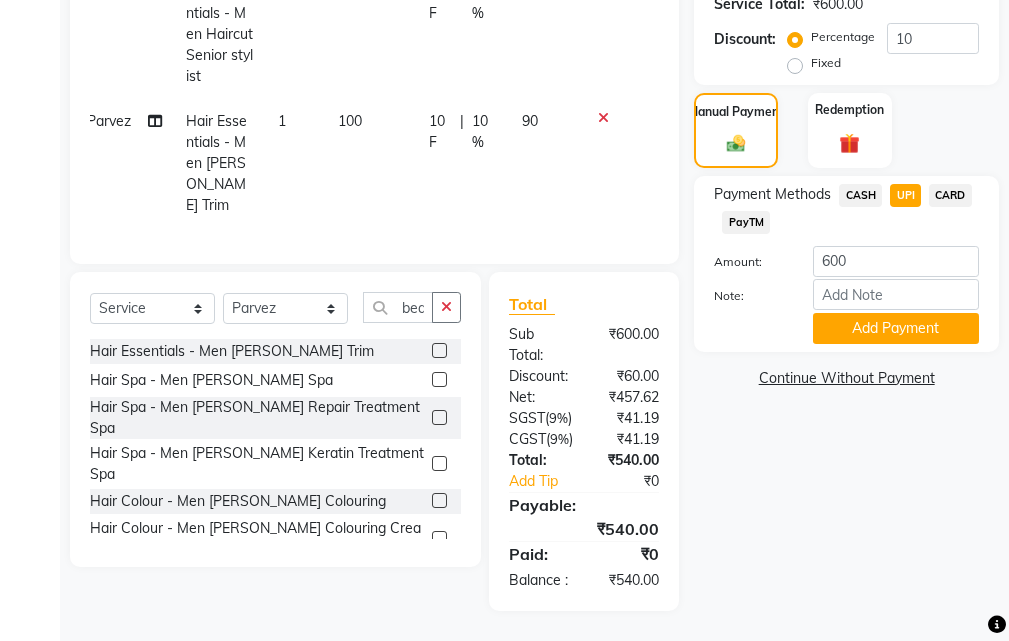 click on "CASH" 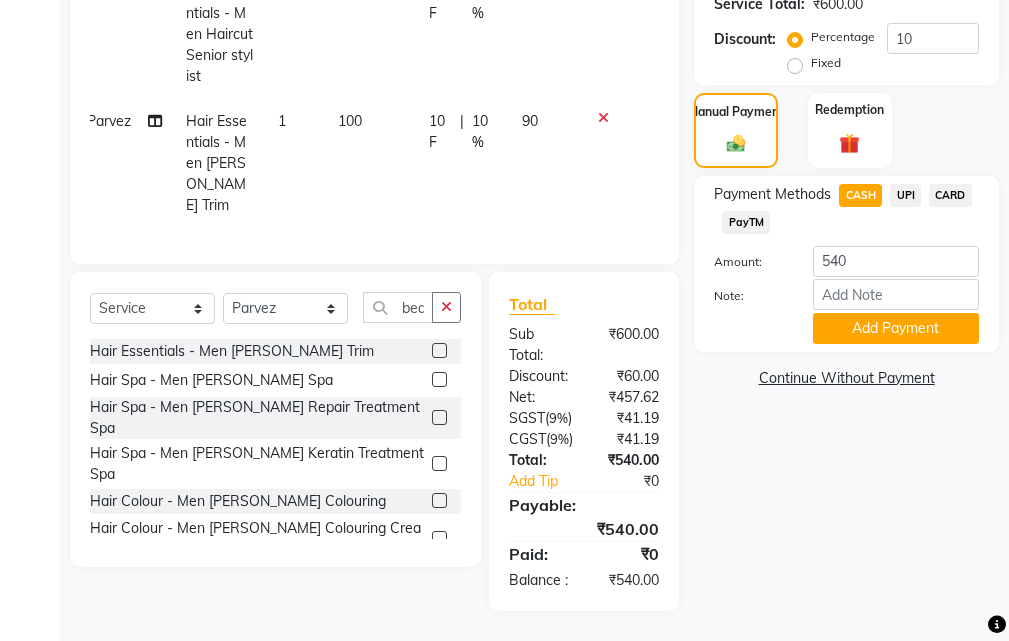 click on "UPI" 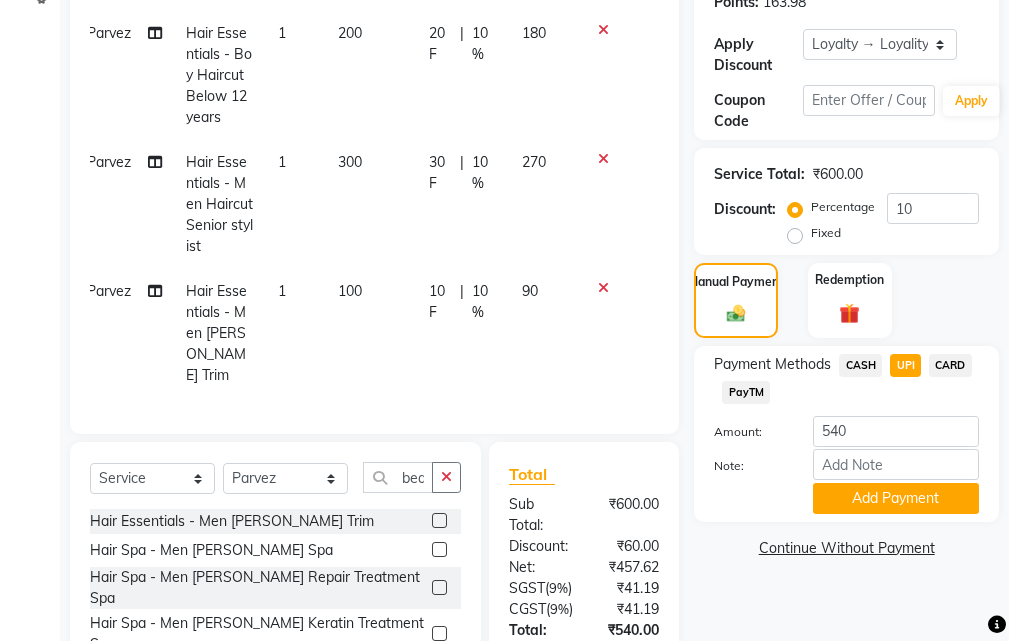 scroll, scrollTop: 373, scrollLeft: 0, axis: vertical 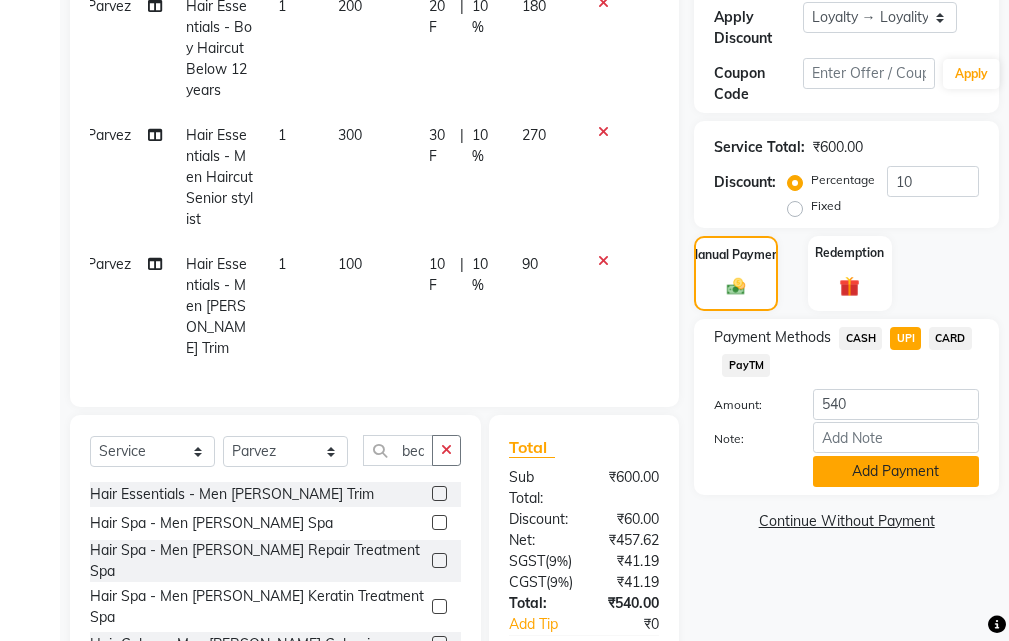 click on "Add Payment" 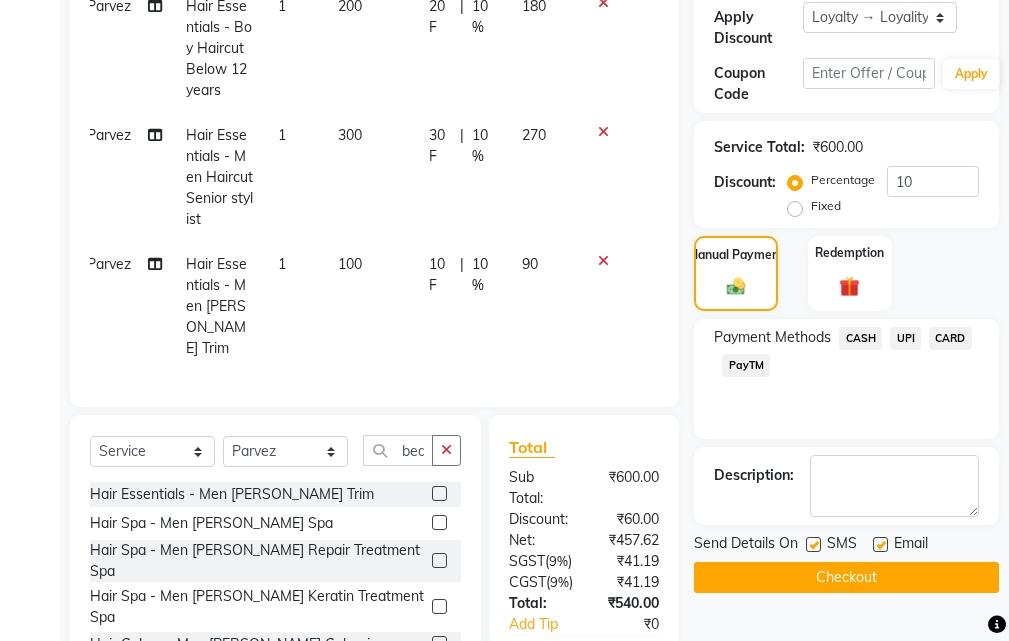 click on "UPI" 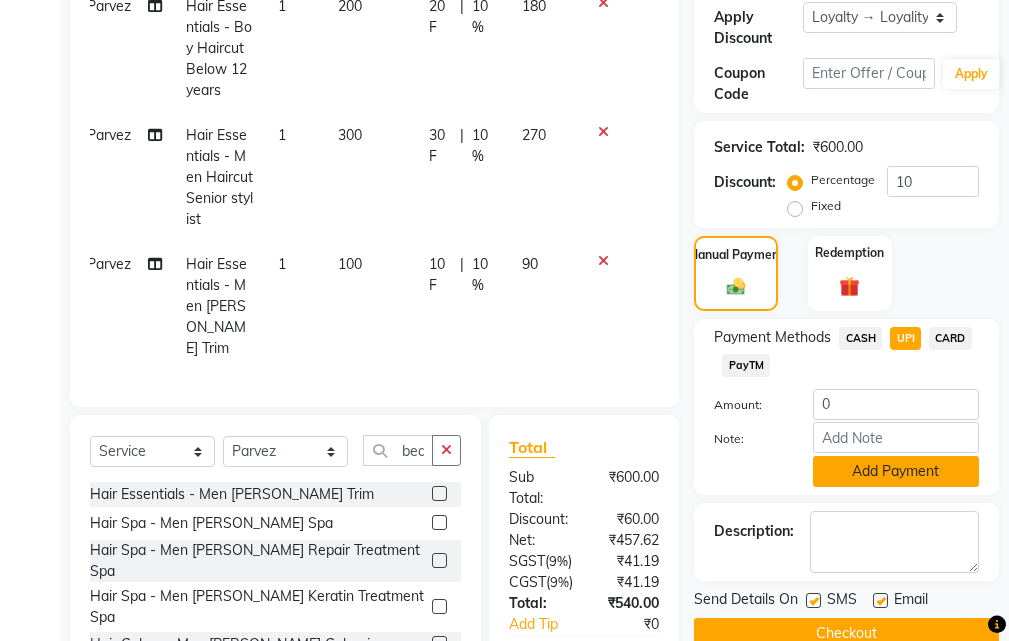 click on "Add Payment" 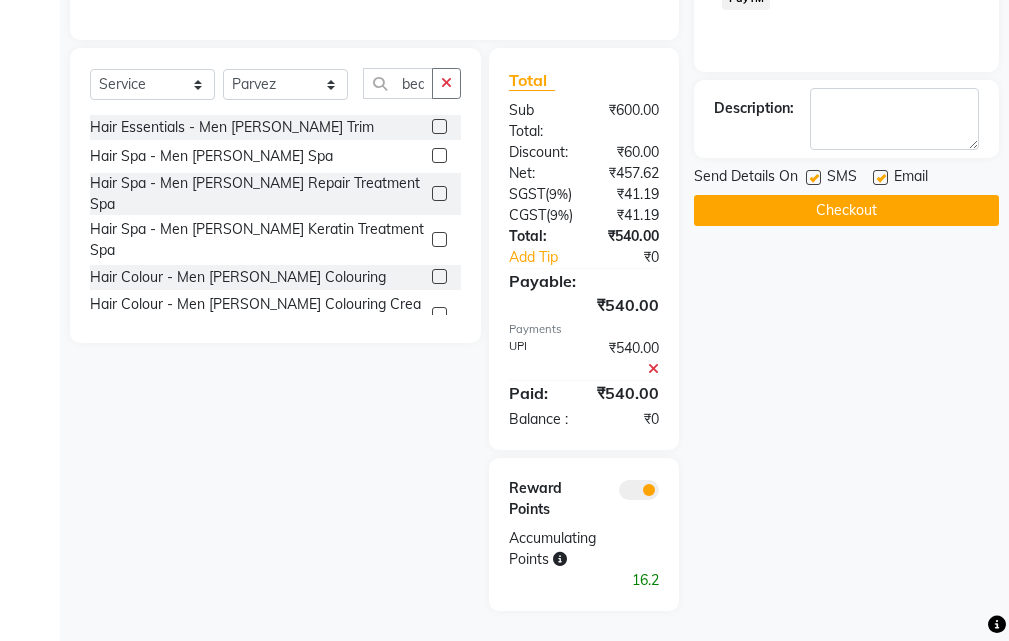 scroll, scrollTop: 797, scrollLeft: 0, axis: vertical 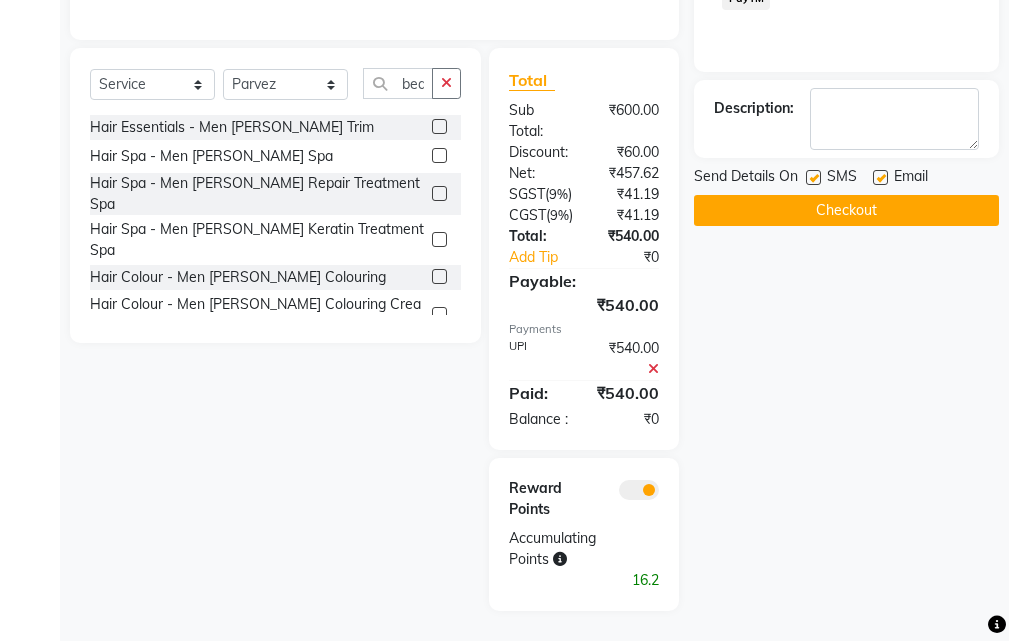 click on "Checkout" 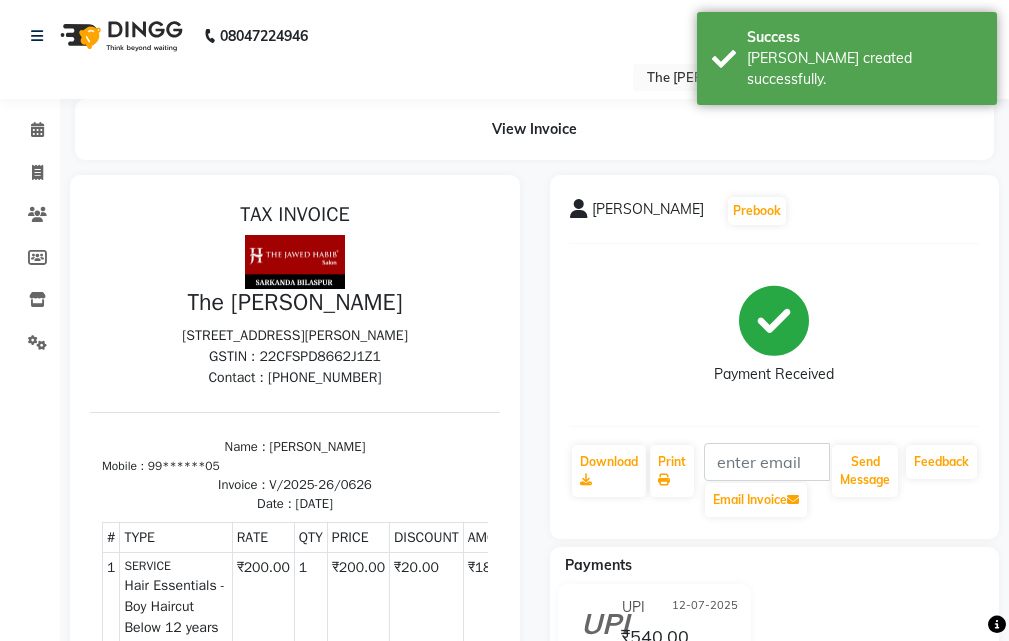 scroll, scrollTop: 0, scrollLeft: 0, axis: both 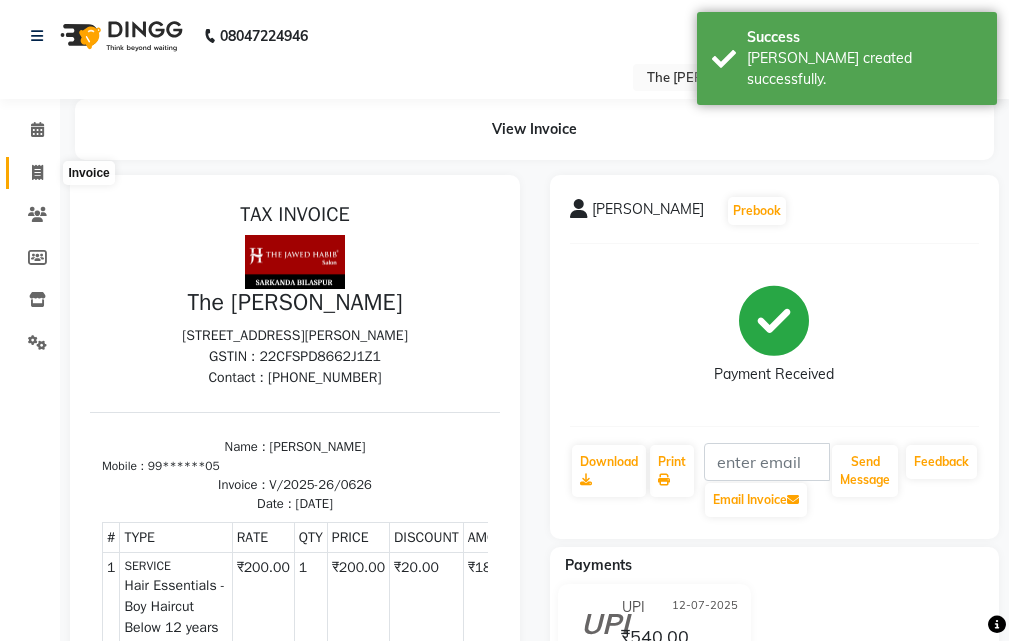 click 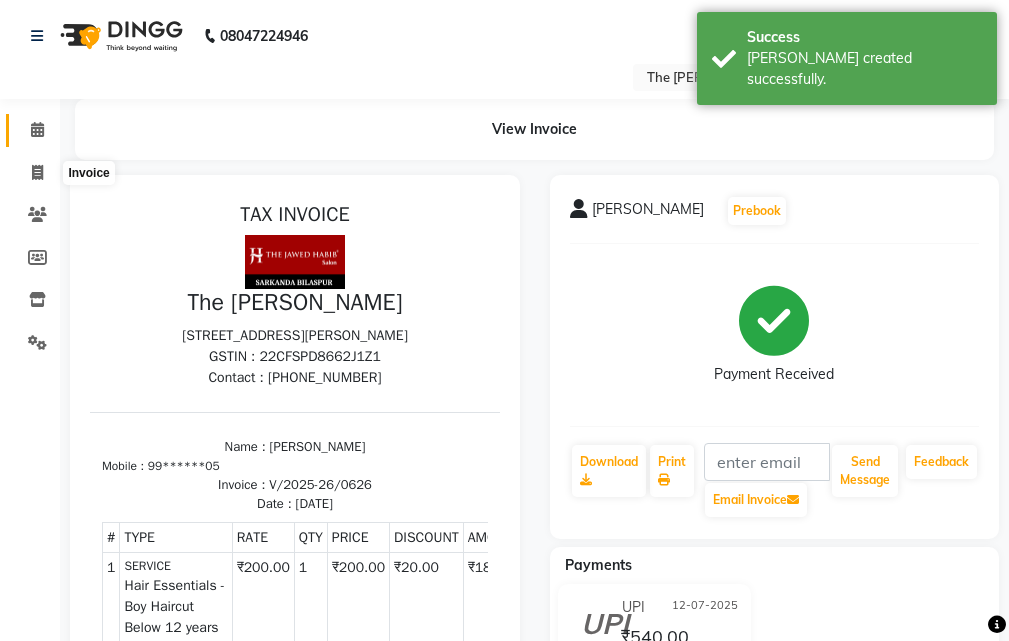 select on "service" 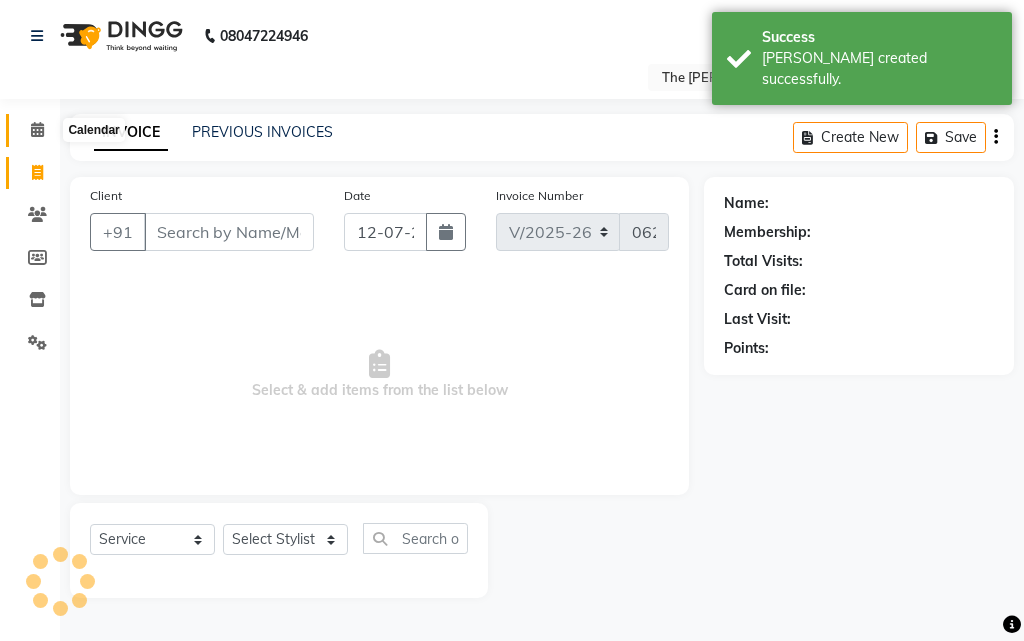 click 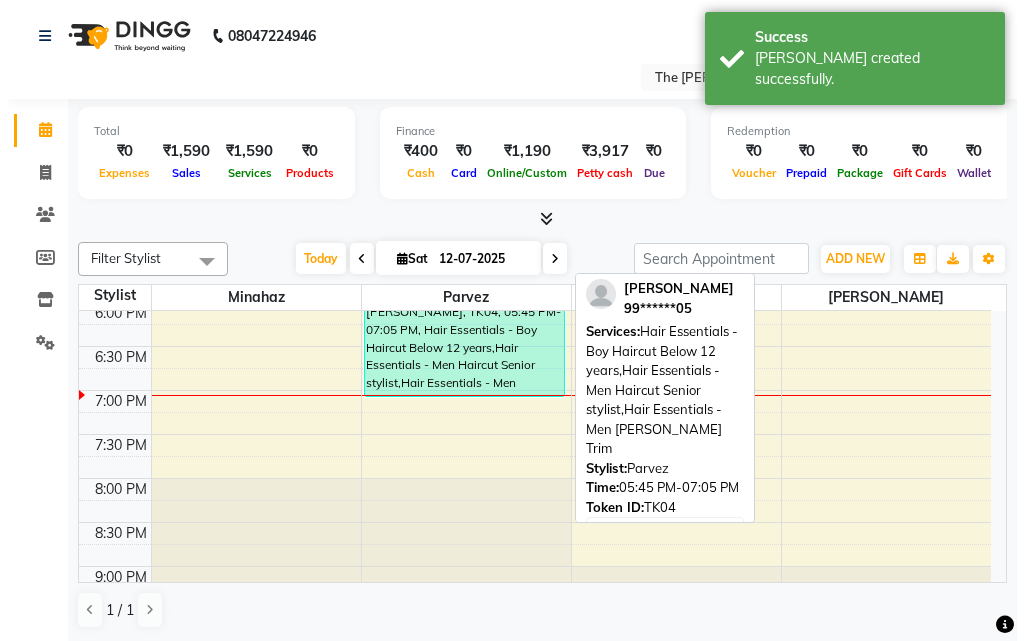 scroll, scrollTop: 700, scrollLeft: 0, axis: vertical 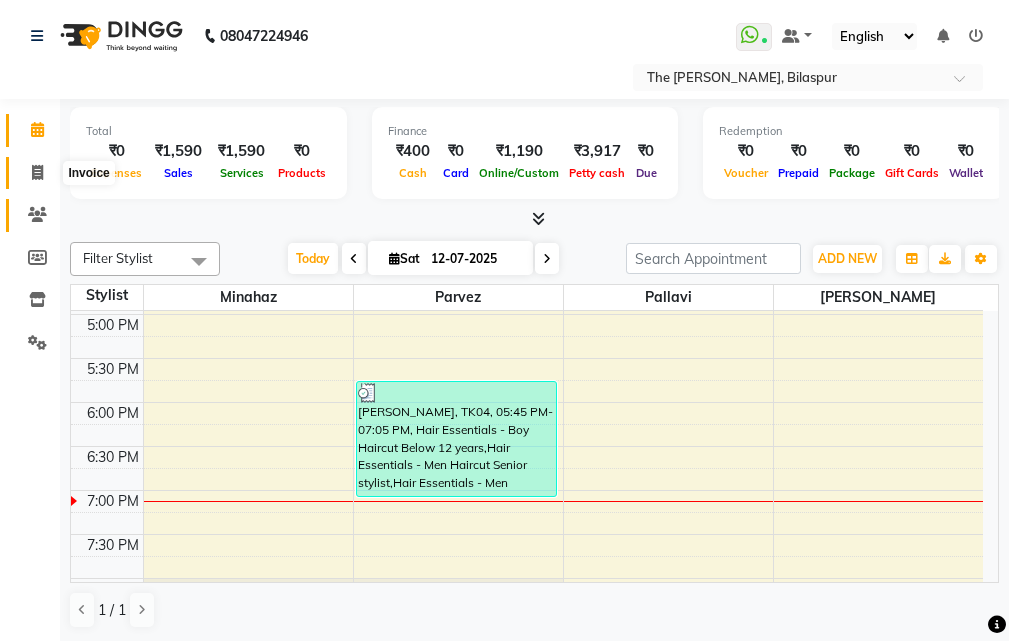 drag, startPoint x: 30, startPoint y: 167, endPoint x: 43, endPoint y: 205, distance: 40.16217 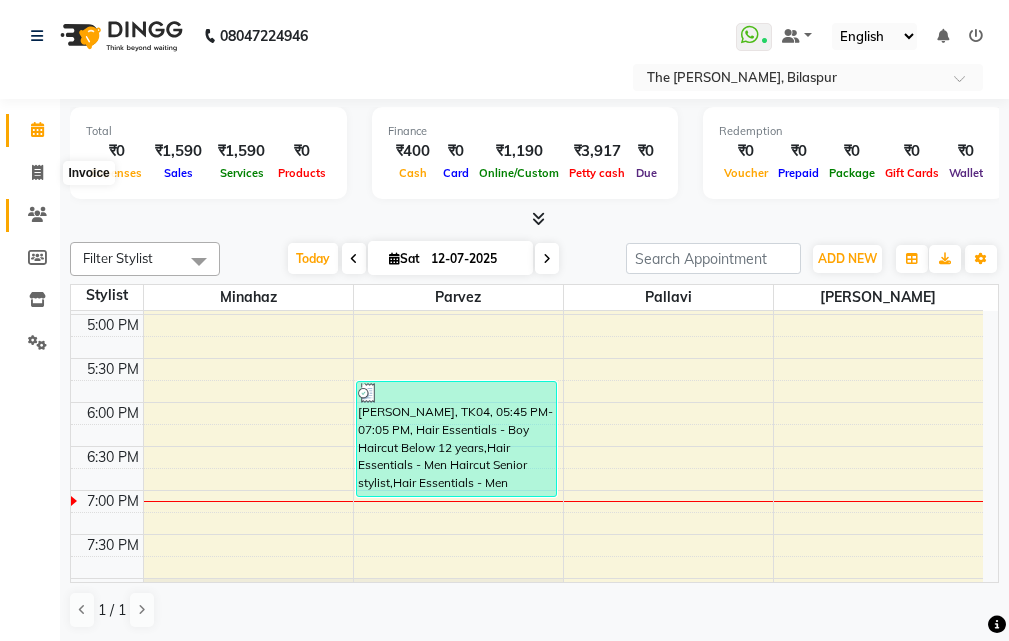 select on "service" 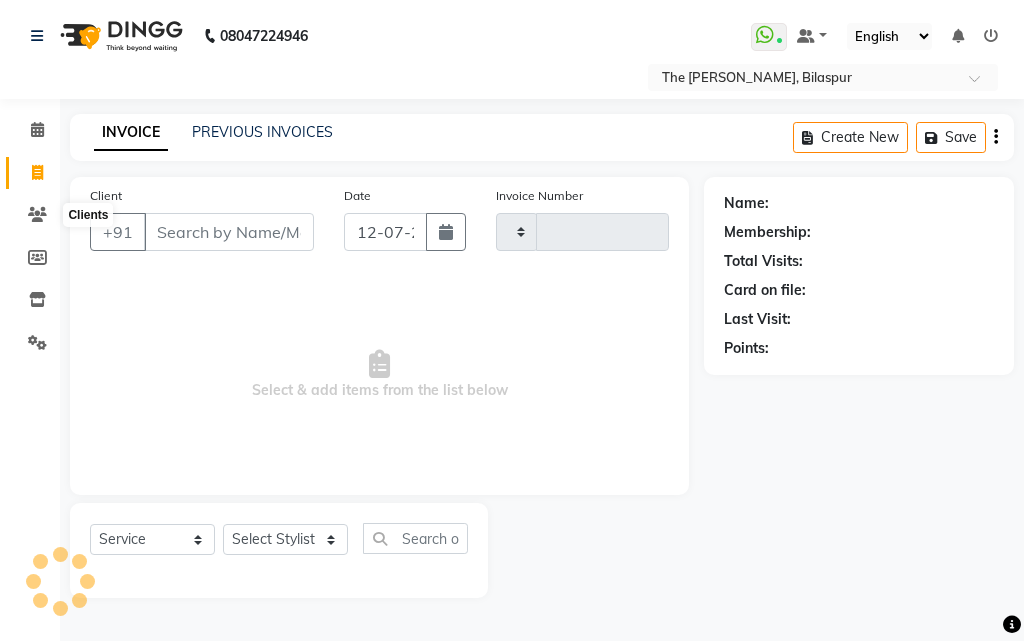 type on "0627" 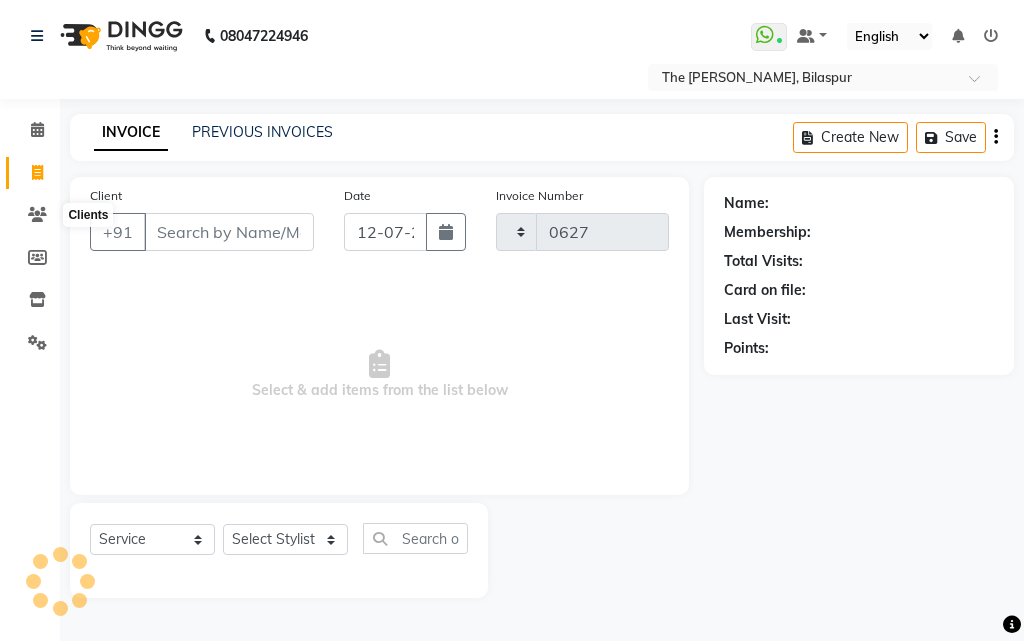 select on "6473" 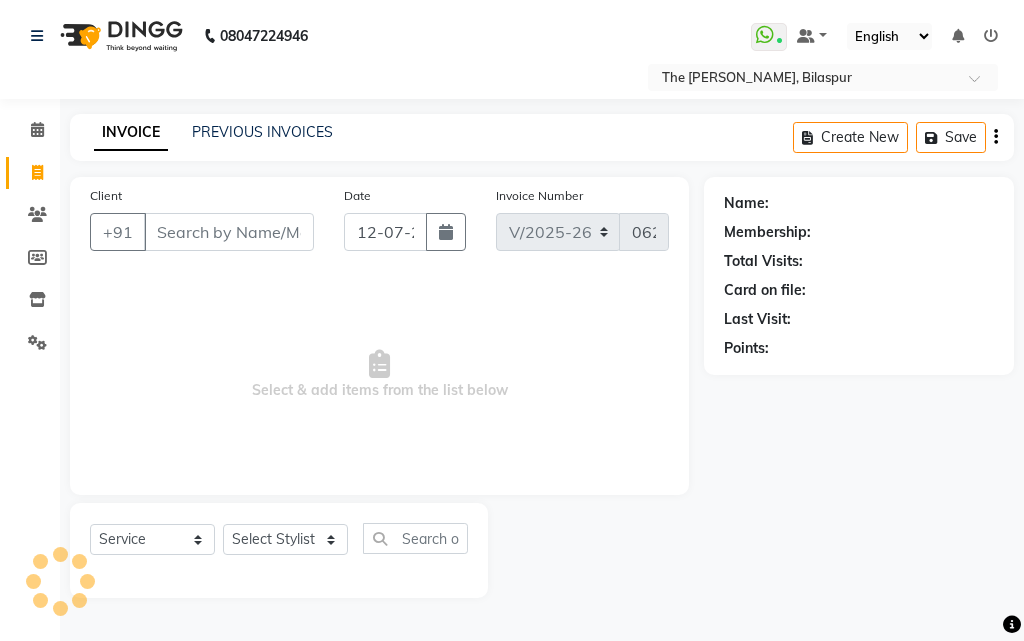 click on "Client" at bounding box center [229, 232] 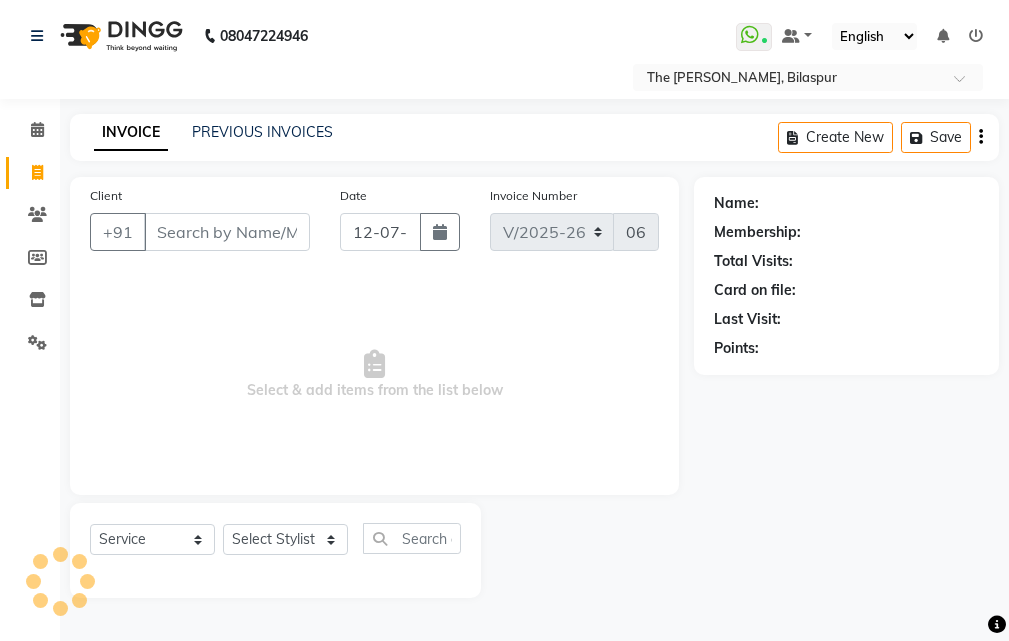 select on "63556" 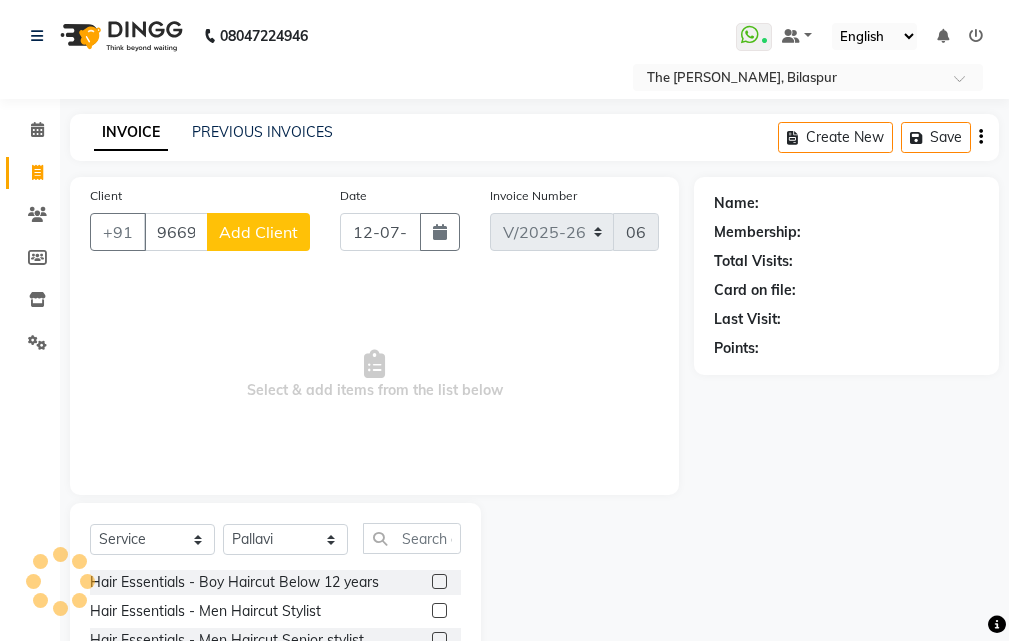 type on "96690126602" 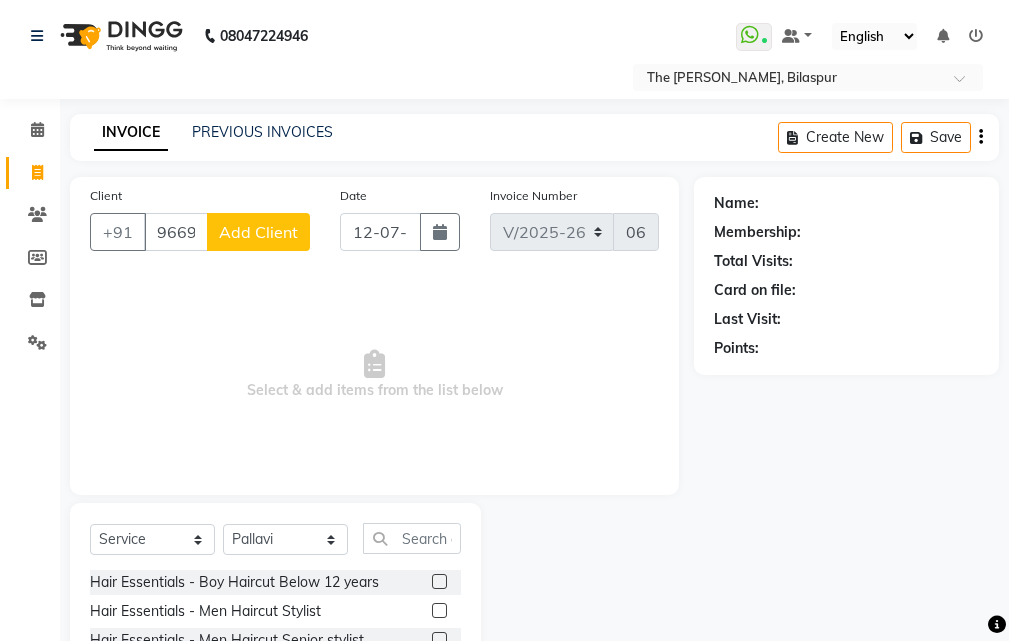click on "Add Client" 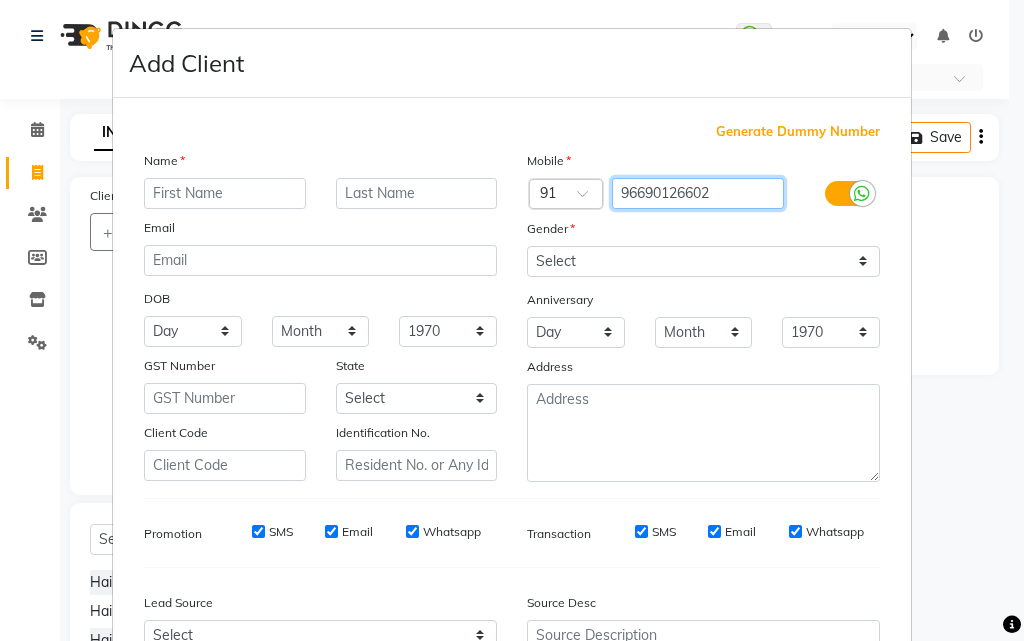 click on "96690126602" at bounding box center (698, 193) 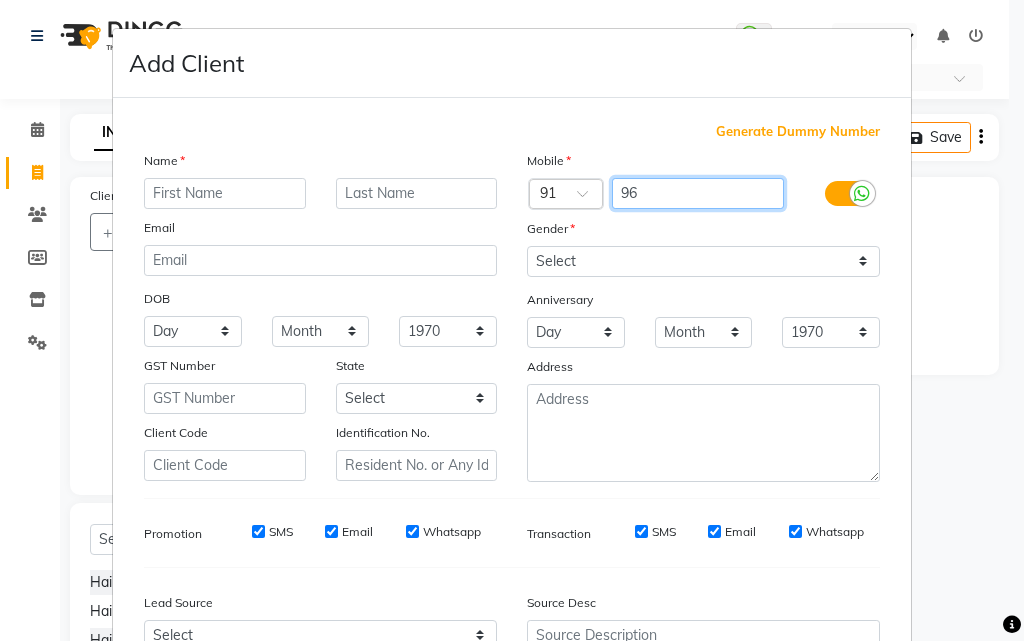 type on "9" 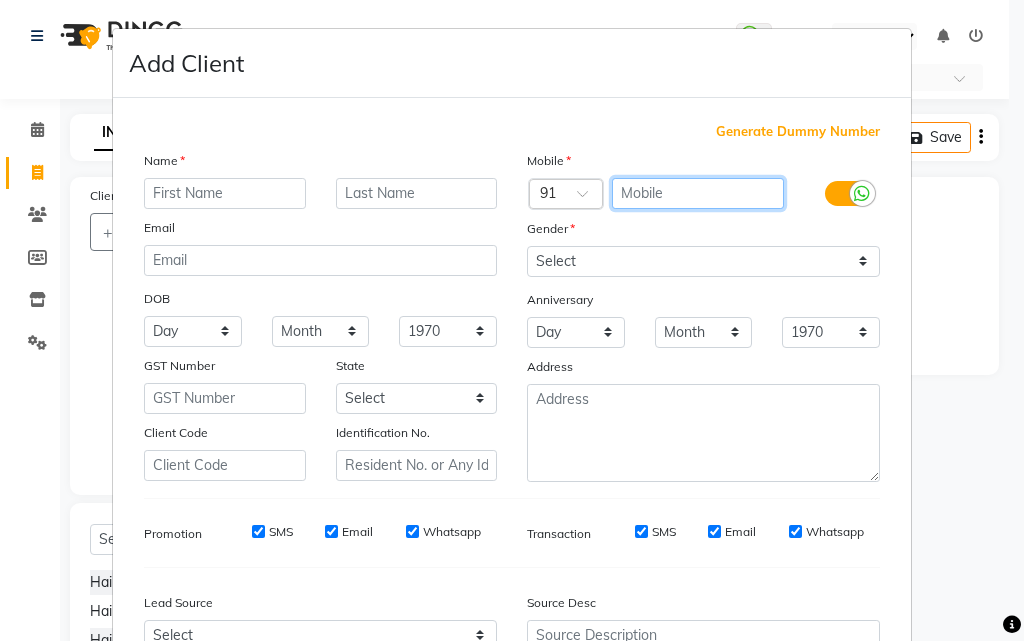 click at bounding box center [698, 193] 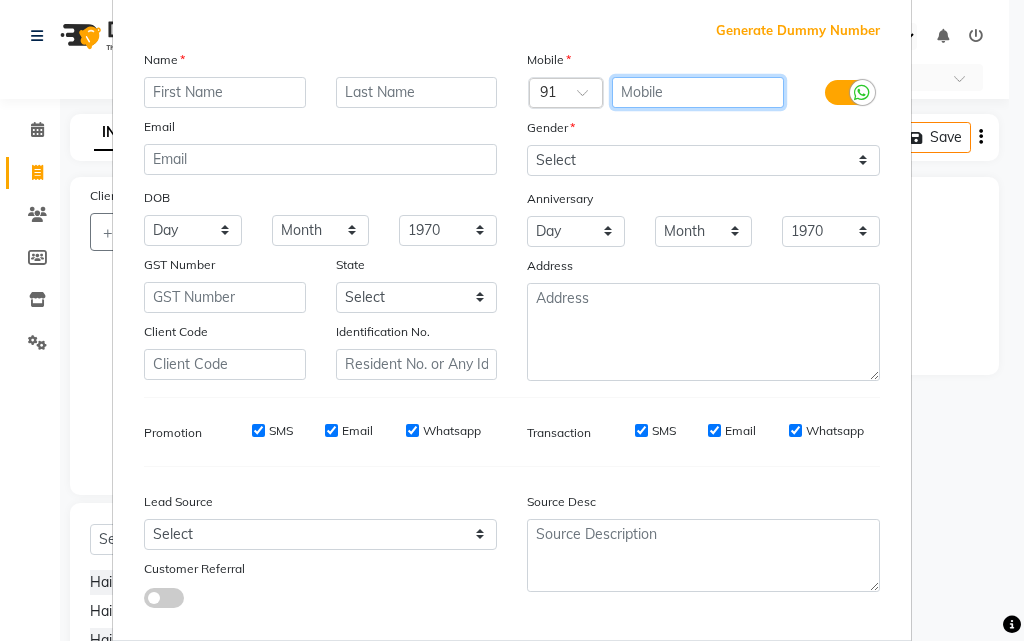scroll, scrollTop: 208, scrollLeft: 0, axis: vertical 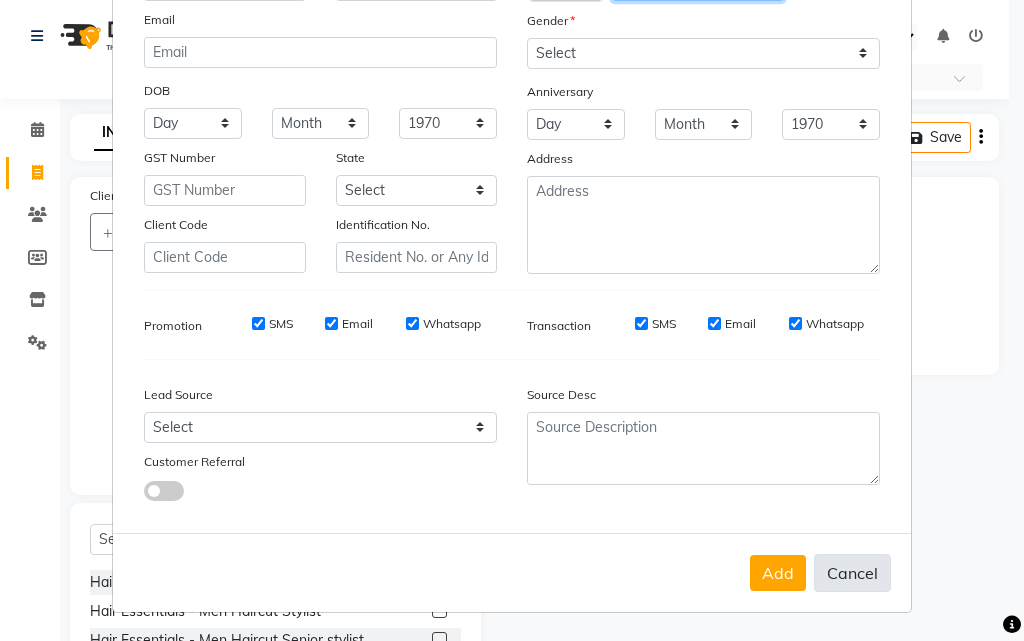 type 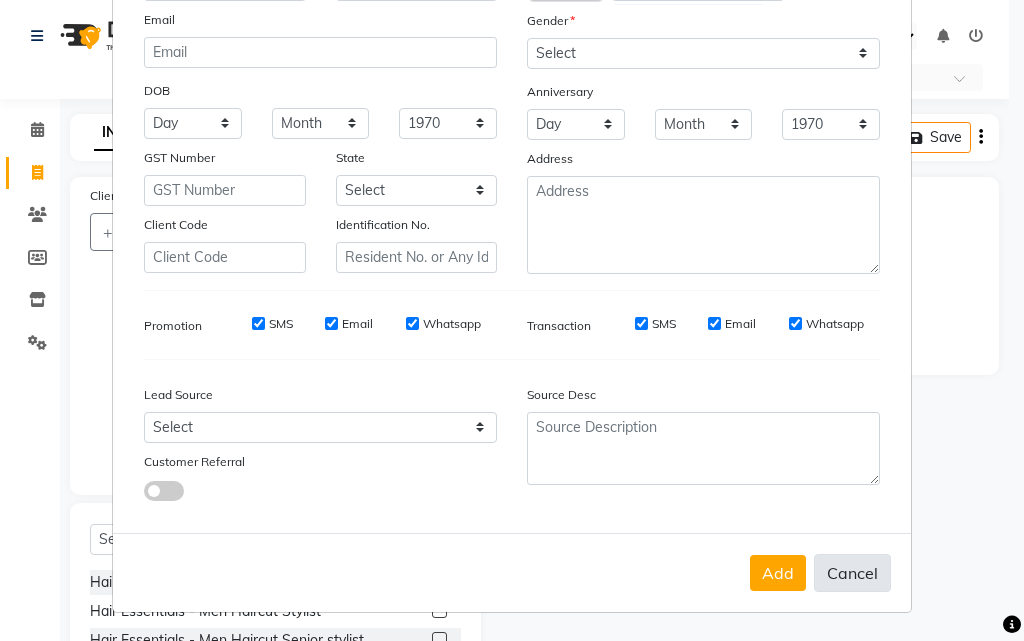 click on "Cancel" at bounding box center [852, 573] 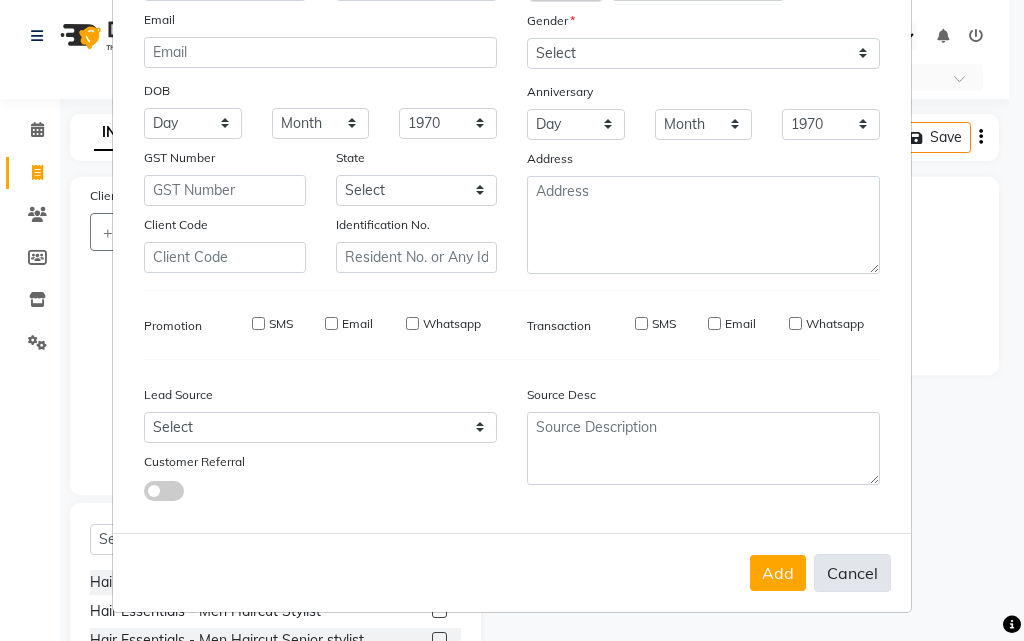 select 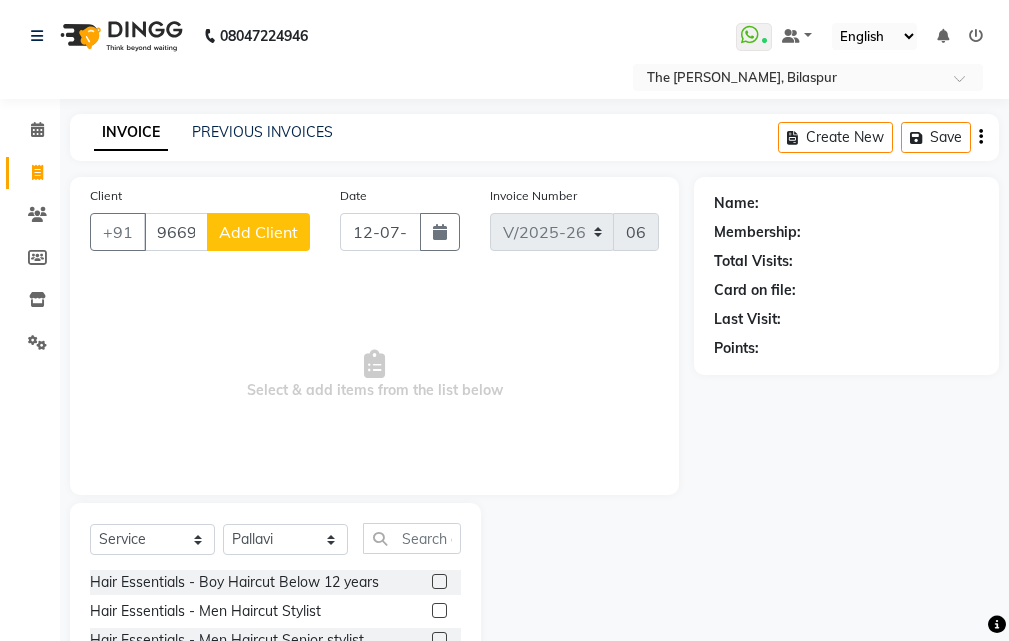 click on "Add Client" 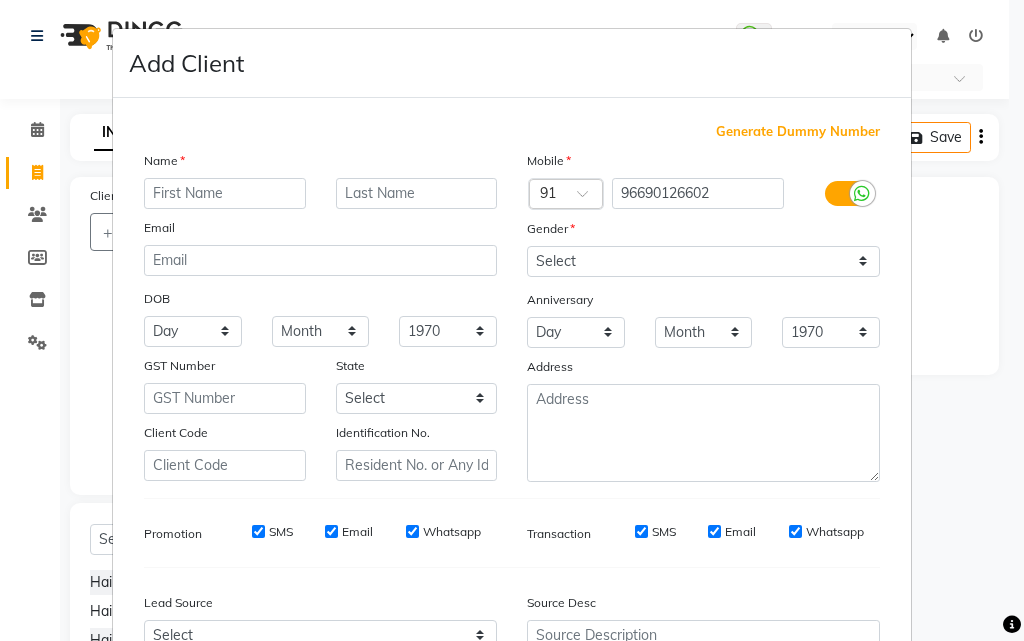 scroll, scrollTop: 208, scrollLeft: 0, axis: vertical 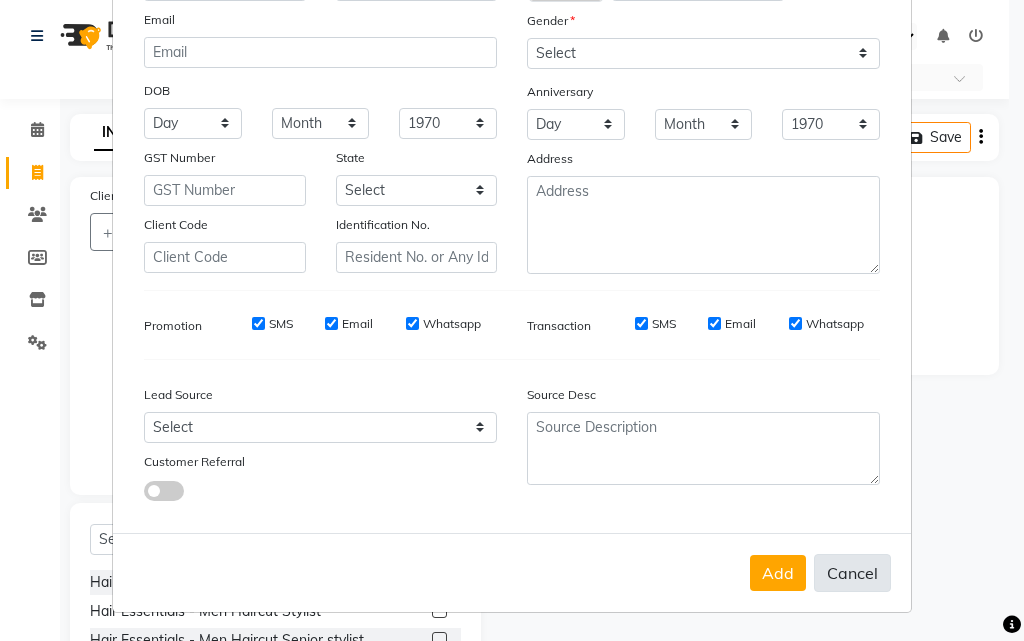 click on "Cancel" at bounding box center (852, 573) 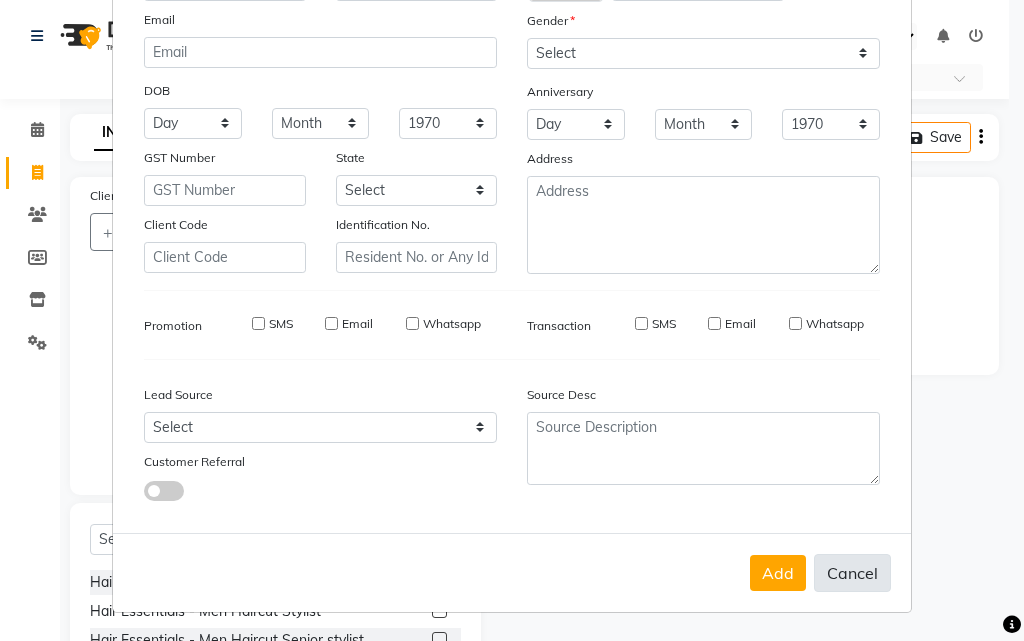 select 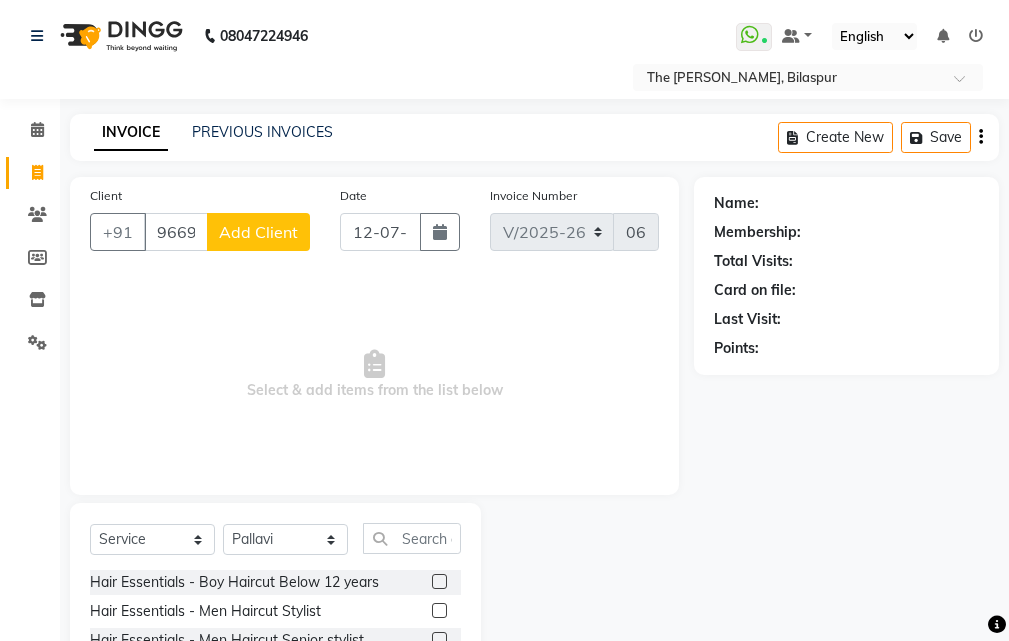 type 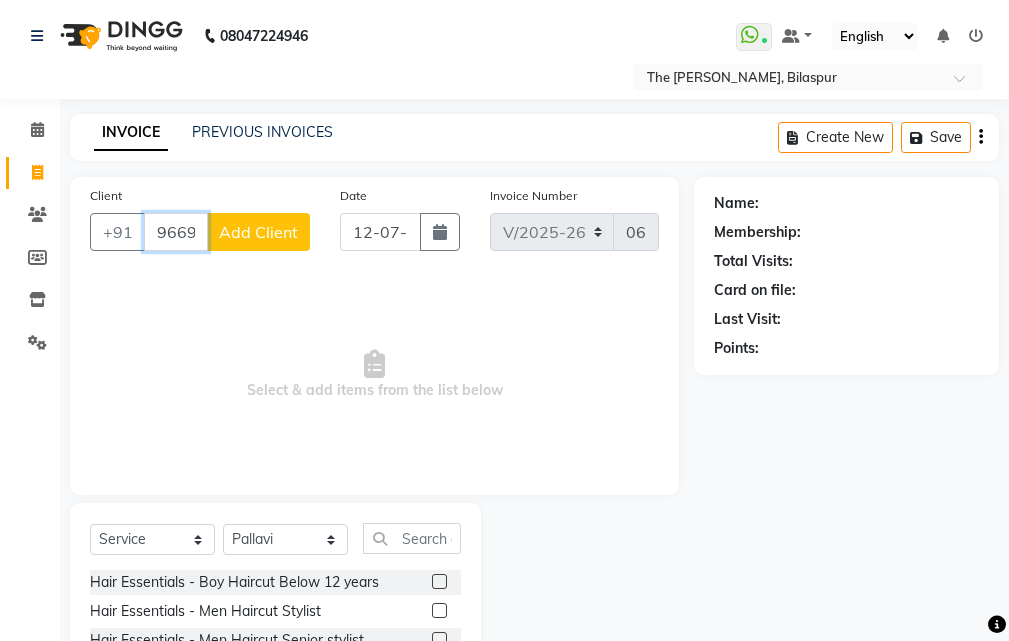 click on "96690126602" at bounding box center (176, 232) 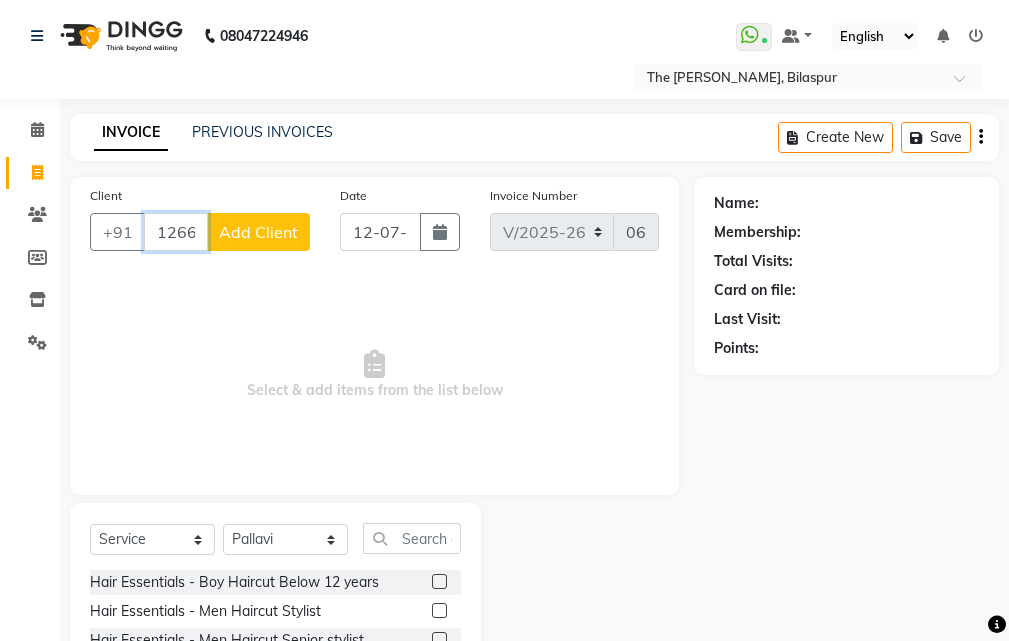 click on "126602" at bounding box center [176, 232] 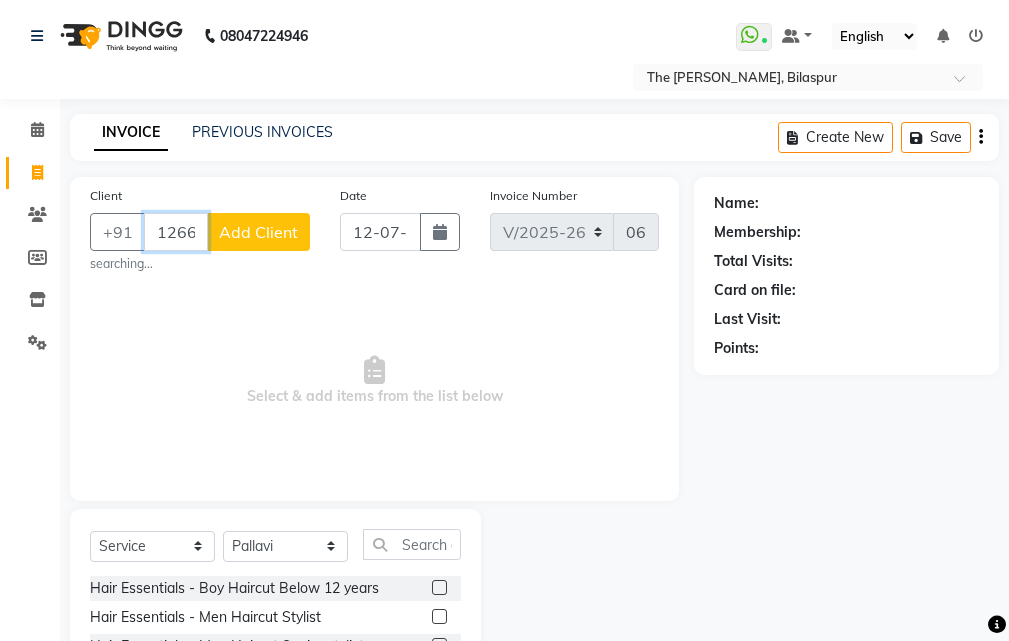 type on "12662" 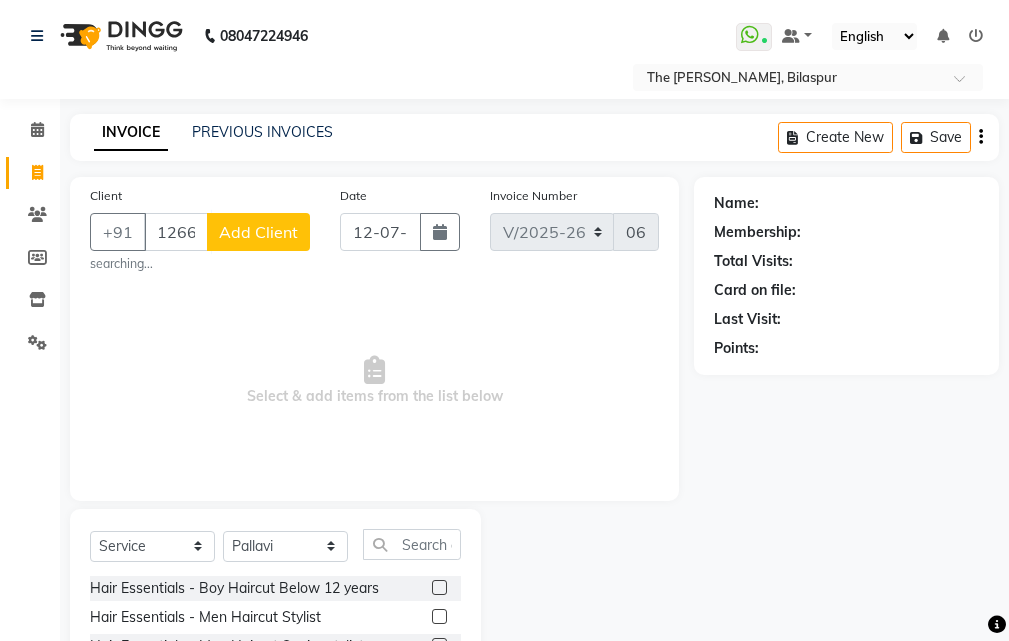 click on "Add Client" 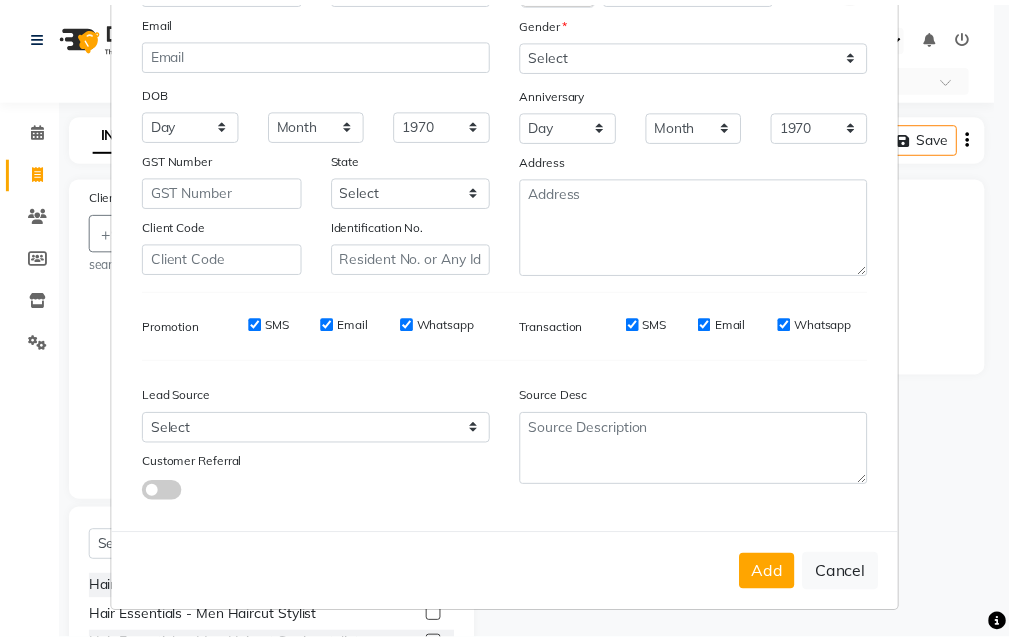 scroll, scrollTop: 208, scrollLeft: 0, axis: vertical 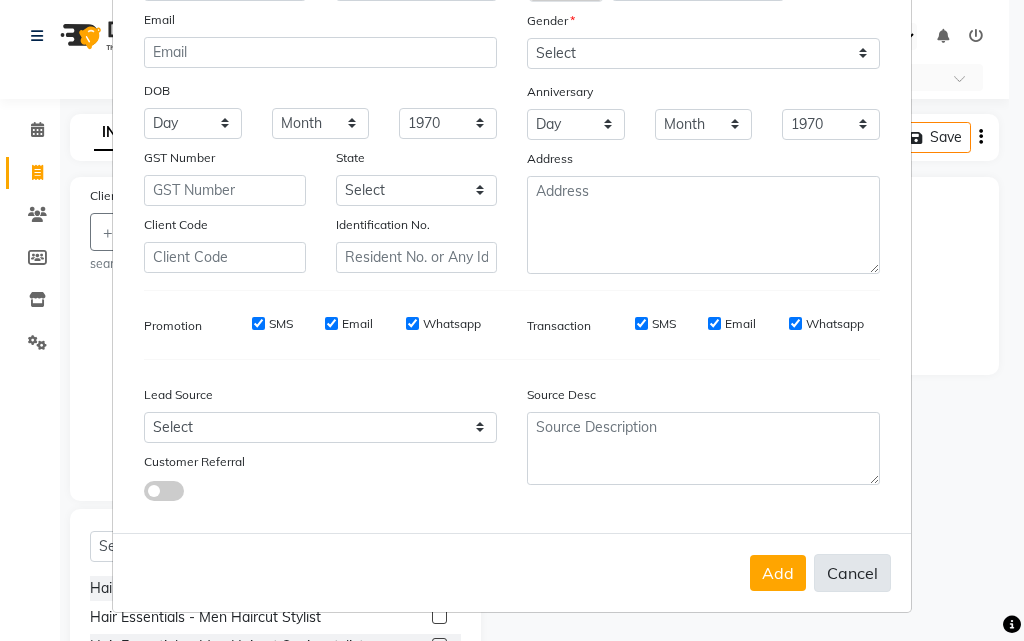click on "Cancel" at bounding box center (852, 573) 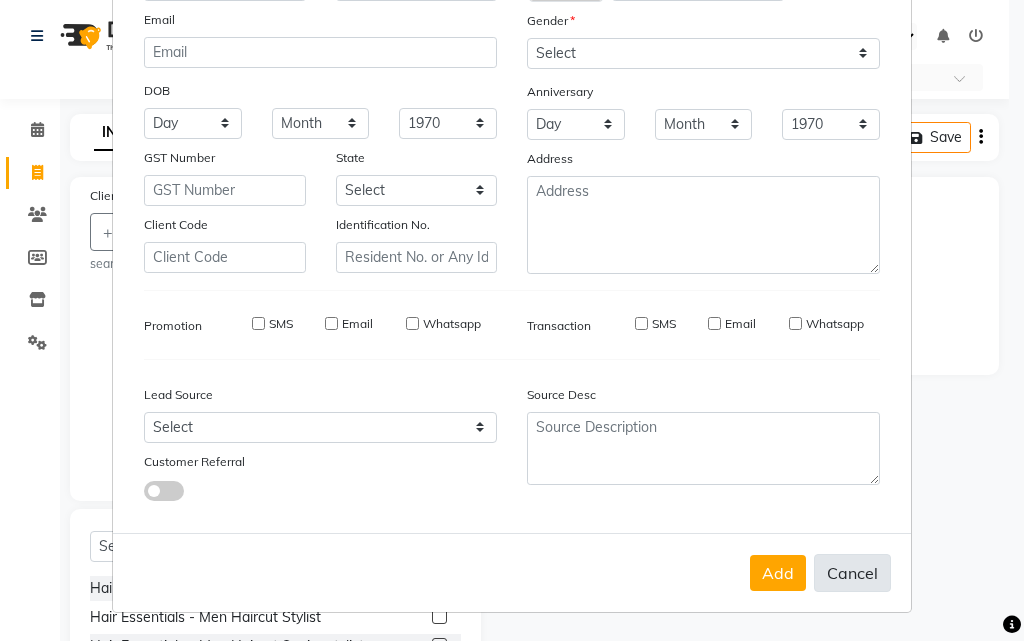 select 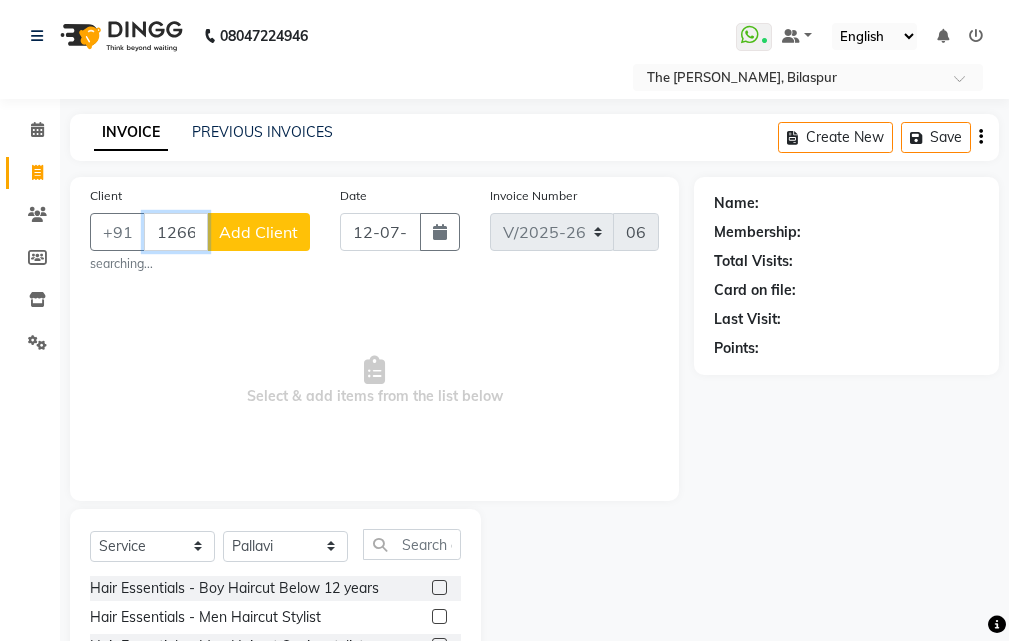 click on "12662" at bounding box center (176, 232) 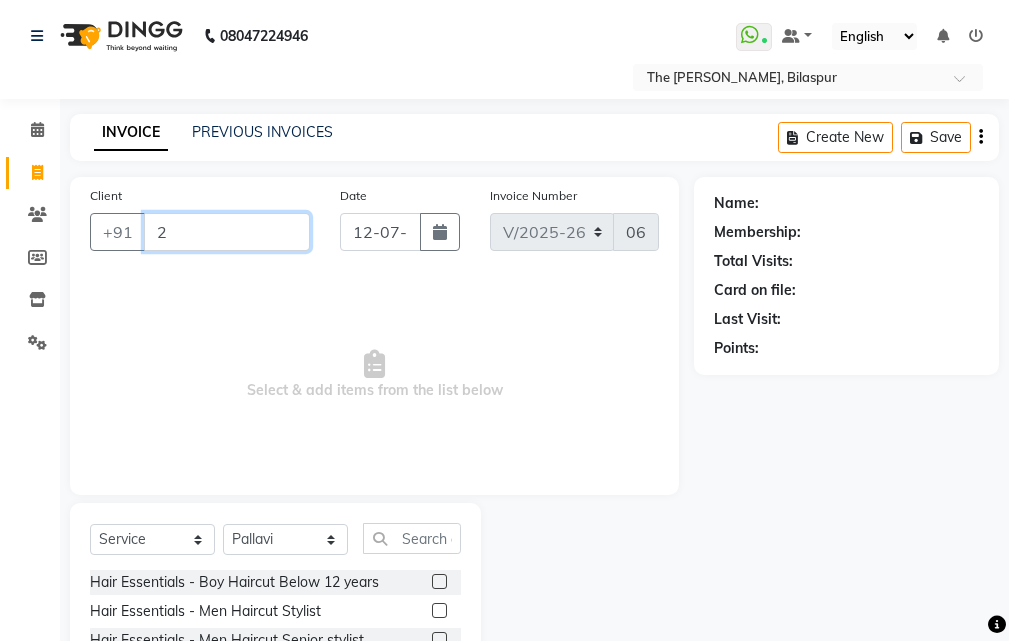 type on "2" 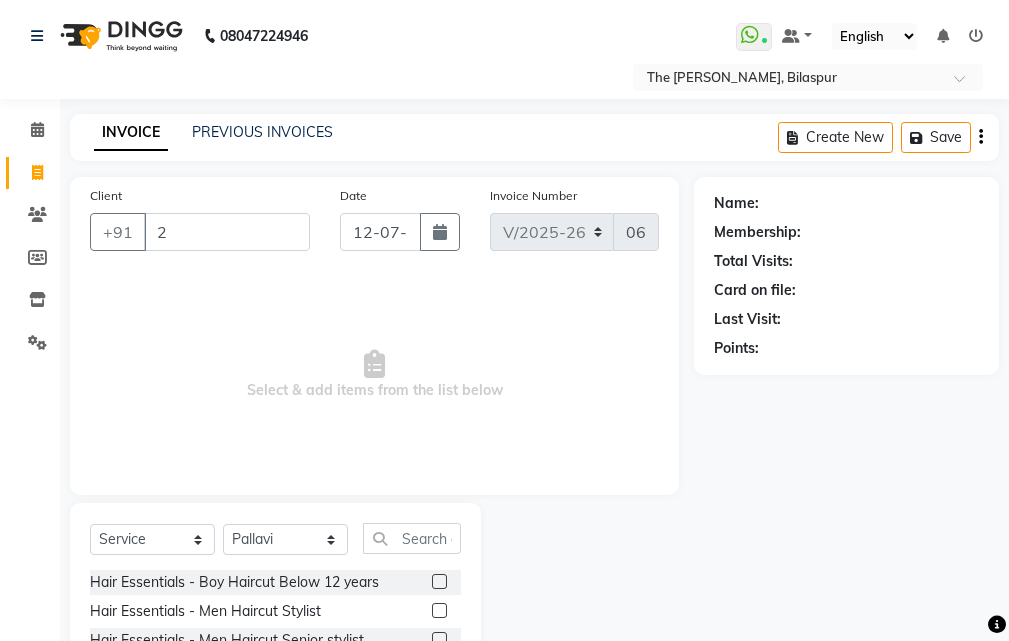 click on "Client +91 2" 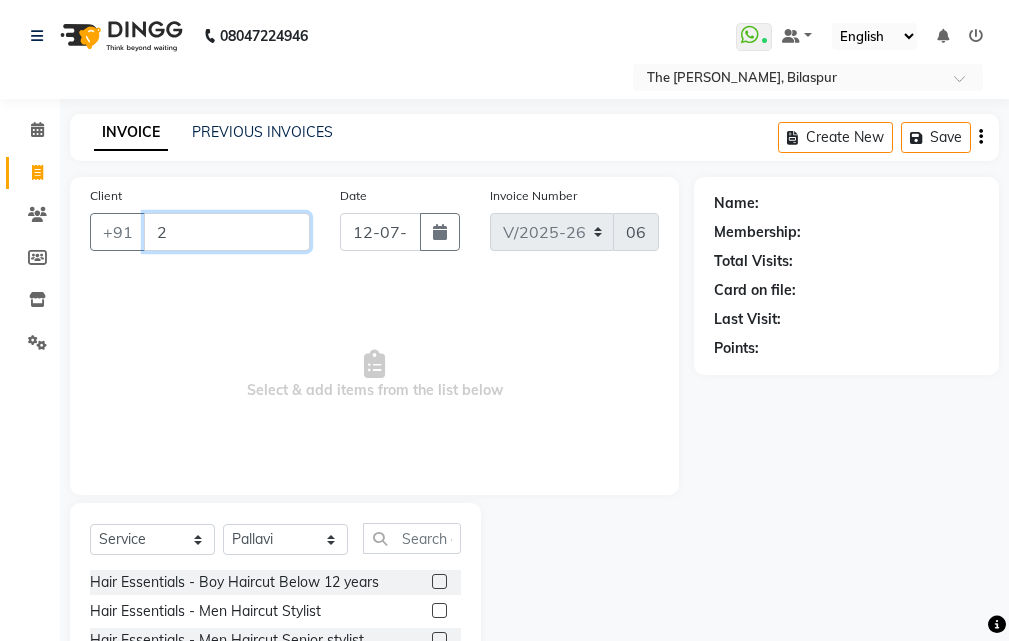 click on "2" at bounding box center [227, 232] 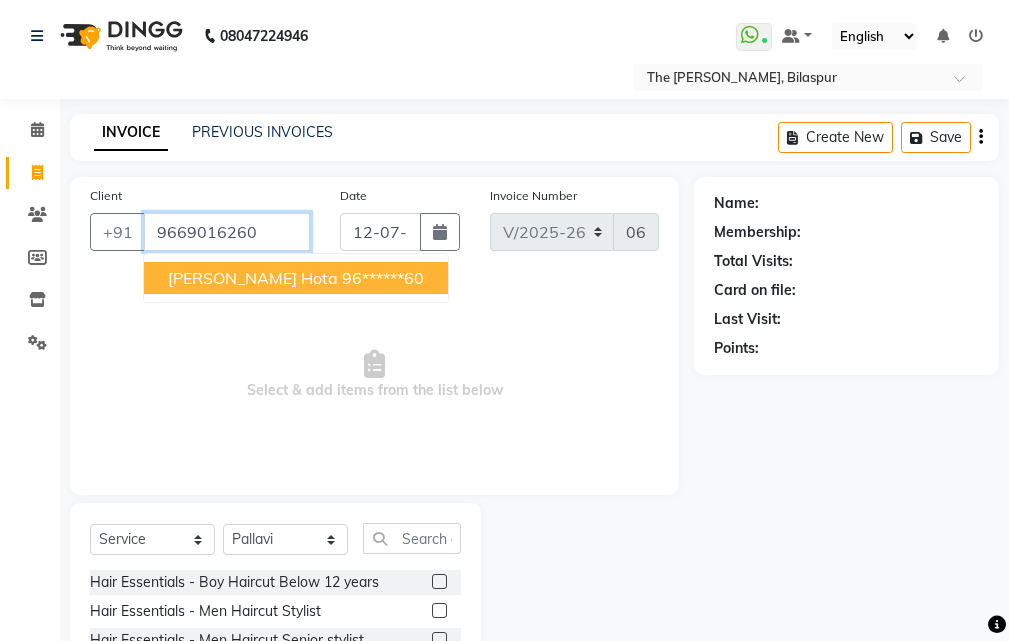 type on "9669016260" 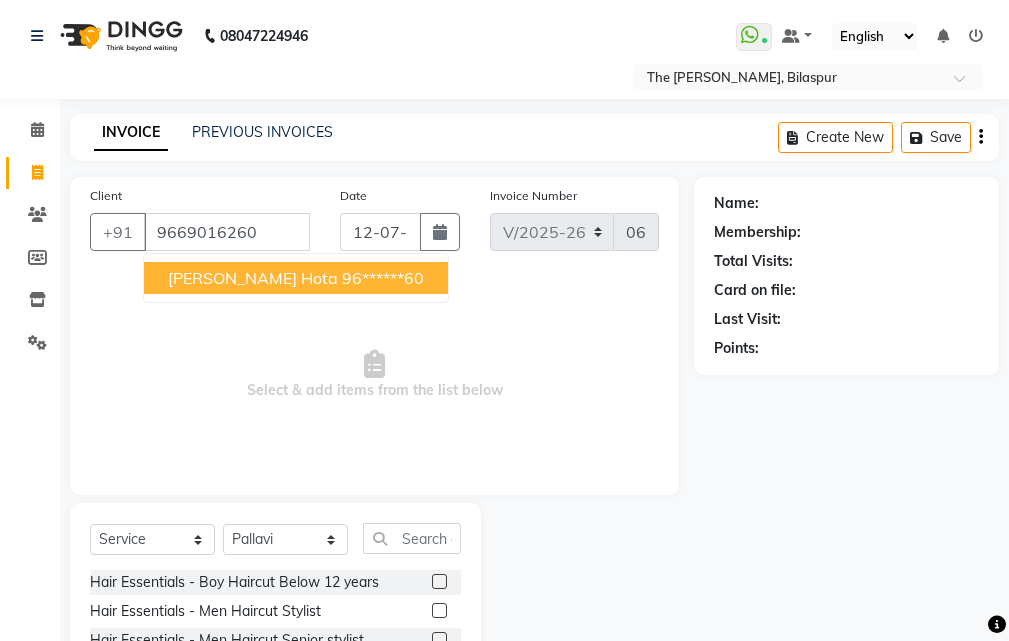 select on "1: Object" 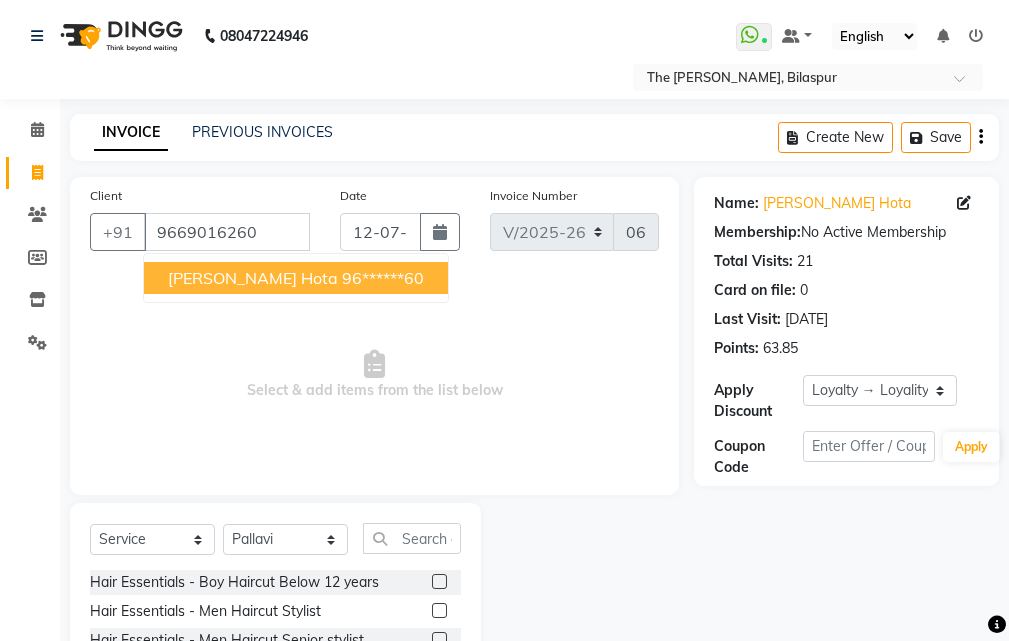 click on "[PERSON_NAME] Hota" at bounding box center (253, 278) 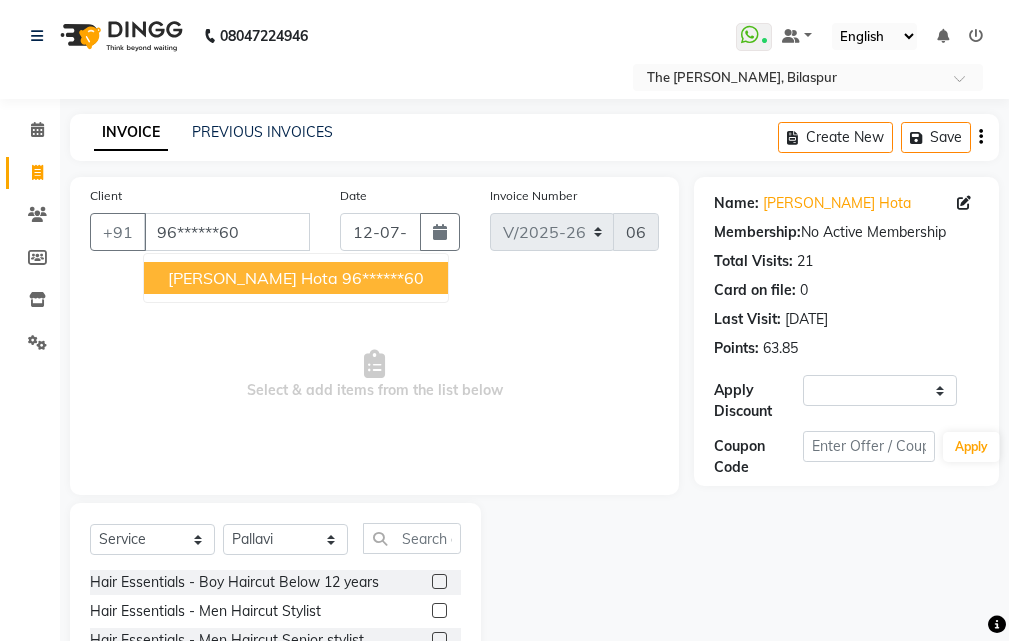 select on "1: Object" 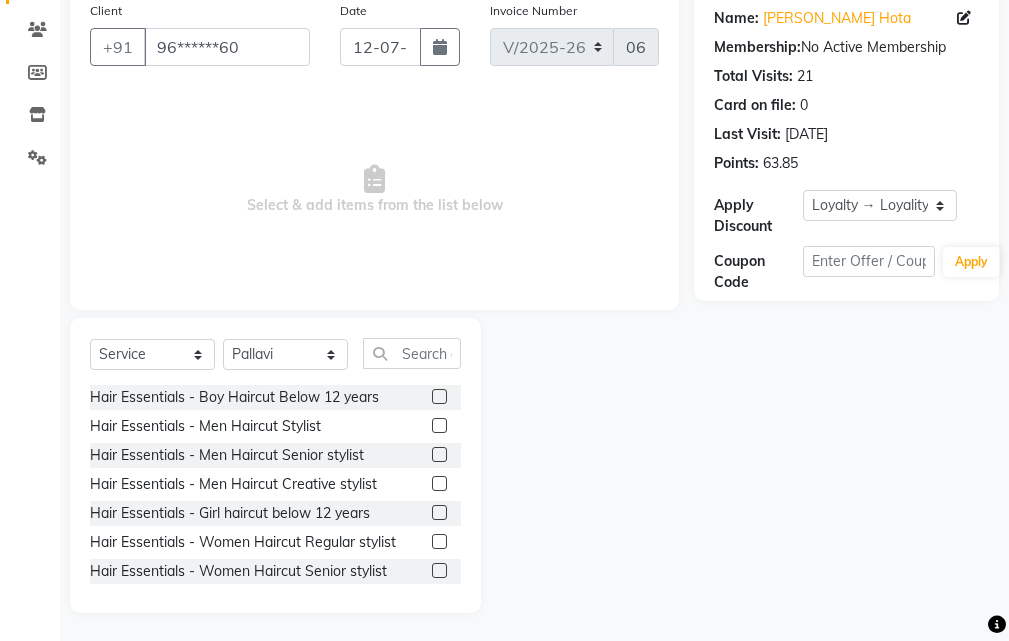 scroll, scrollTop: 187, scrollLeft: 0, axis: vertical 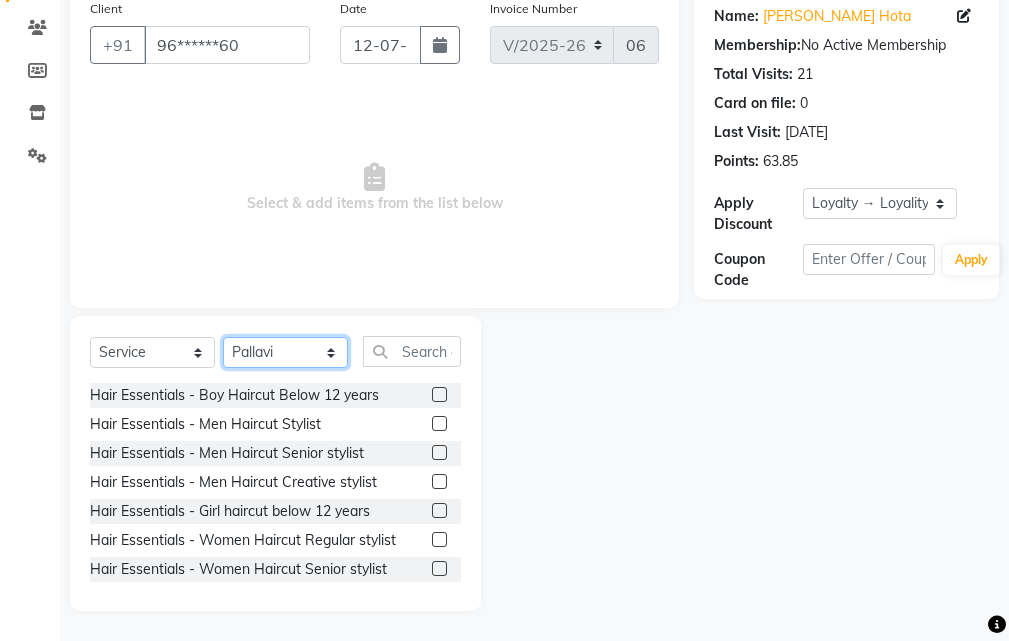 drag, startPoint x: 329, startPoint y: 356, endPoint x: 313, endPoint y: 354, distance: 16.124516 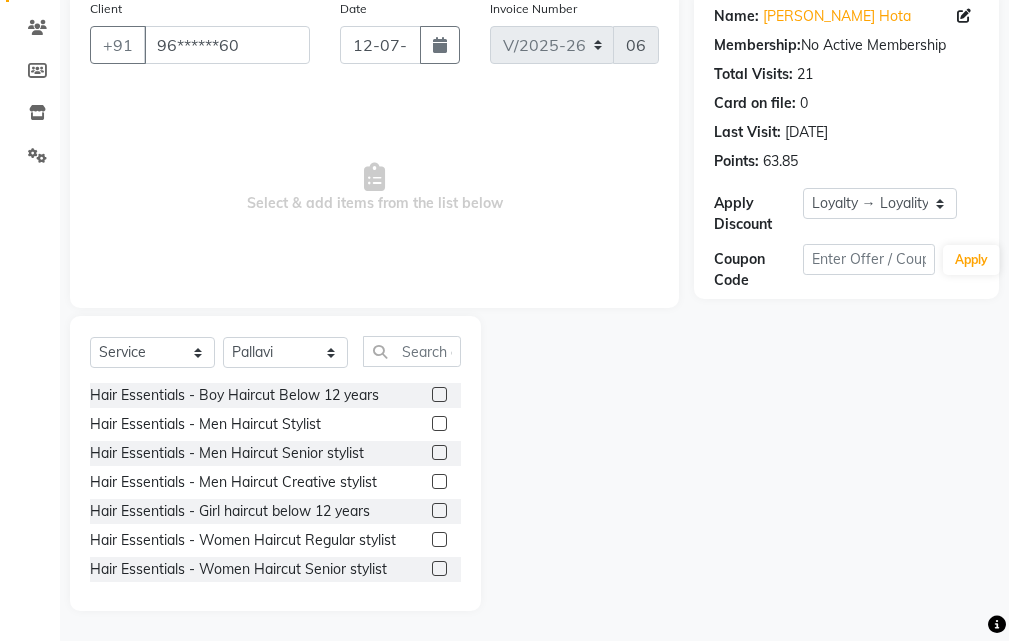 click 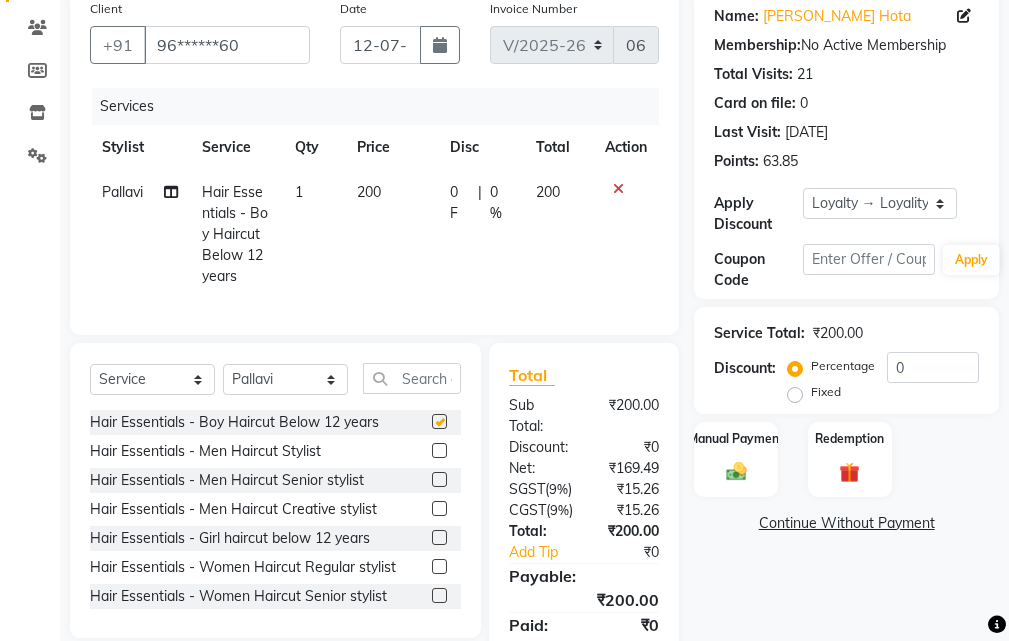 checkbox on "false" 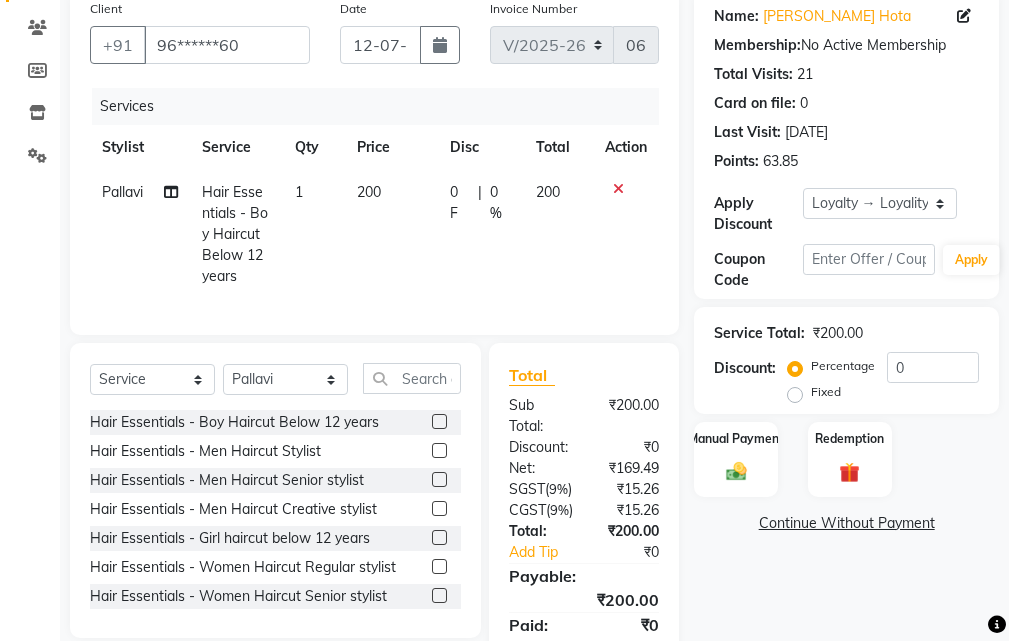 click 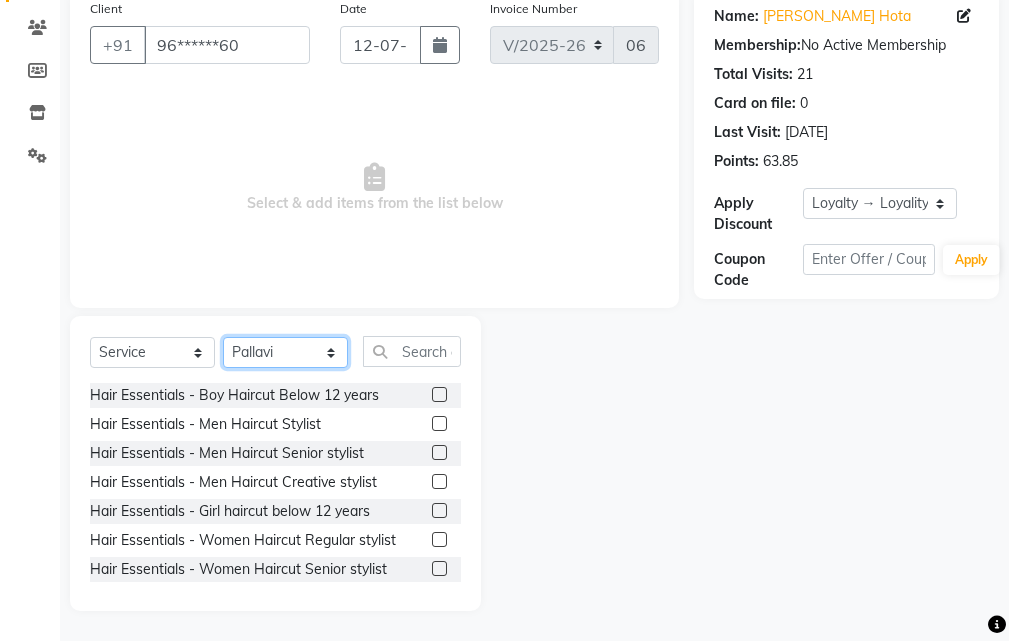click on "Select Stylist Manager [PERSON_NAME] [GEOGRAPHIC_DATA][PERSON_NAME] Saurabh [PERSON_NAME]" 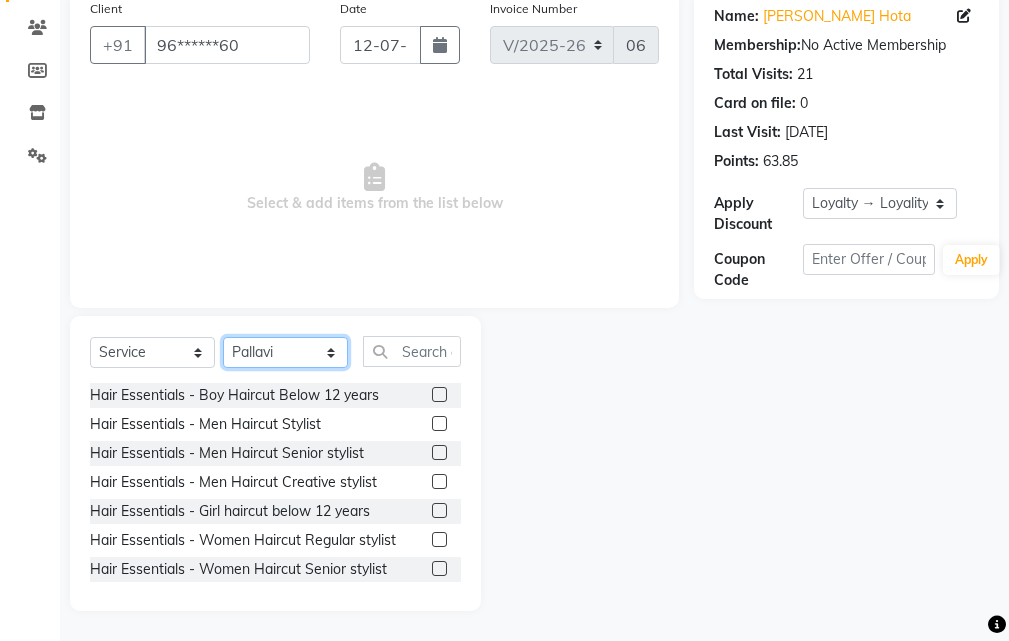 select on "49606" 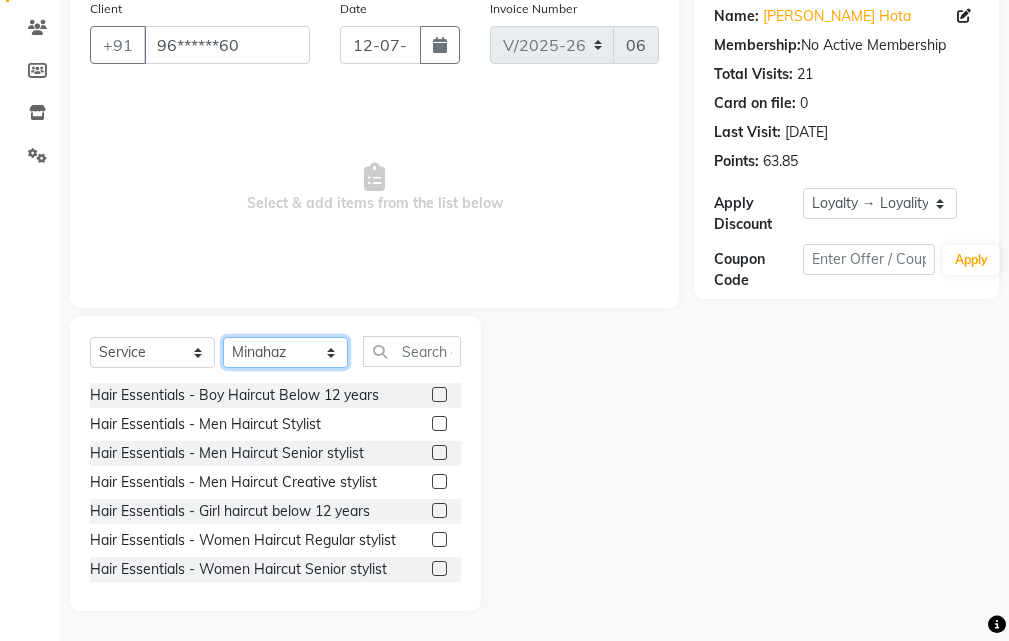 click on "Select Stylist Manager [PERSON_NAME] [GEOGRAPHIC_DATA][PERSON_NAME] Saurabh [PERSON_NAME]" 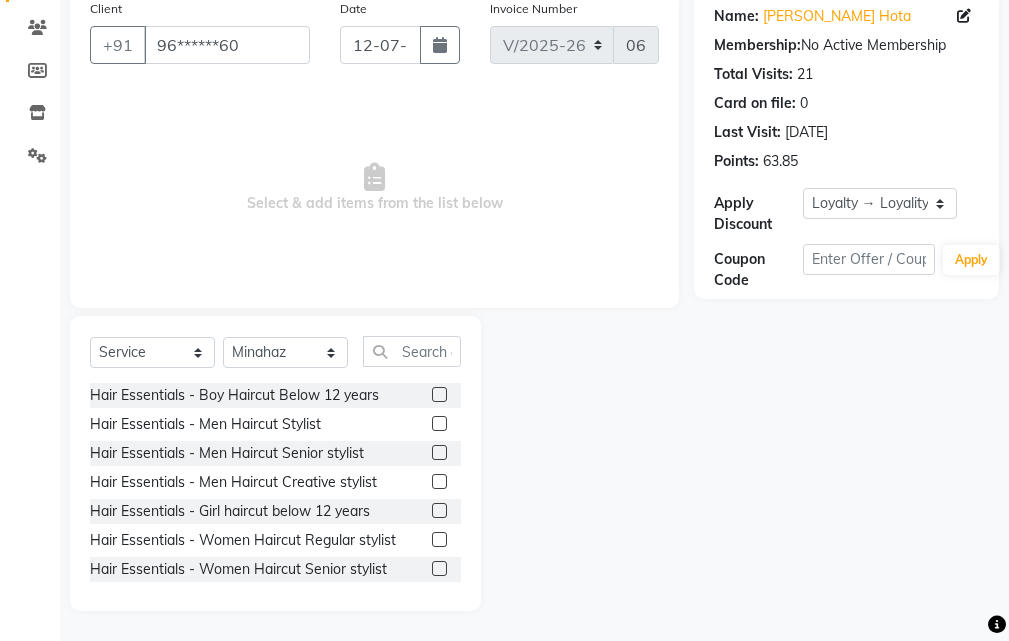 click 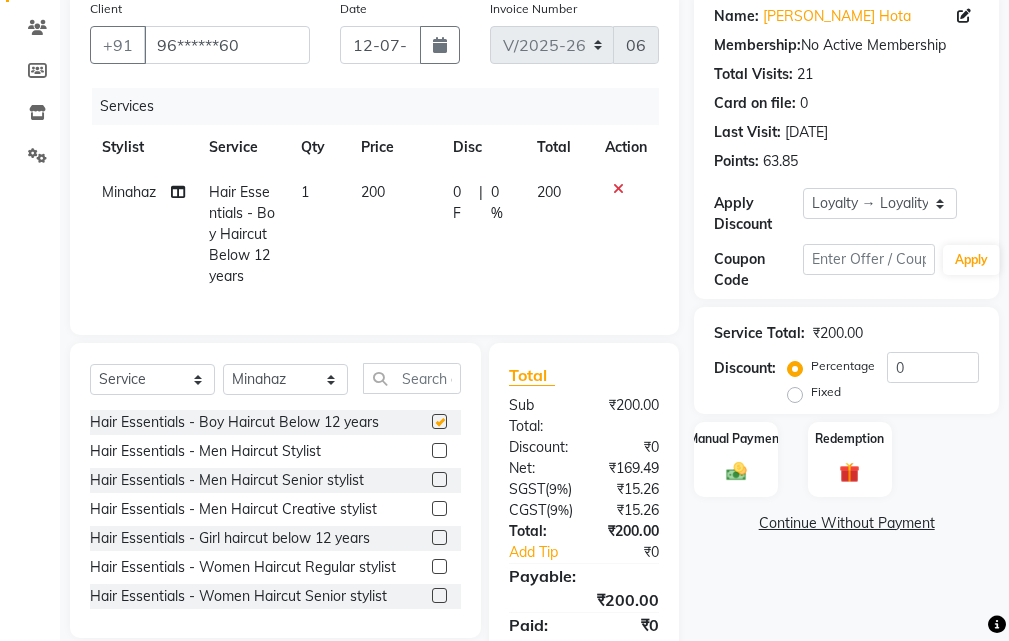 checkbox on "false" 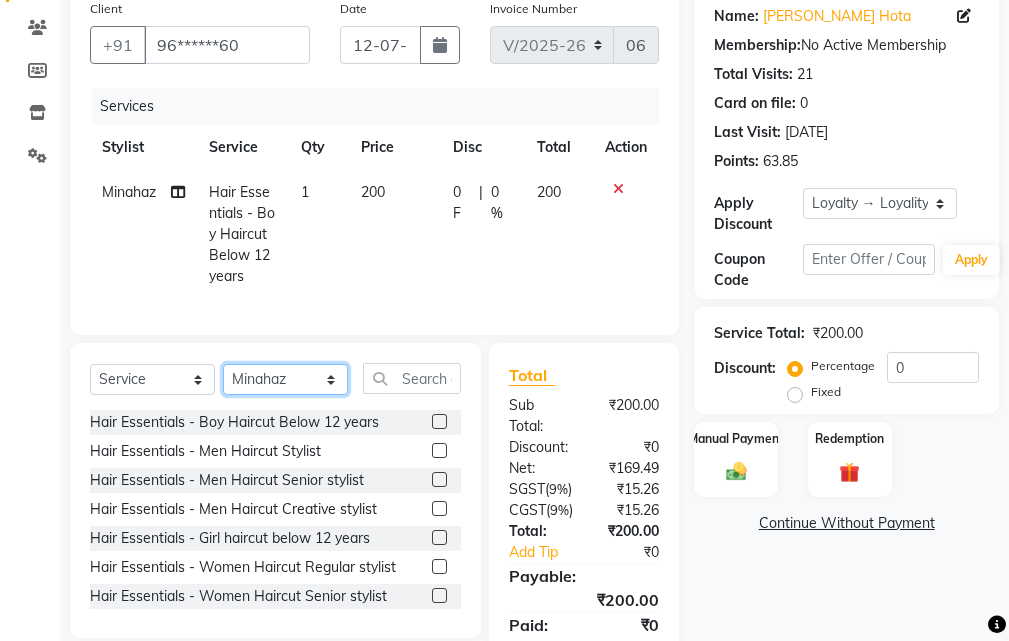 click on "Select Stylist Manager [PERSON_NAME] [GEOGRAPHIC_DATA][PERSON_NAME] Saurabh [PERSON_NAME]" 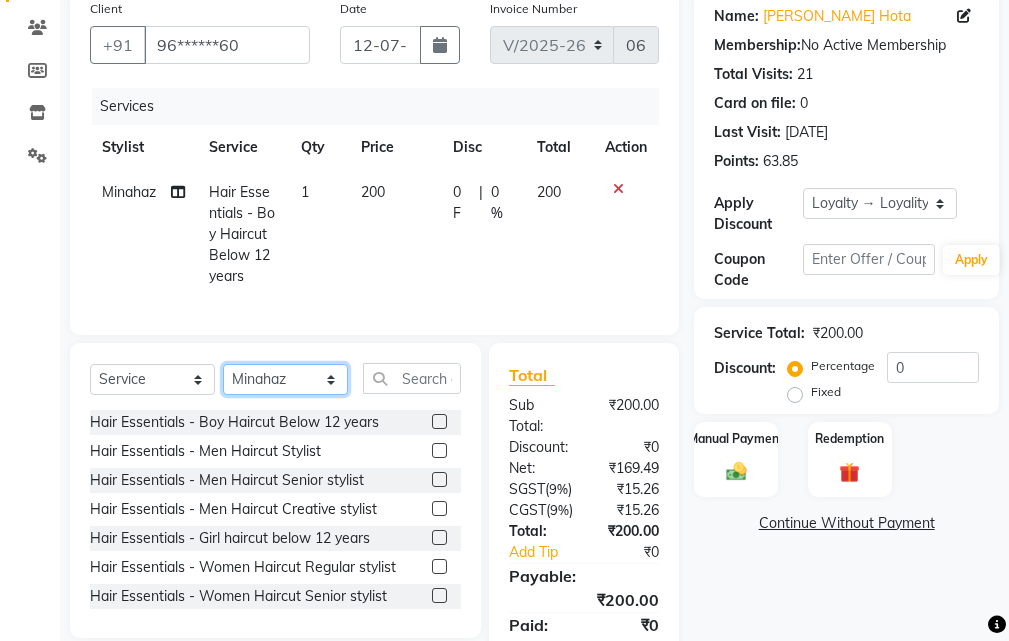 select on "85299" 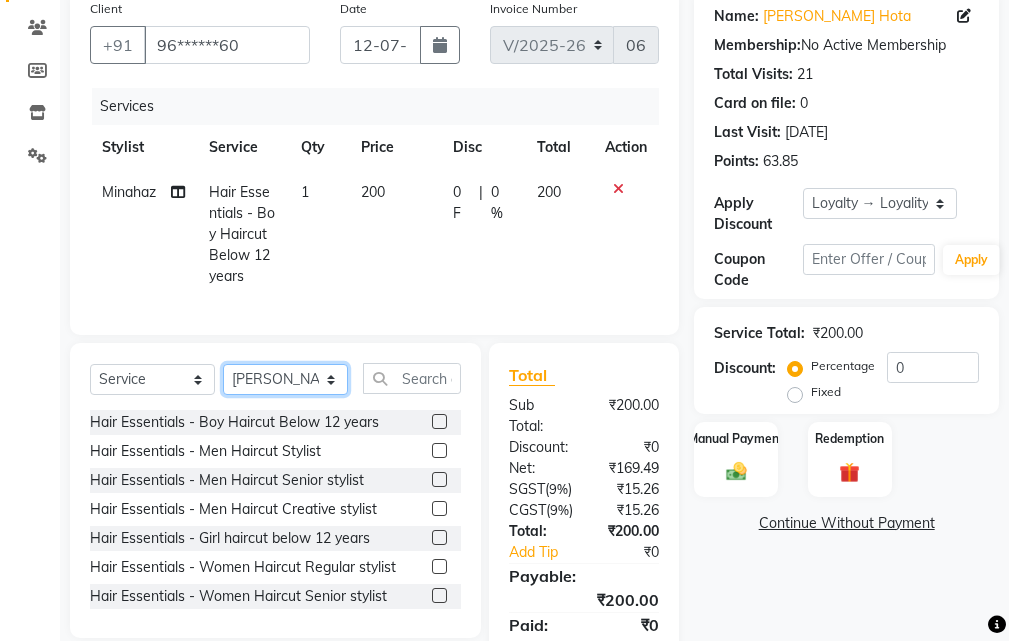 click on "Select Stylist Manager [PERSON_NAME] [GEOGRAPHIC_DATA][PERSON_NAME] Saurabh [PERSON_NAME]" 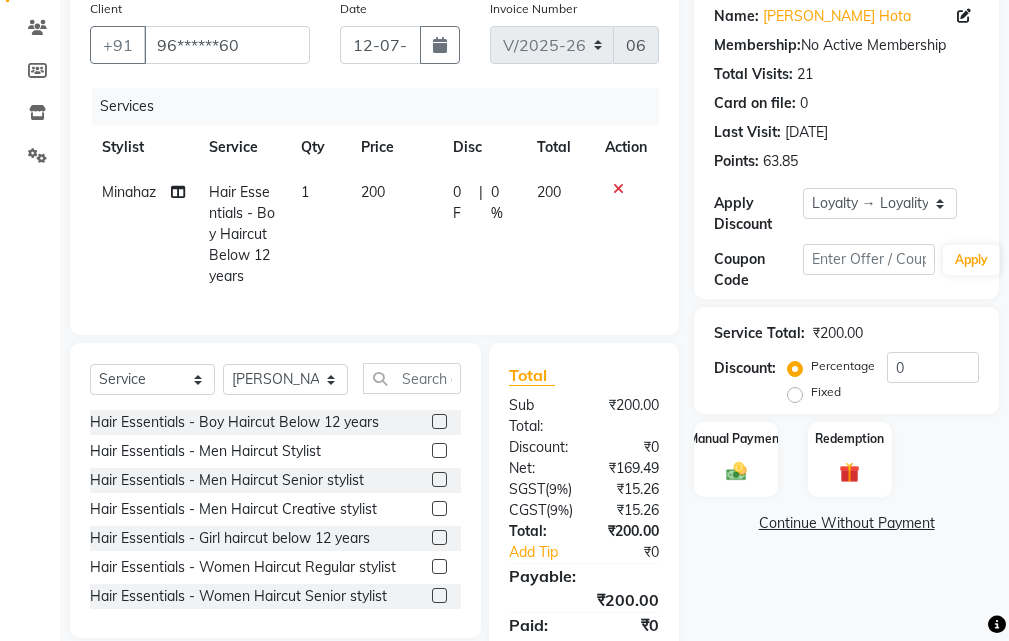 click 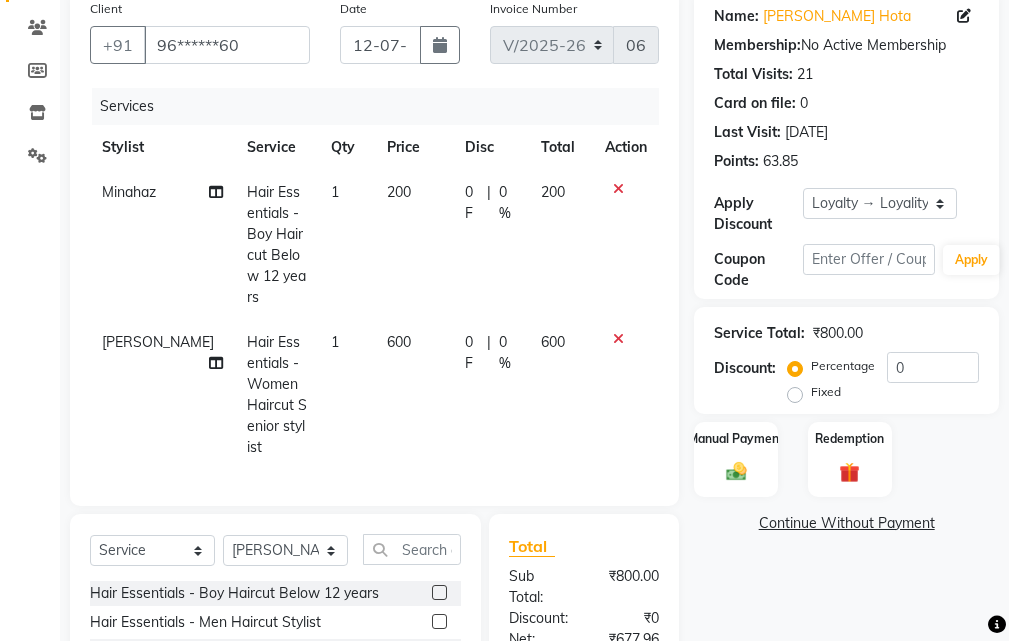 checkbox on "false" 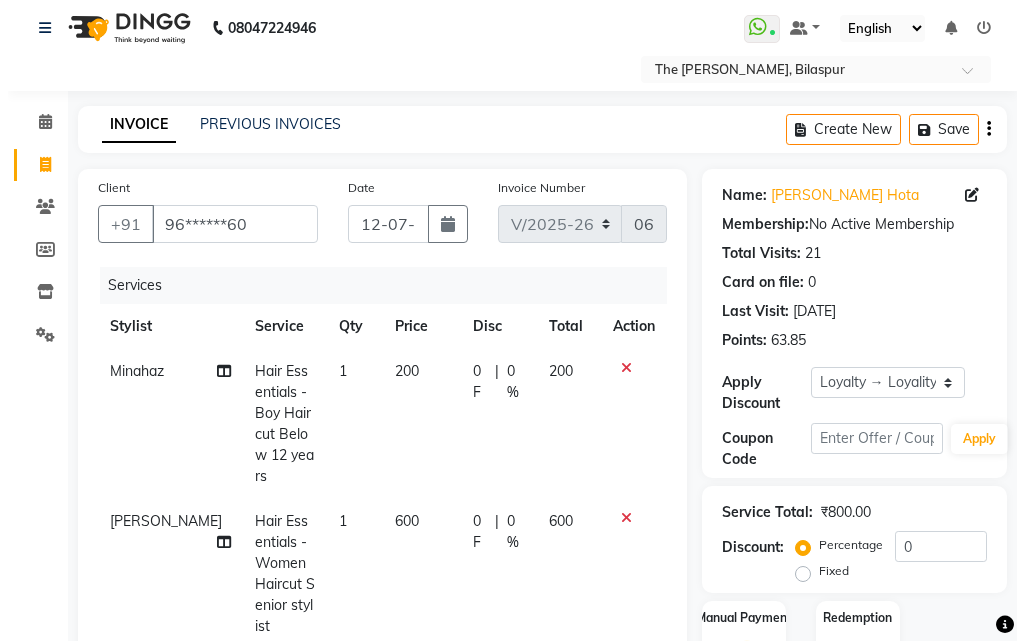 scroll, scrollTop: 0, scrollLeft: 0, axis: both 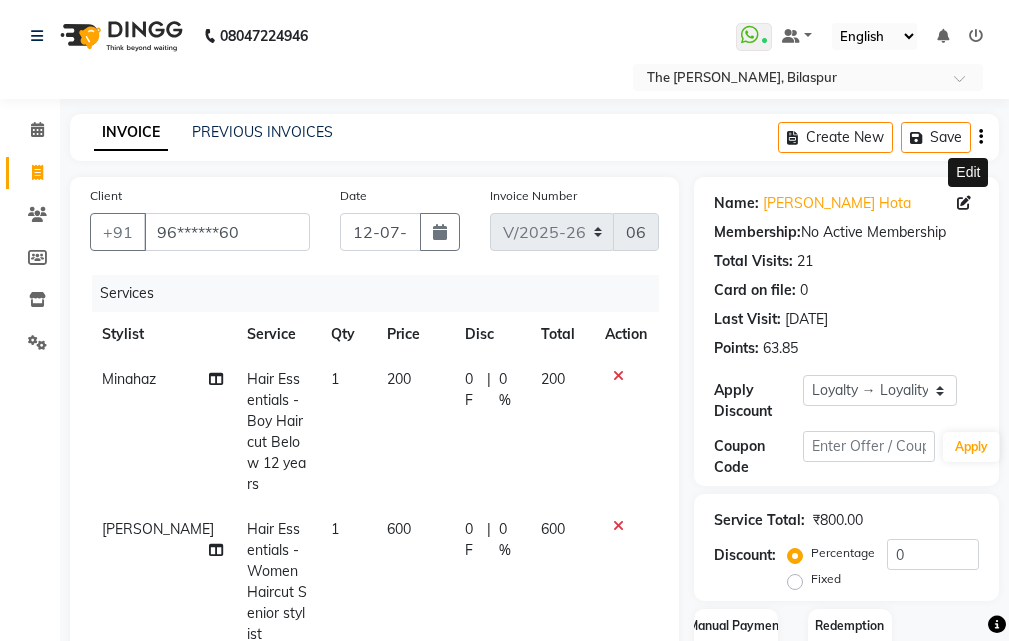 click 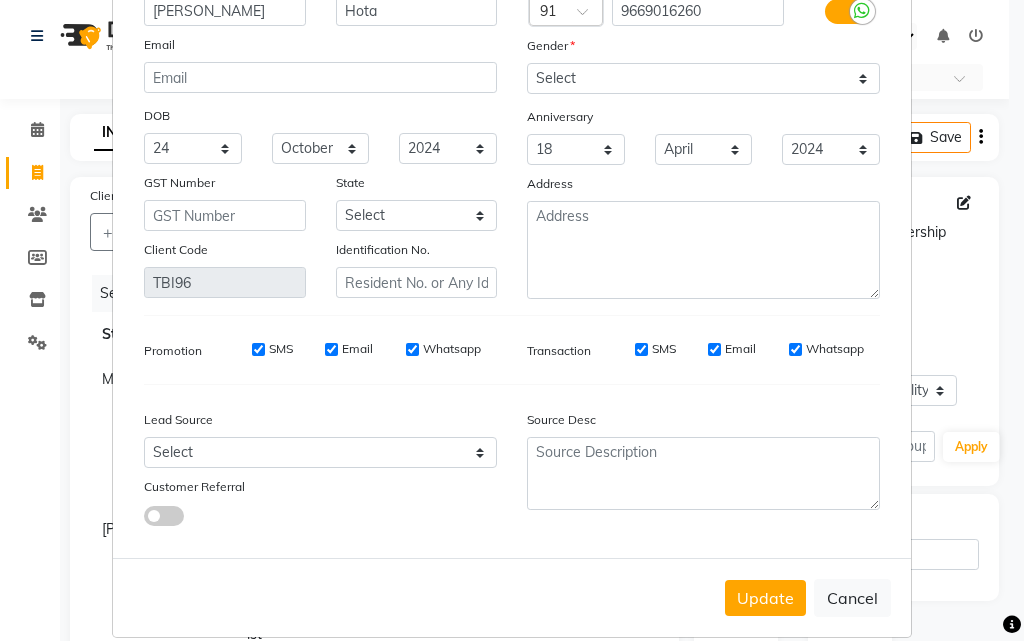 scroll, scrollTop: 172, scrollLeft: 0, axis: vertical 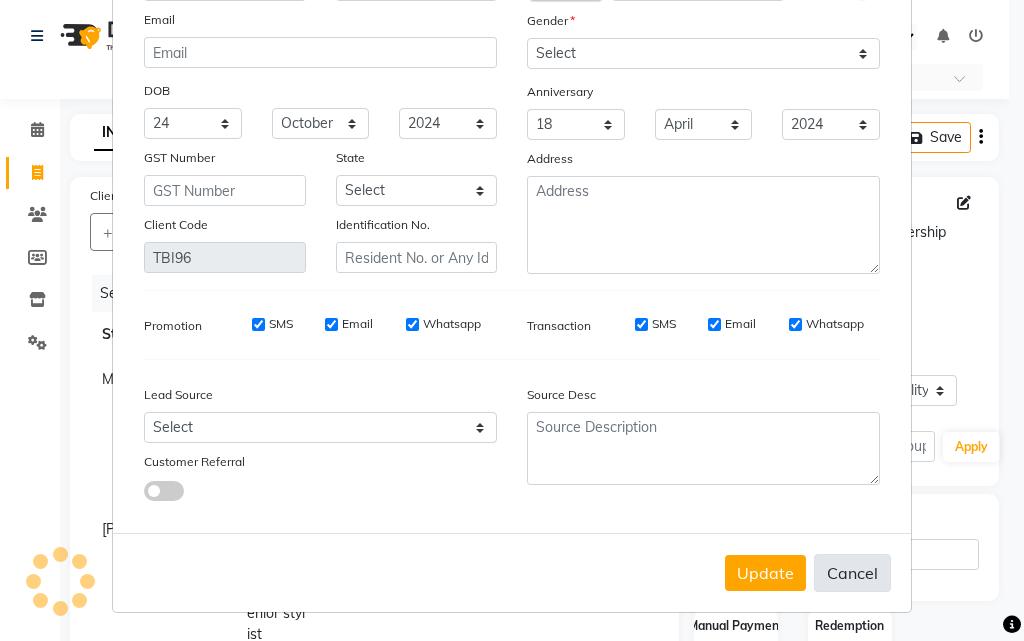 click on "Cancel" at bounding box center (852, 573) 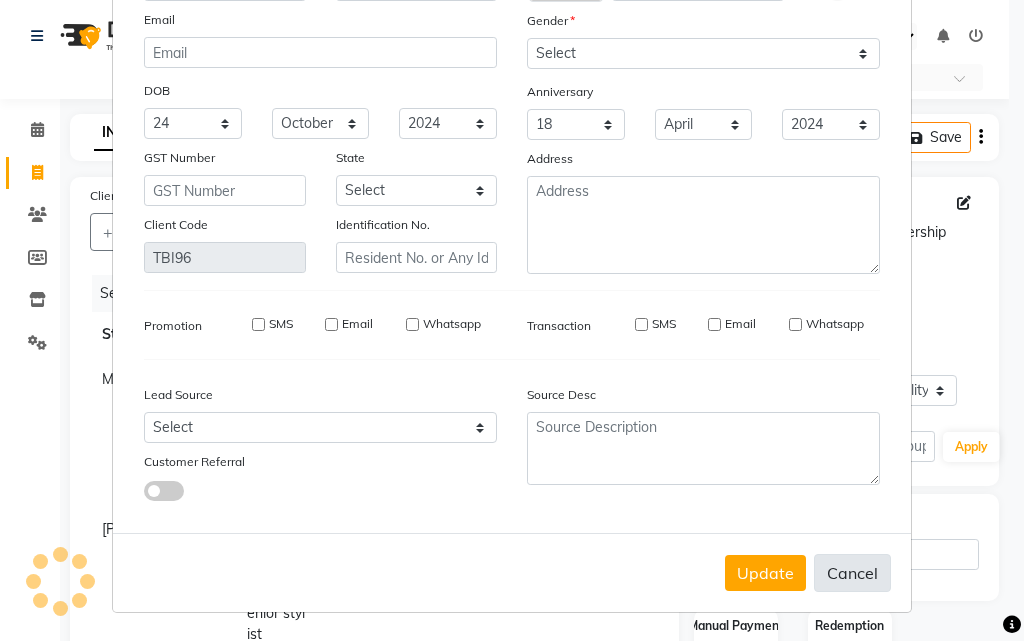 type 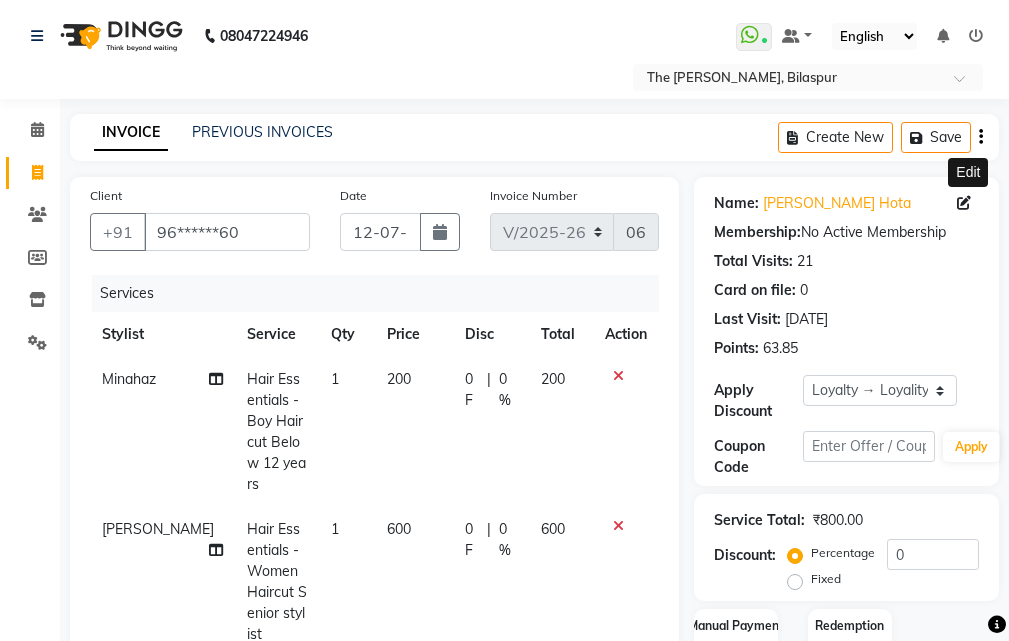 click 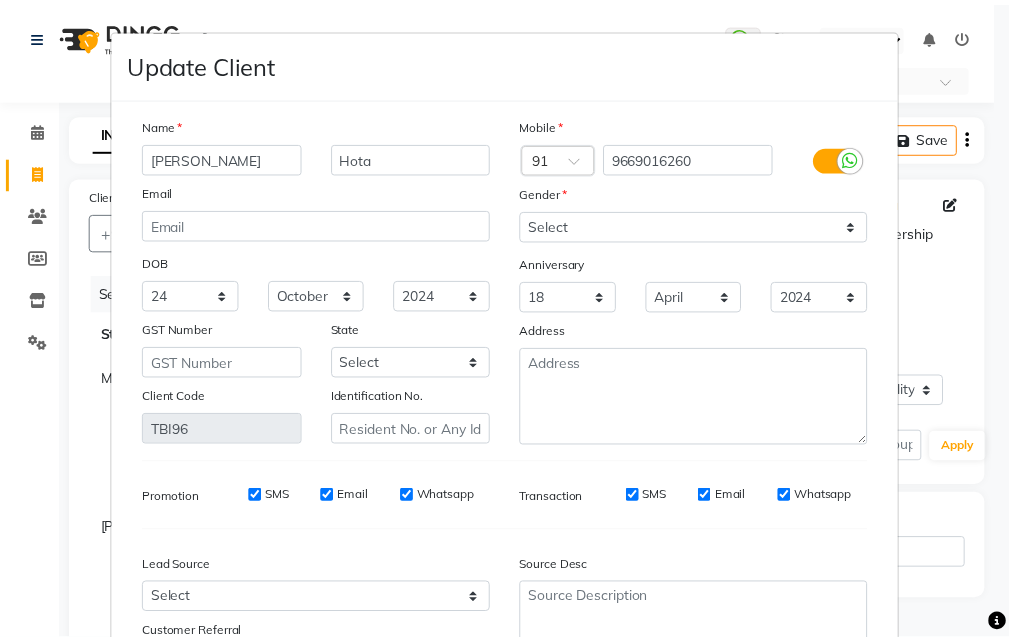 scroll, scrollTop: 172, scrollLeft: 0, axis: vertical 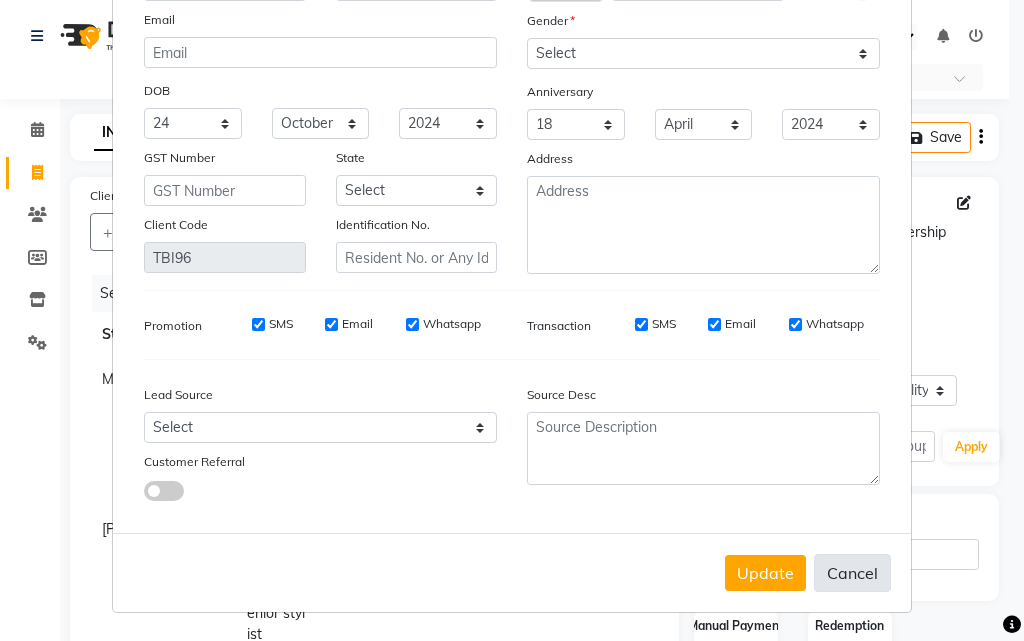 click on "Cancel" at bounding box center (852, 573) 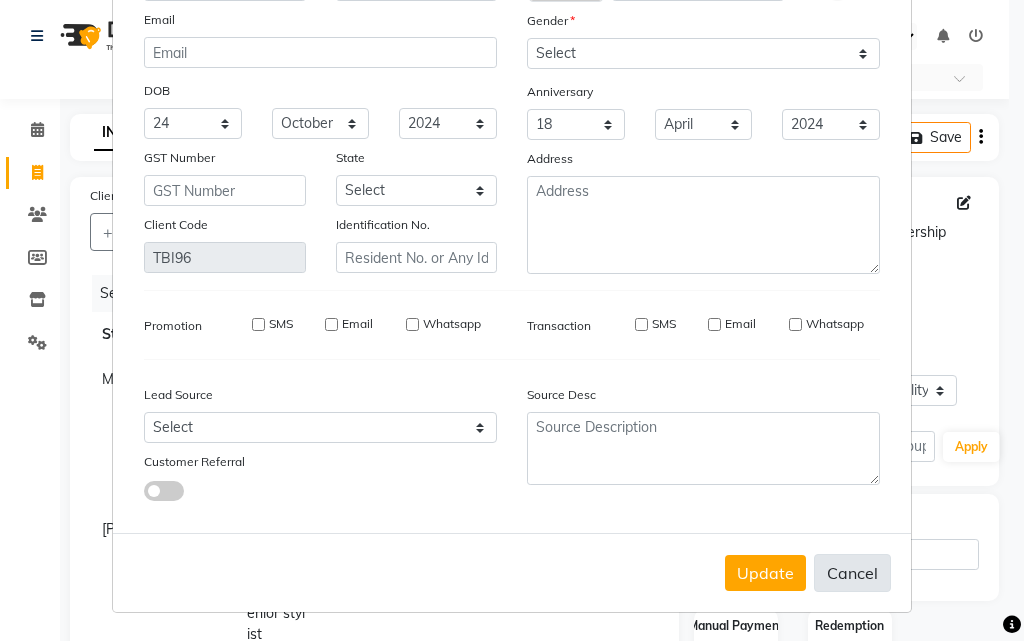 type 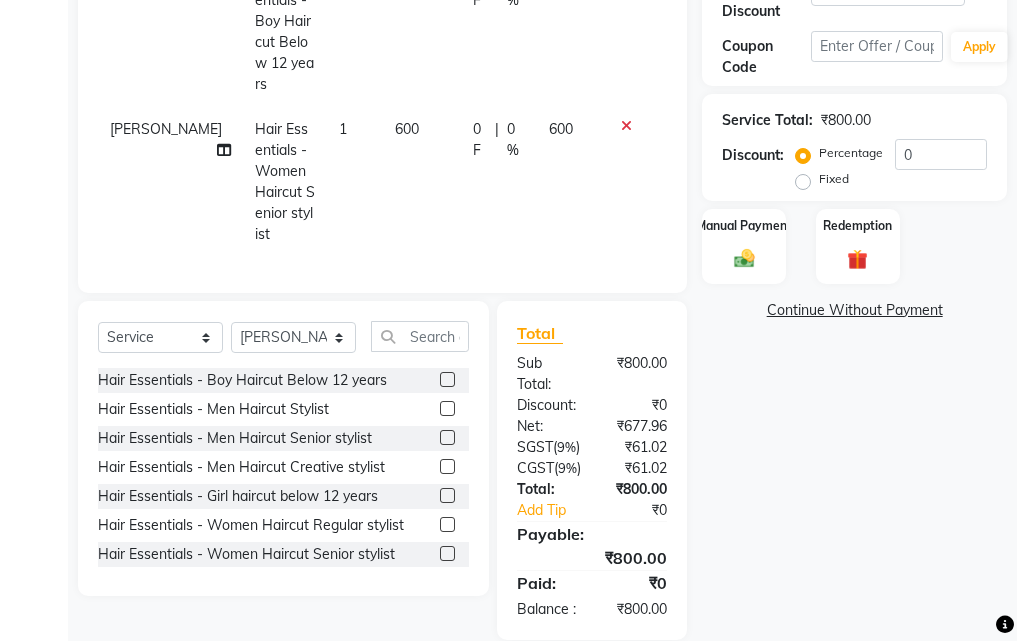 scroll, scrollTop: 0, scrollLeft: 0, axis: both 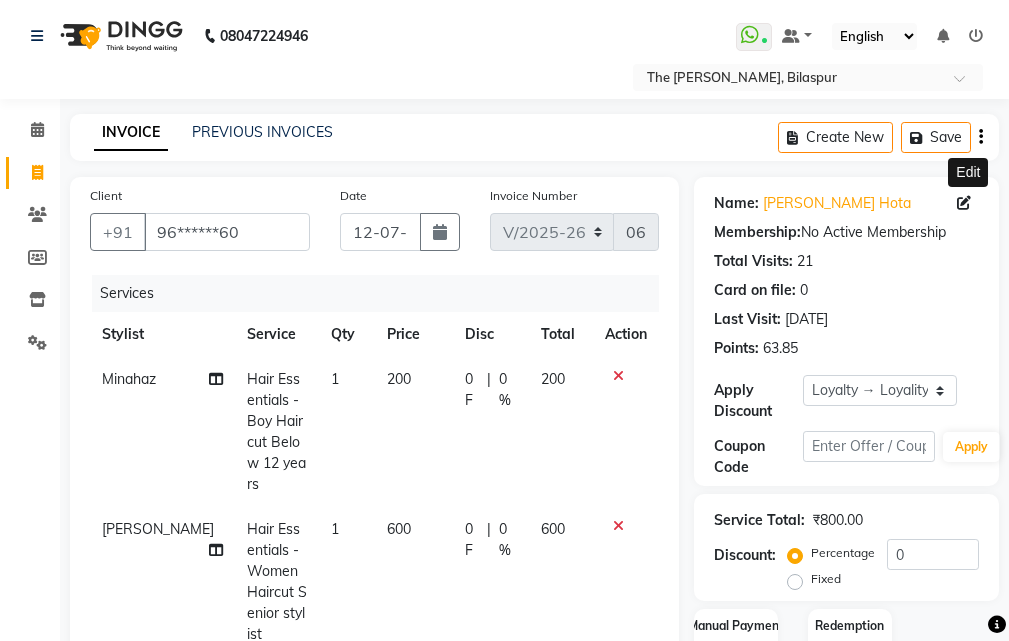 click 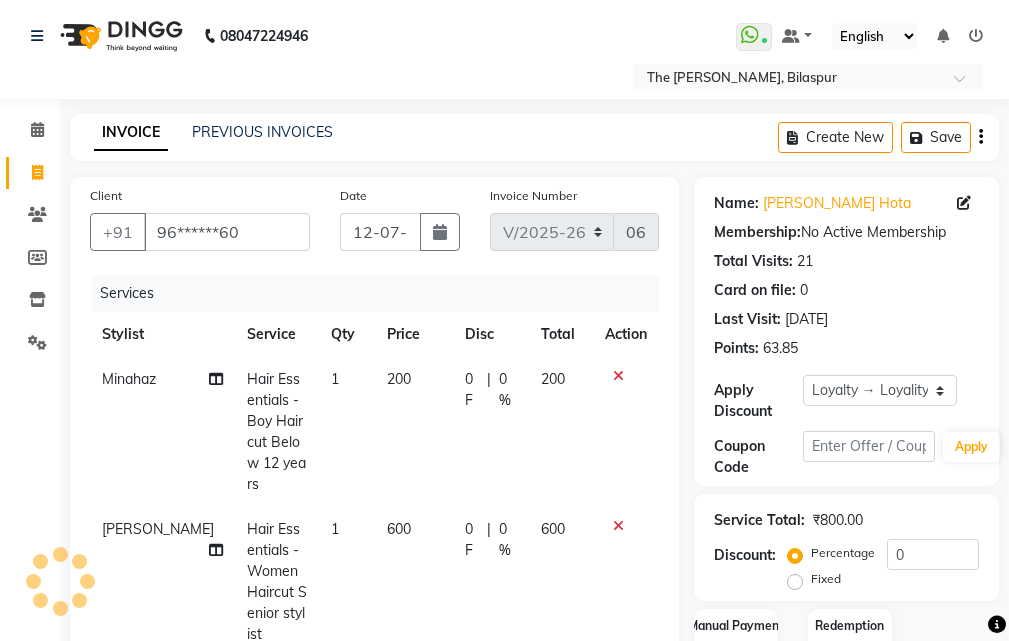 select on "24" 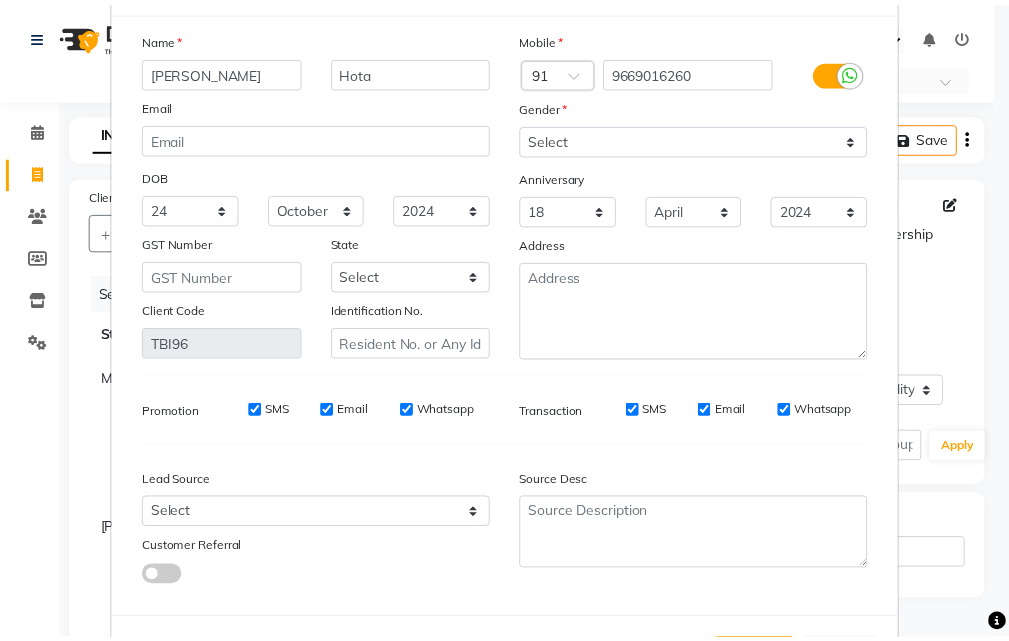 scroll, scrollTop: 172, scrollLeft: 0, axis: vertical 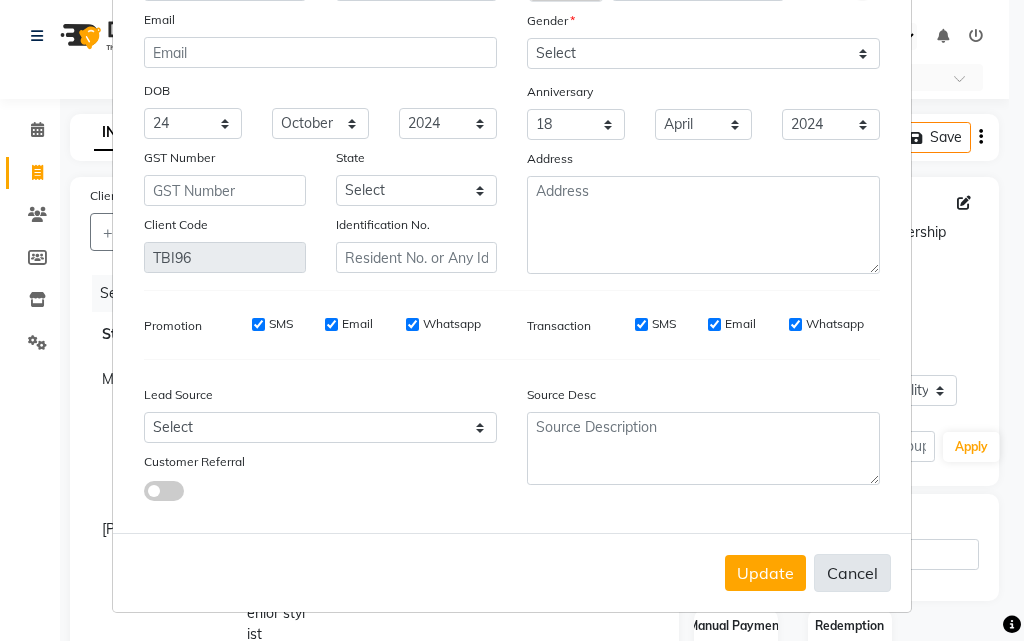 click on "Cancel" at bounding box center [852, 573] 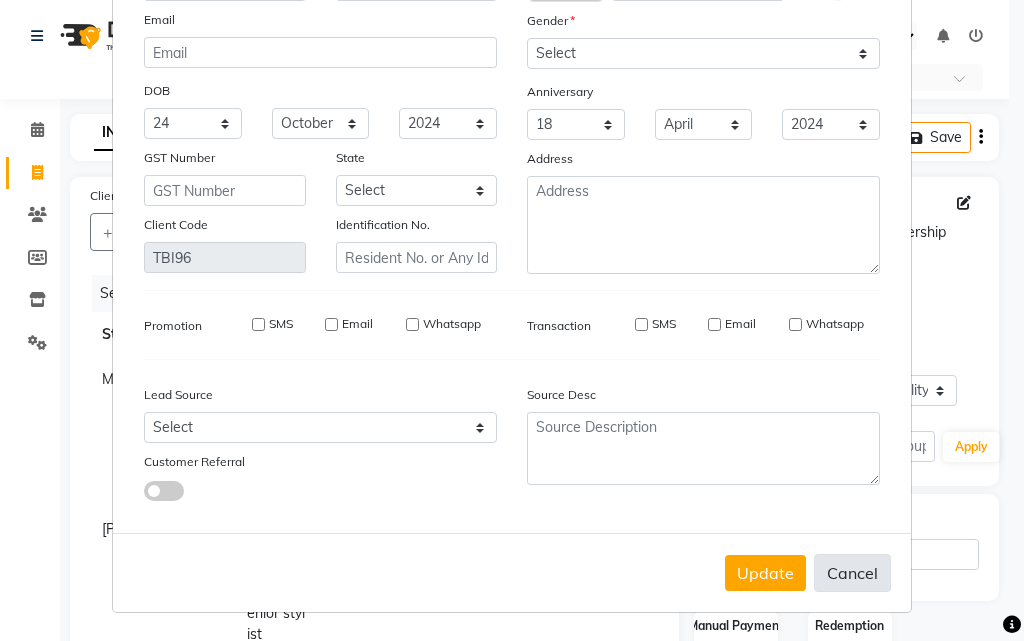 type 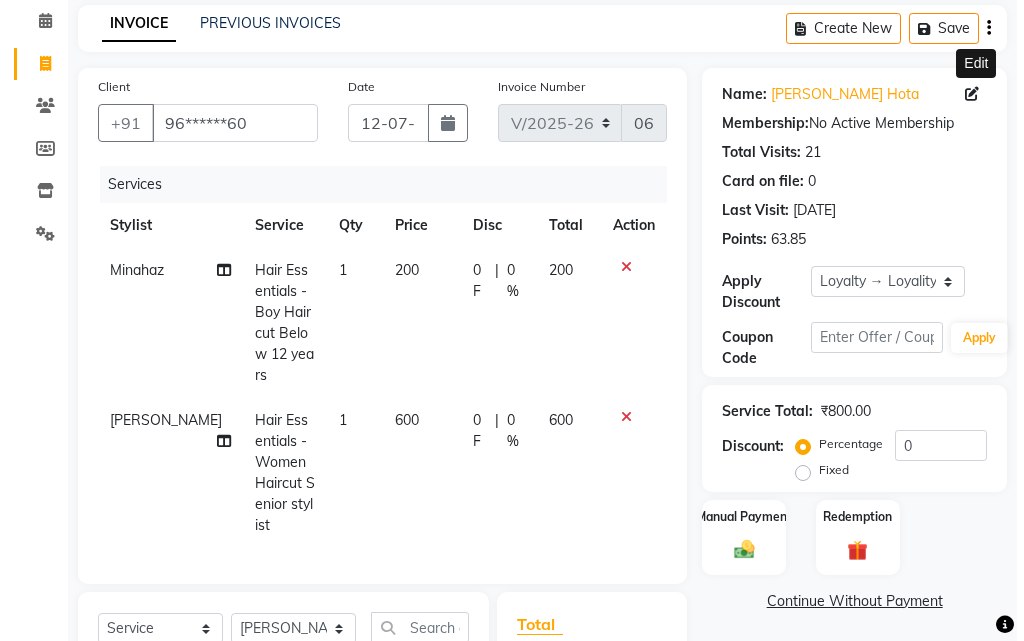 scroll, scrollTop: 100, scrollLeft: 0, axis: vertical 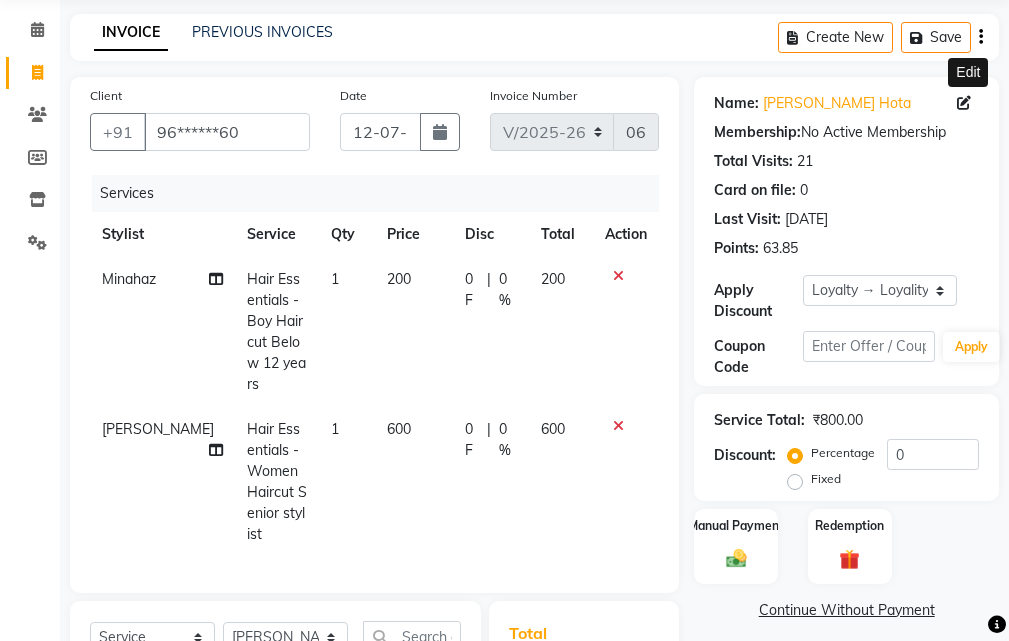 click 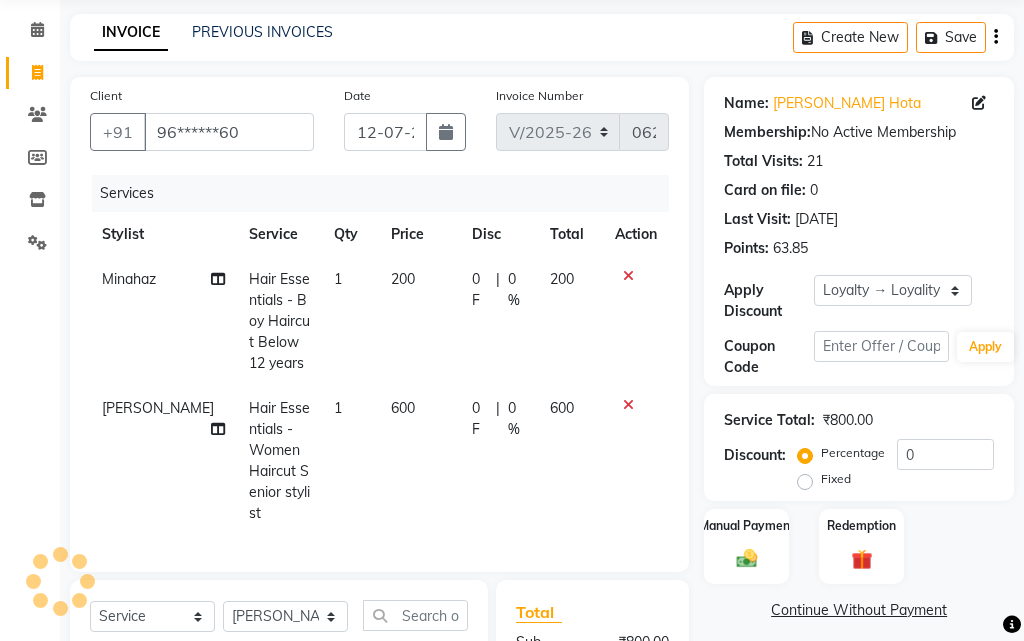 select on "24" 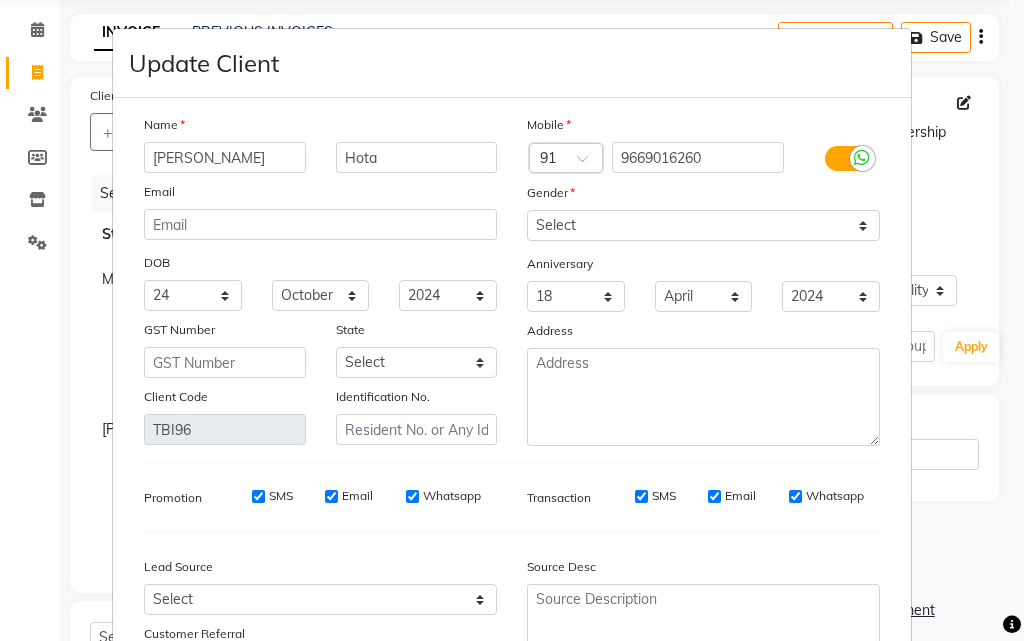 scroll, scrollTop: 172, scrollLeft: 0, axis: vertical 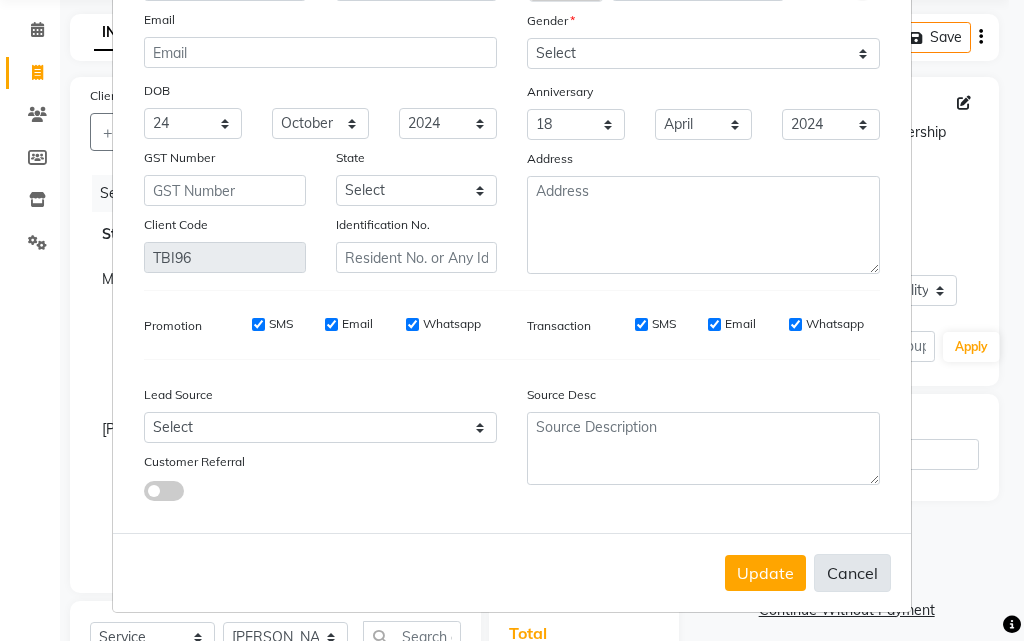click on "Cancel" at bounding box center [852, 573] 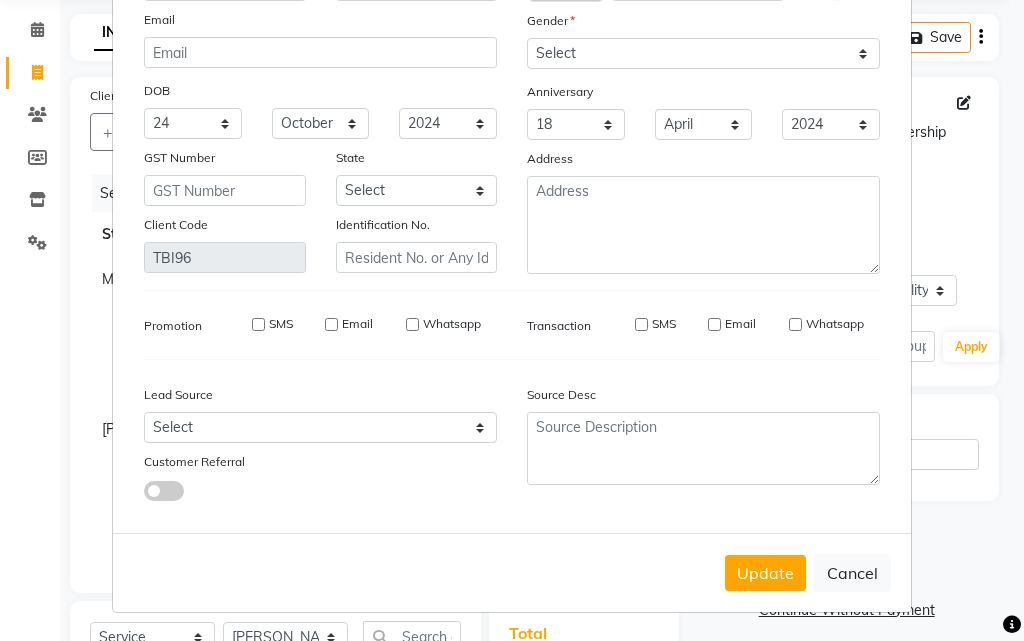 type 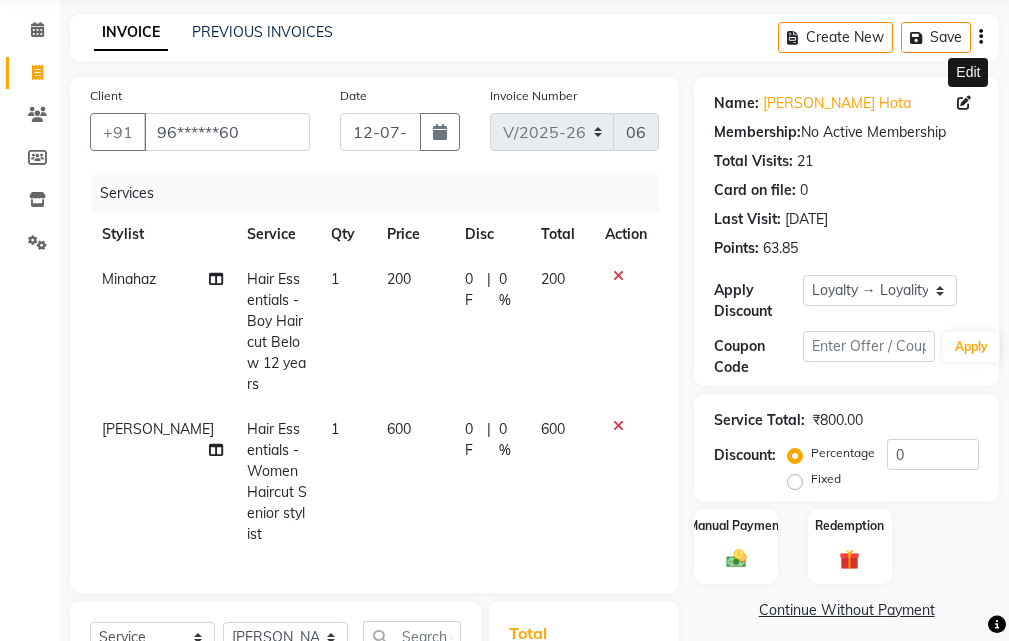 click 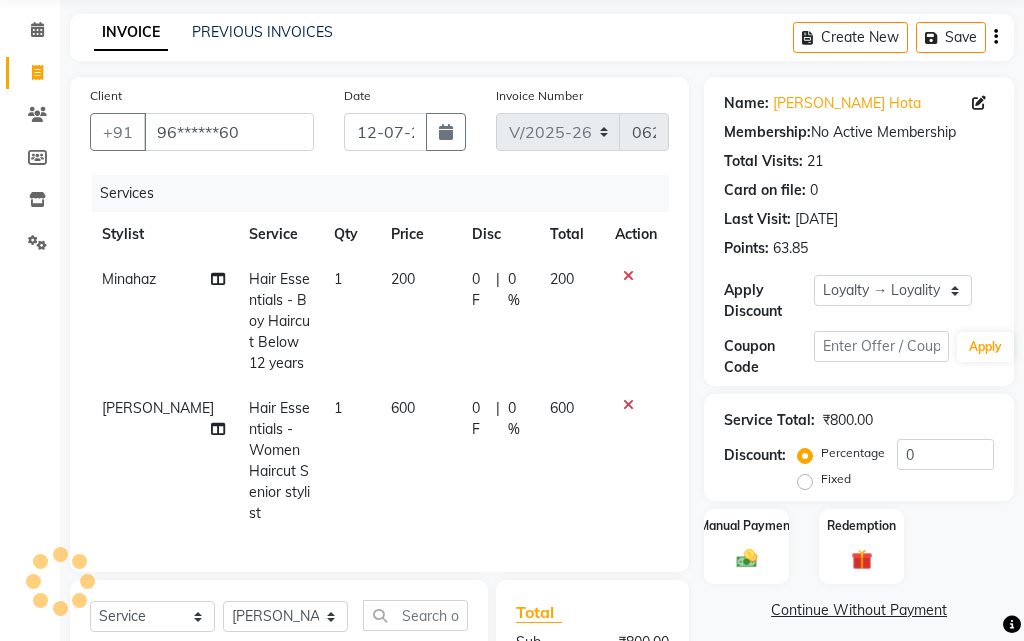 select on "24" 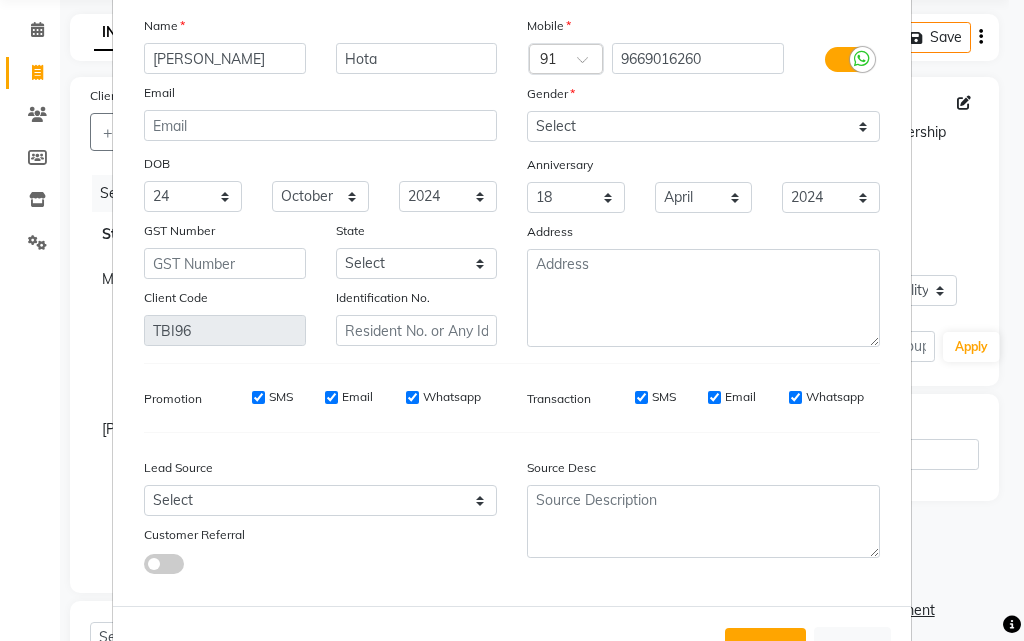 scroll, scrollTop: 172, scrollLeft: 0, axis: vertical 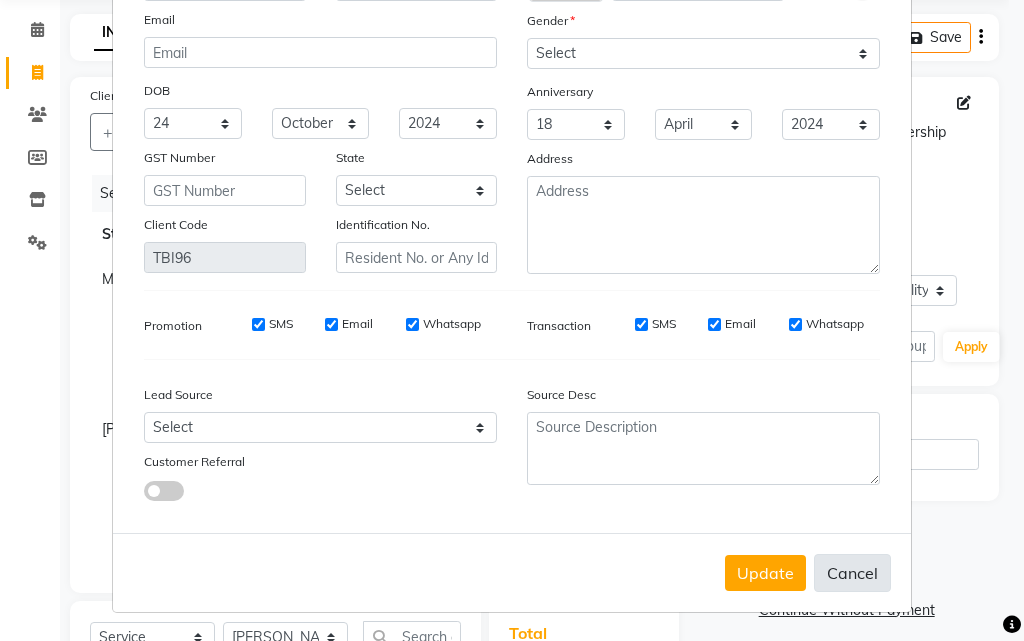 click on "Cancel" at bounding box center (852, 573) 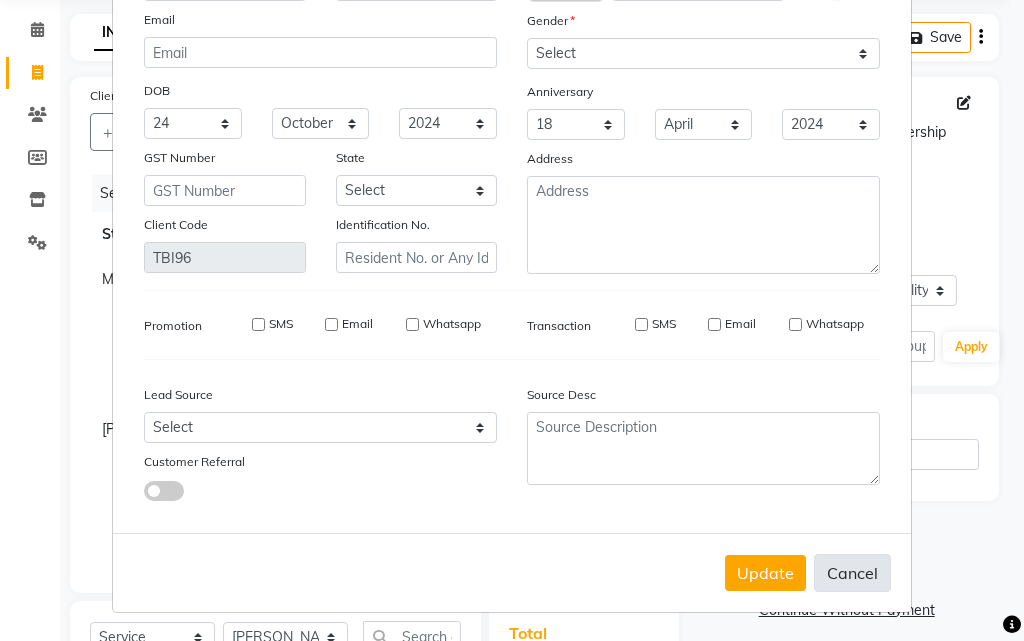 type 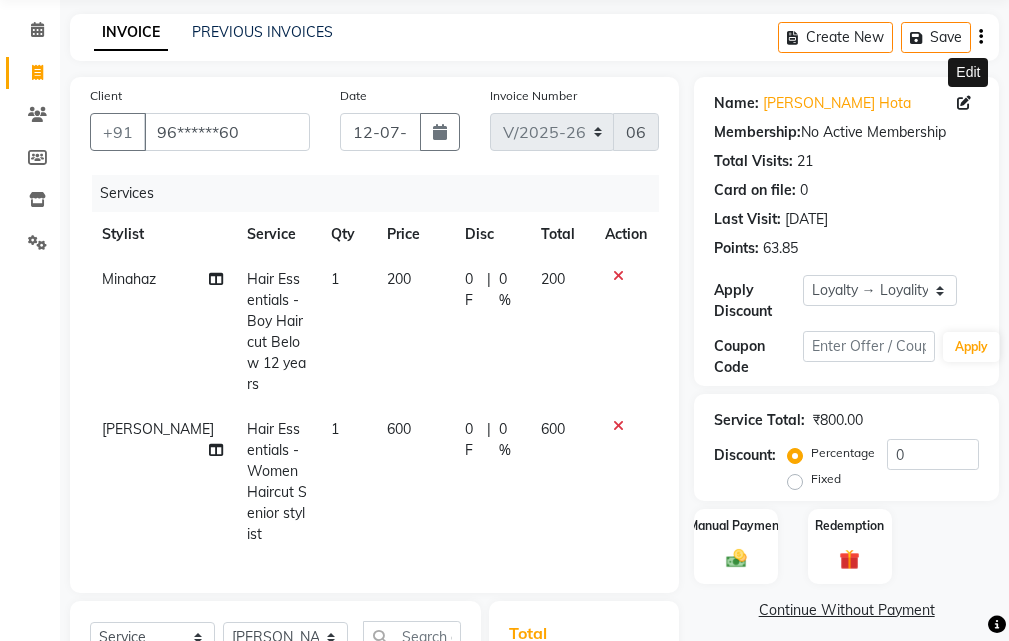 click 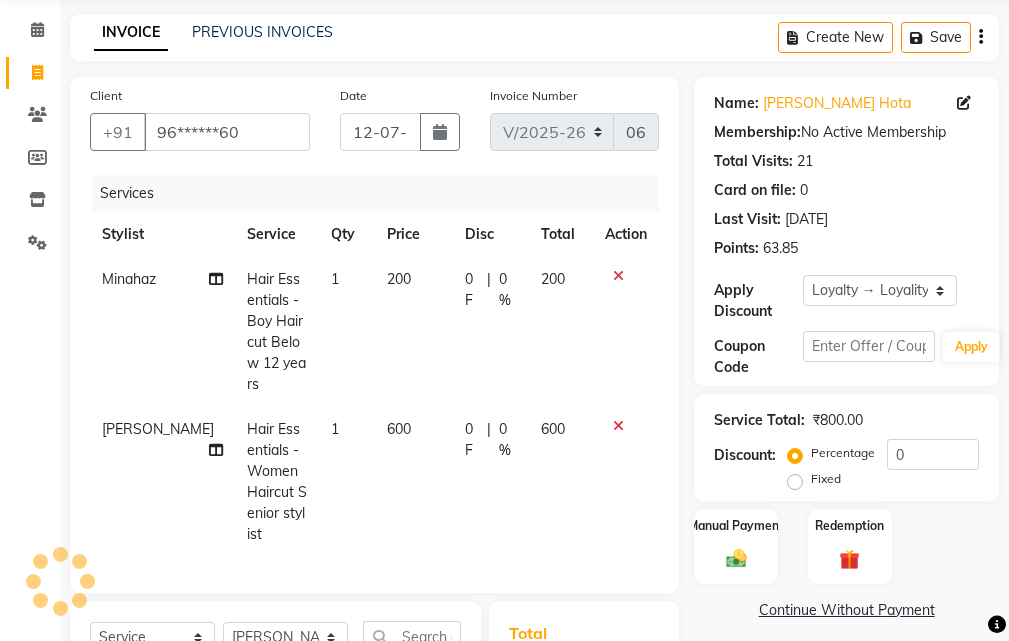 select on "24" 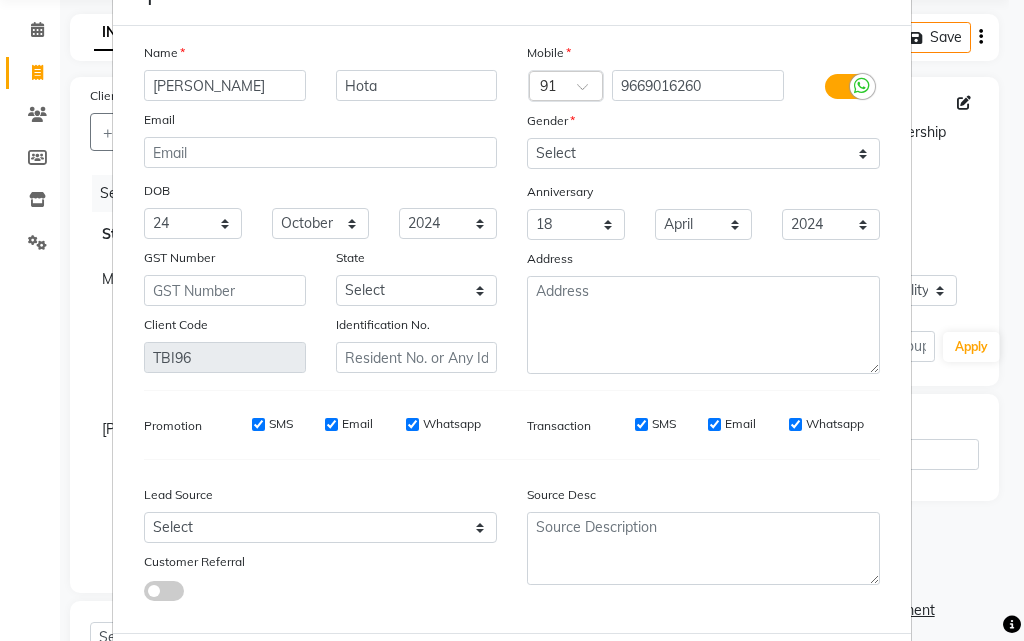 scroll, scrollTop: 172, scrollLeft: 0, axis: vertical 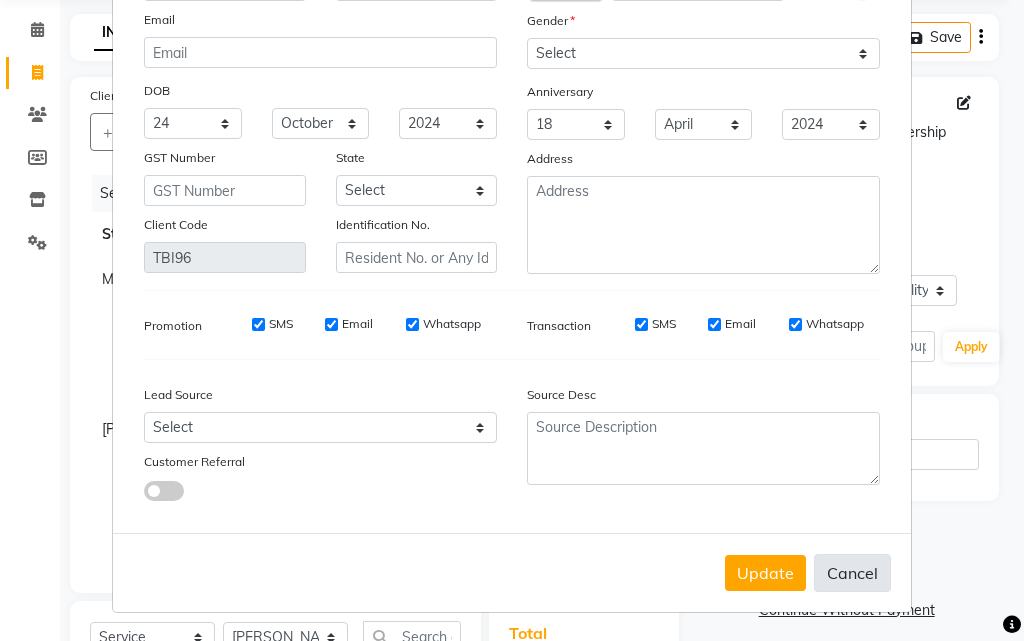 click on "Cancel" at bounding box center (852, 573) 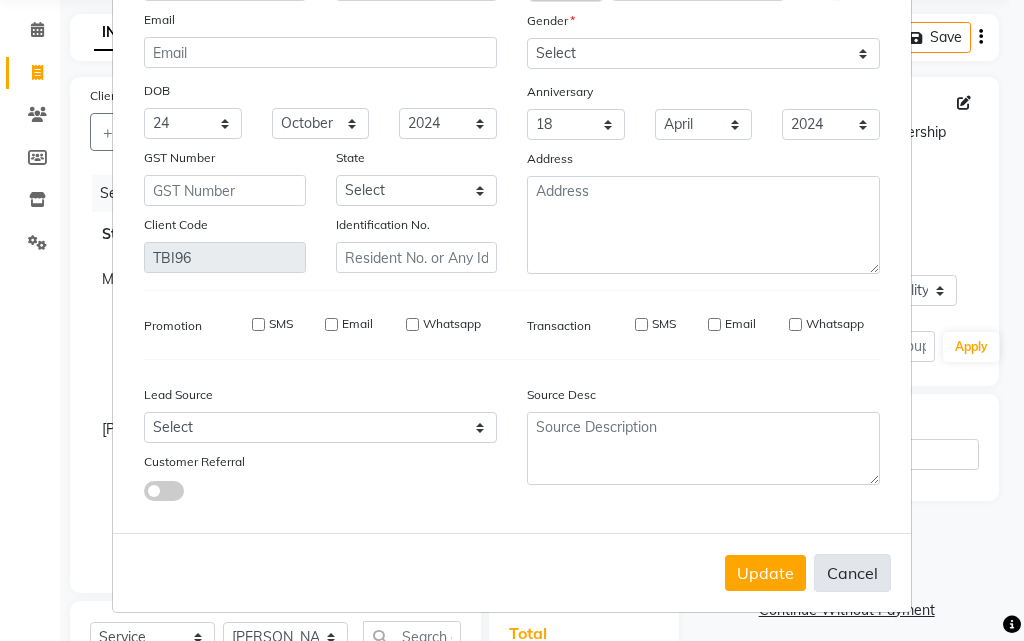 type 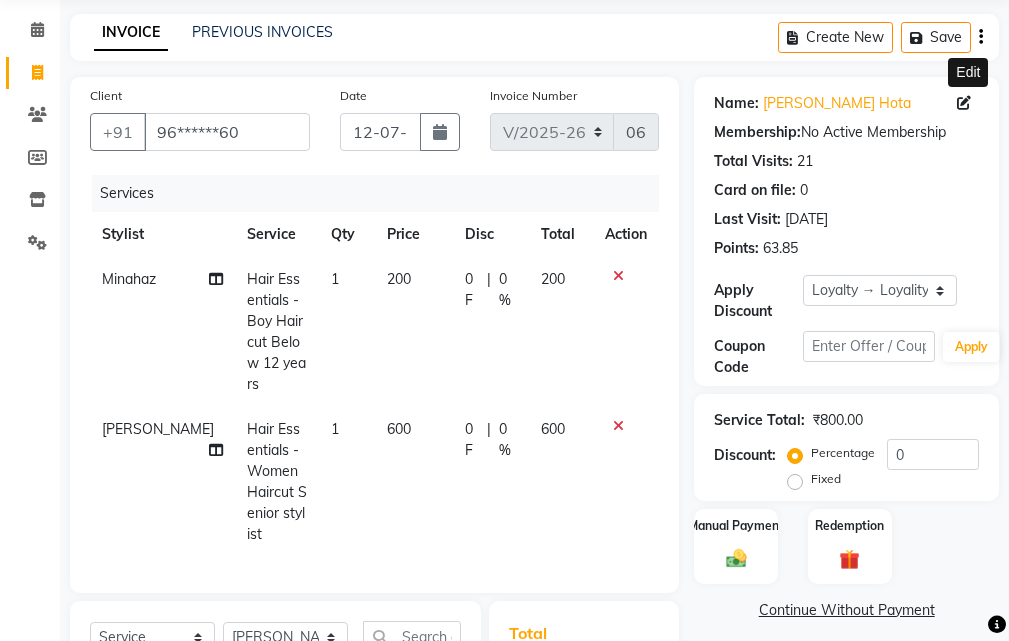 click 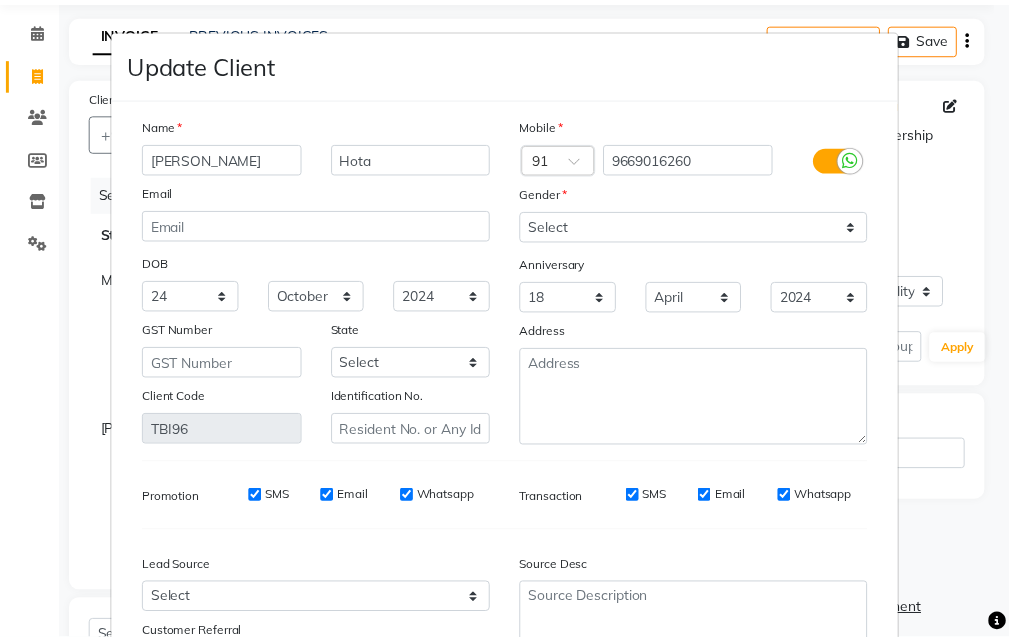 scroll, scrollTop: 172, scrollLeft: 0, axis: vertical 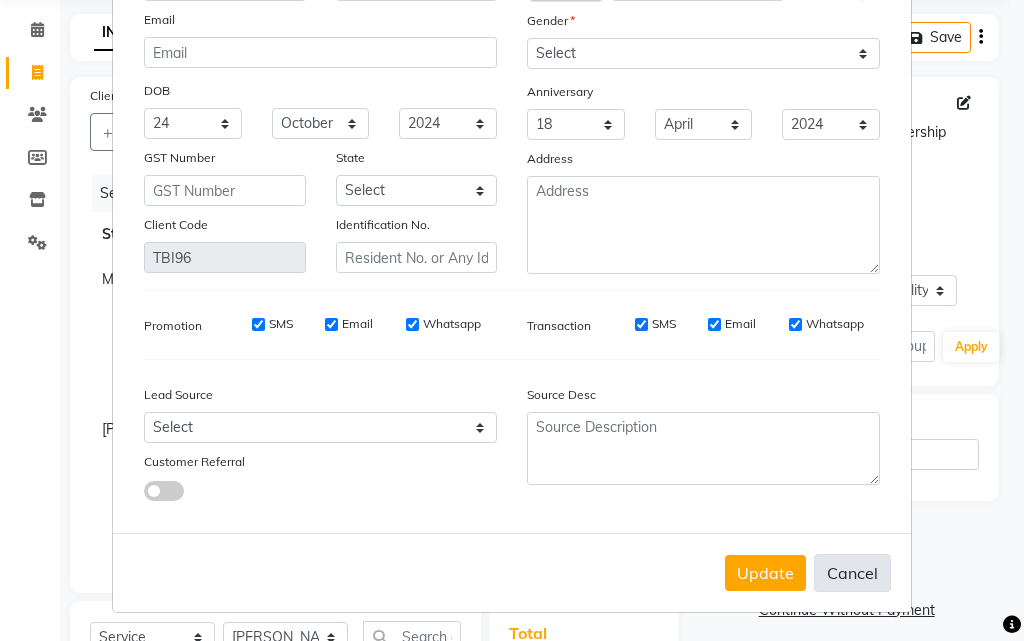 click on "Cancel" at bounding box center (852, 573) 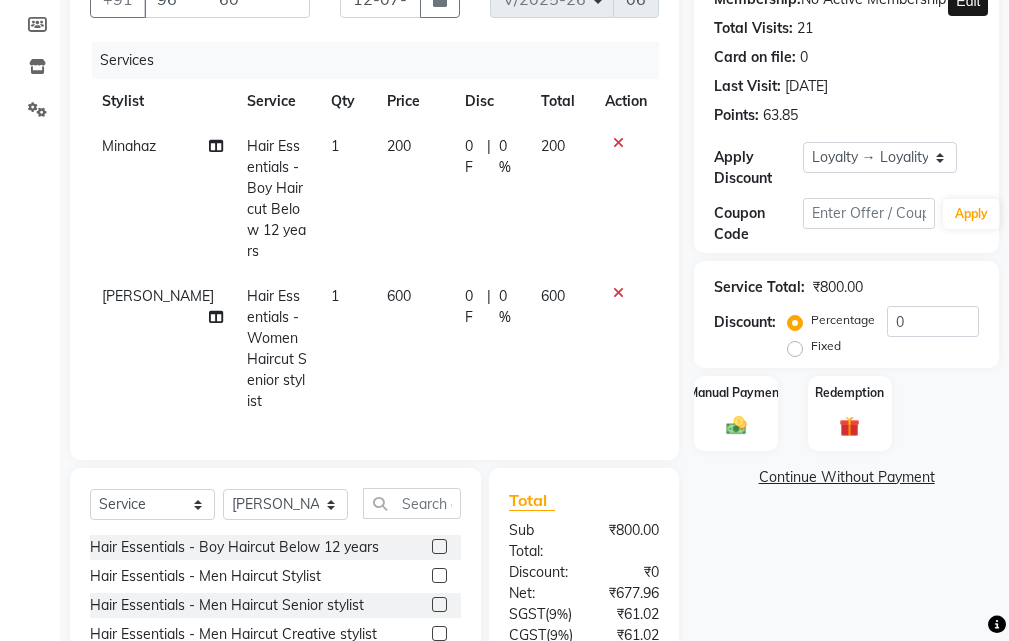 scroll, scrollTop: 200, scrollLeft: 0, axis: vertical 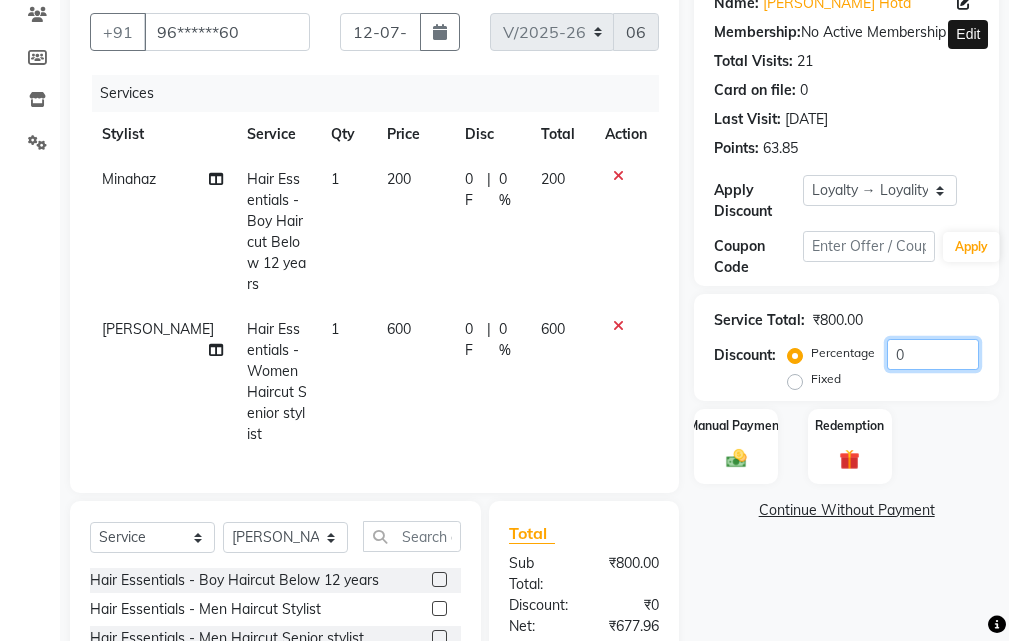 drag, startPoint x: 916, startPoint y: 339, endPoint x: 913, endPoint y: 352, distance: 13.341664 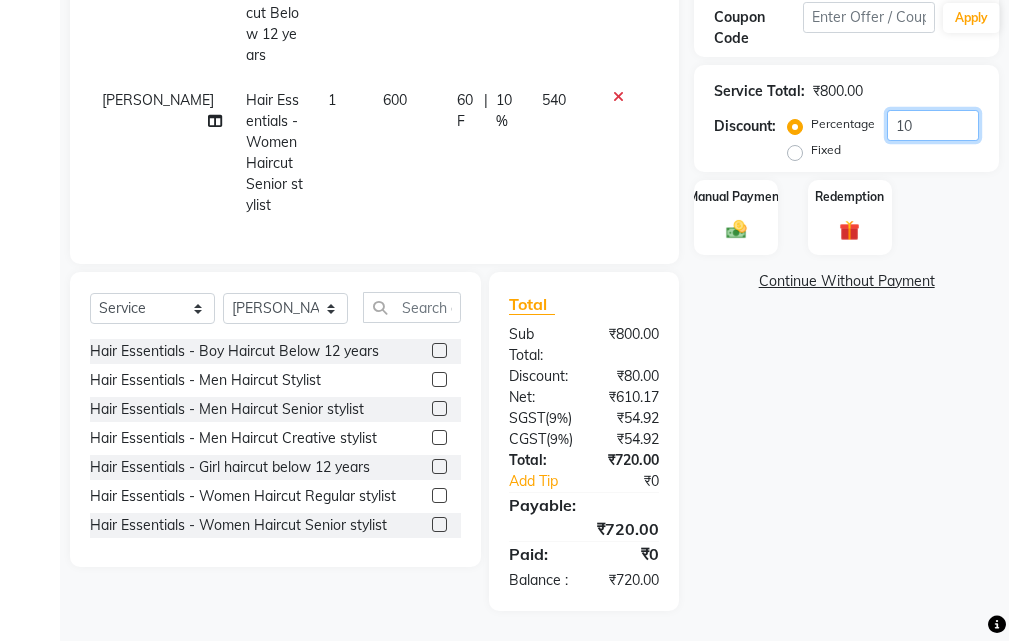 scroll, scrollTop: 186, scrollLeft: 0, axis: vertical 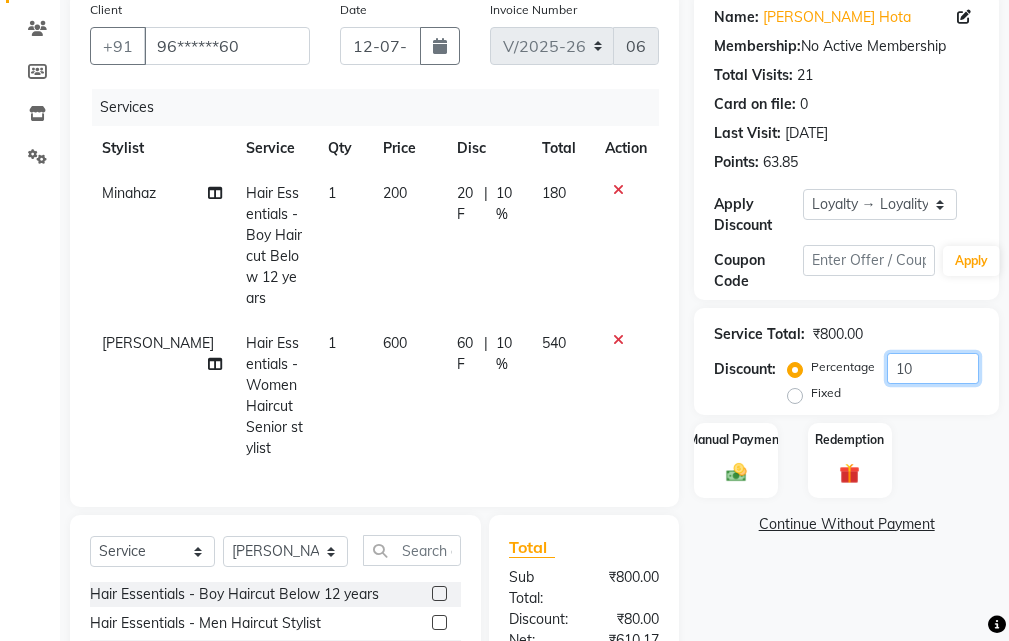 click on "10" 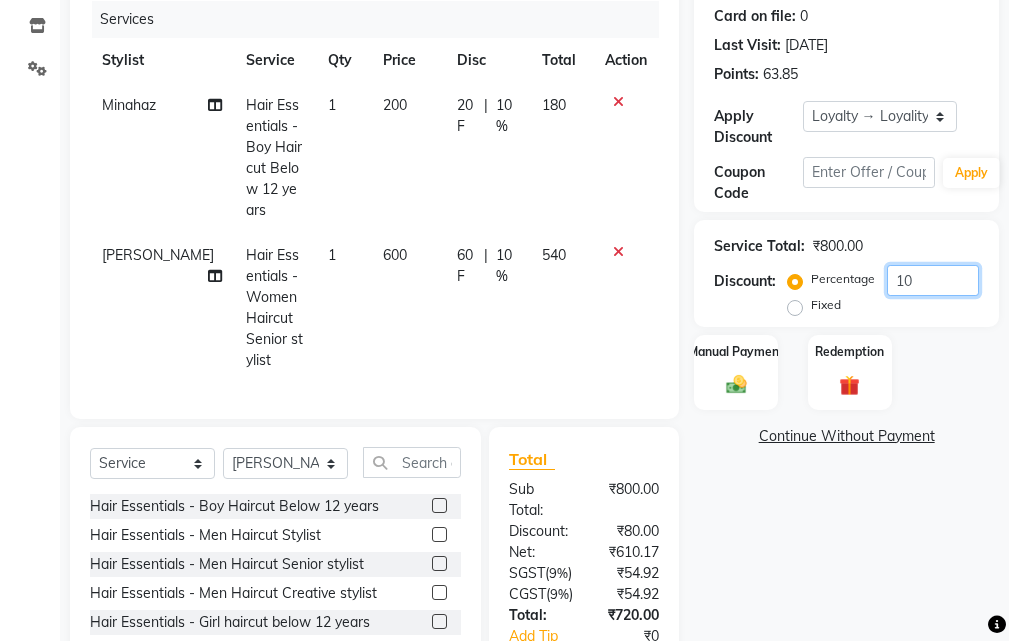 scroll, scrollTop: 300, scrollLeft: 0, axis: vertical 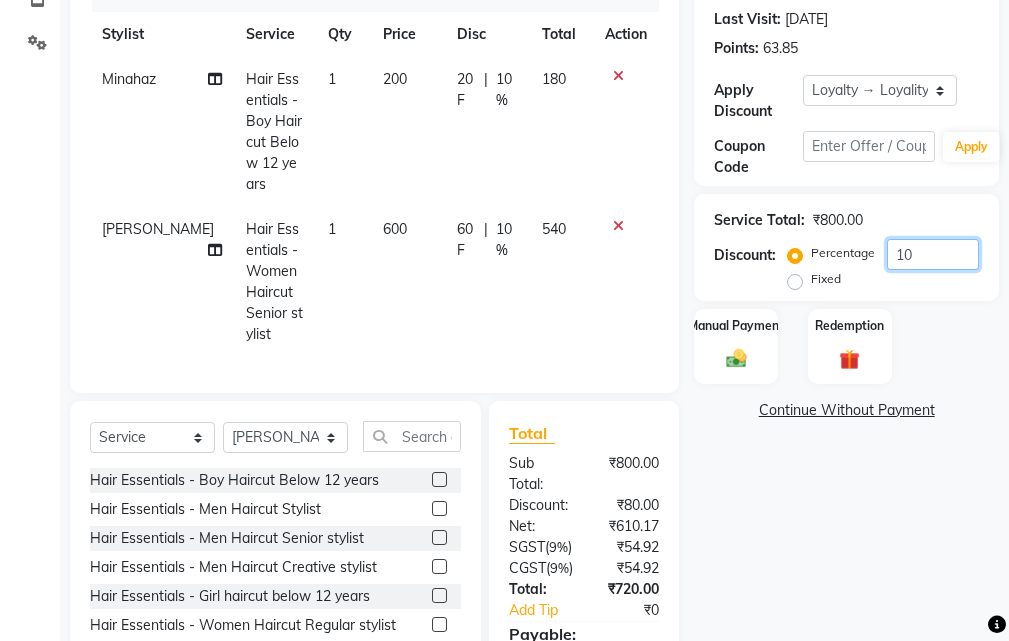 click on "10" 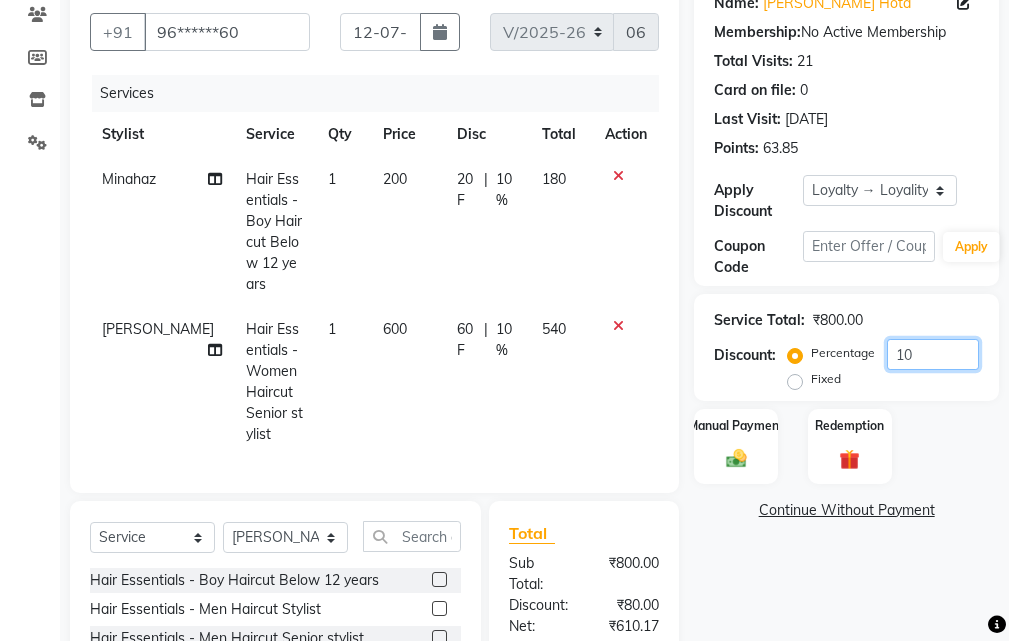 scroll, scrollTop: 100, scrollLeft: 0, axis: vertical 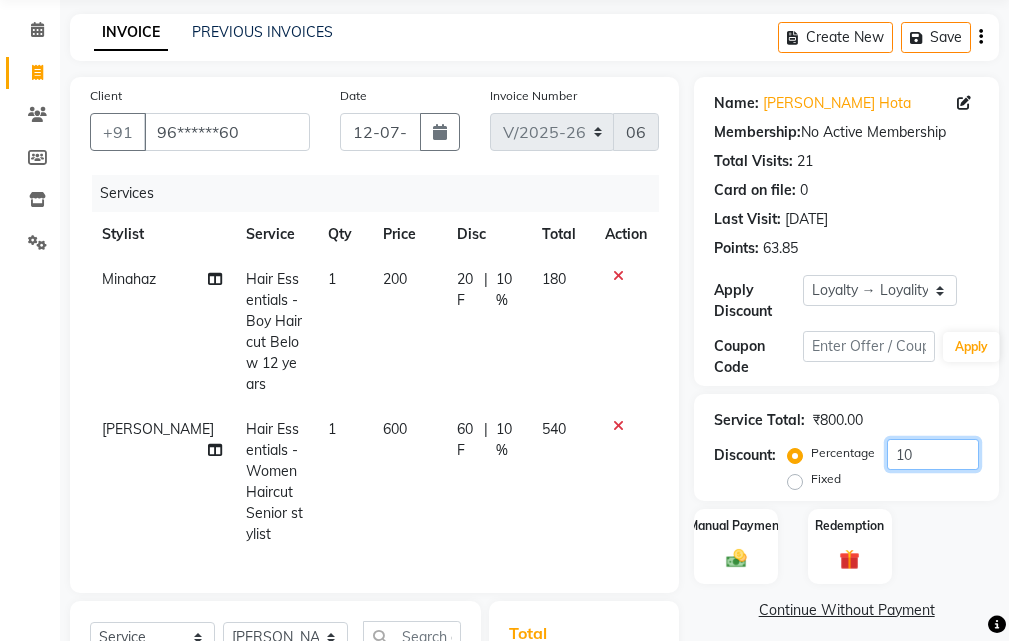 click on "10" 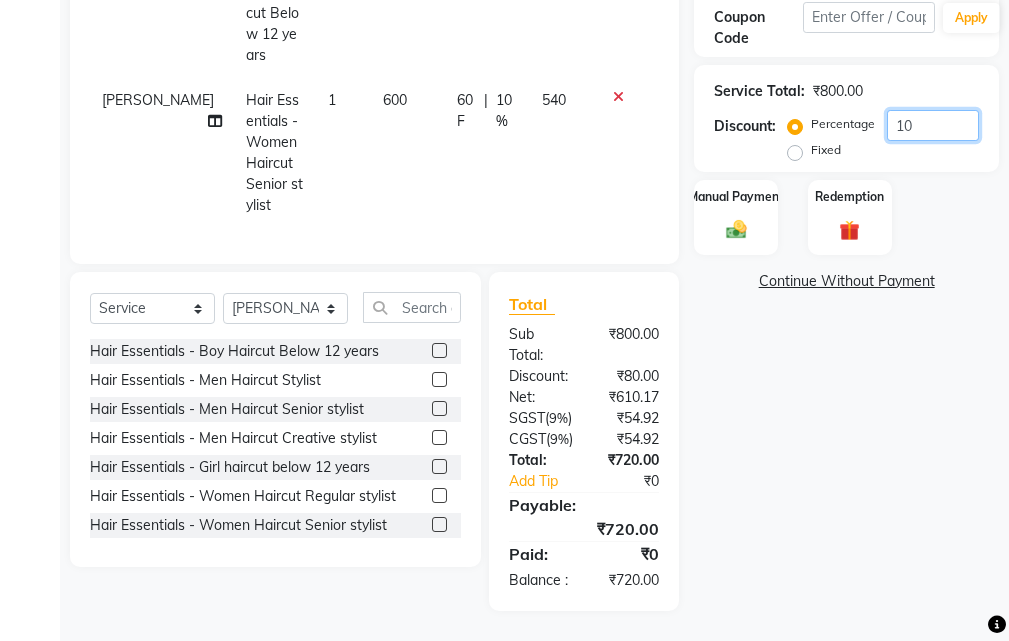 scroll, scrollTop: 286, scrollLeft: 0, axis: vertical 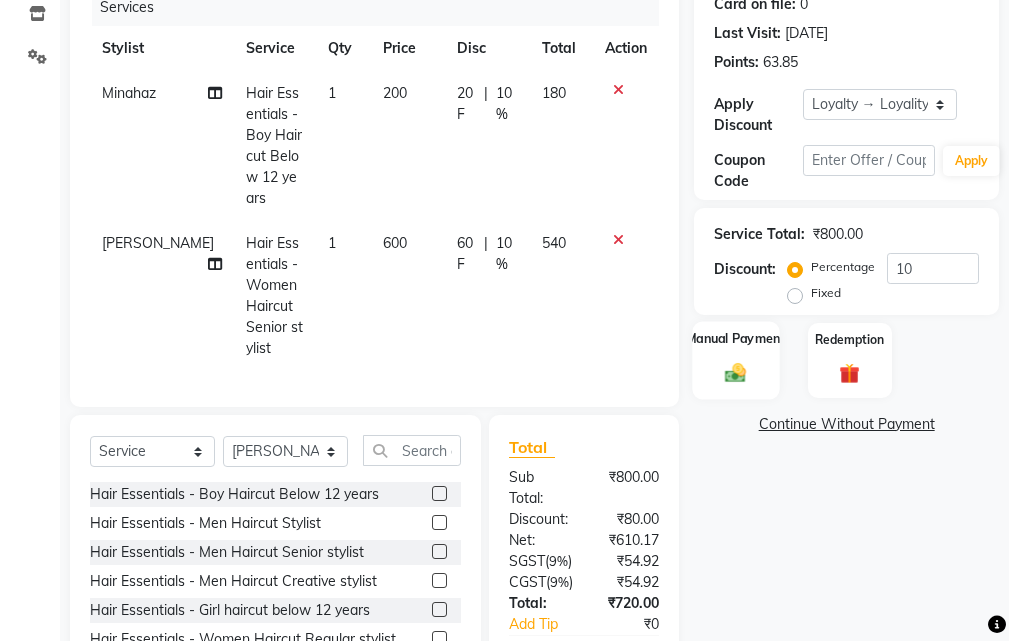 click 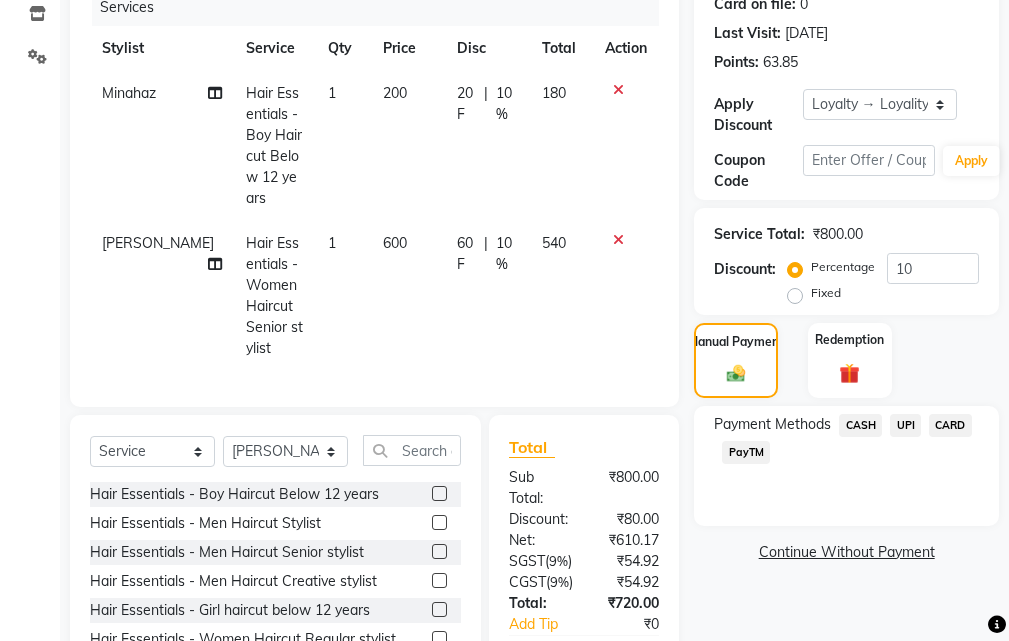 click on "UPI" 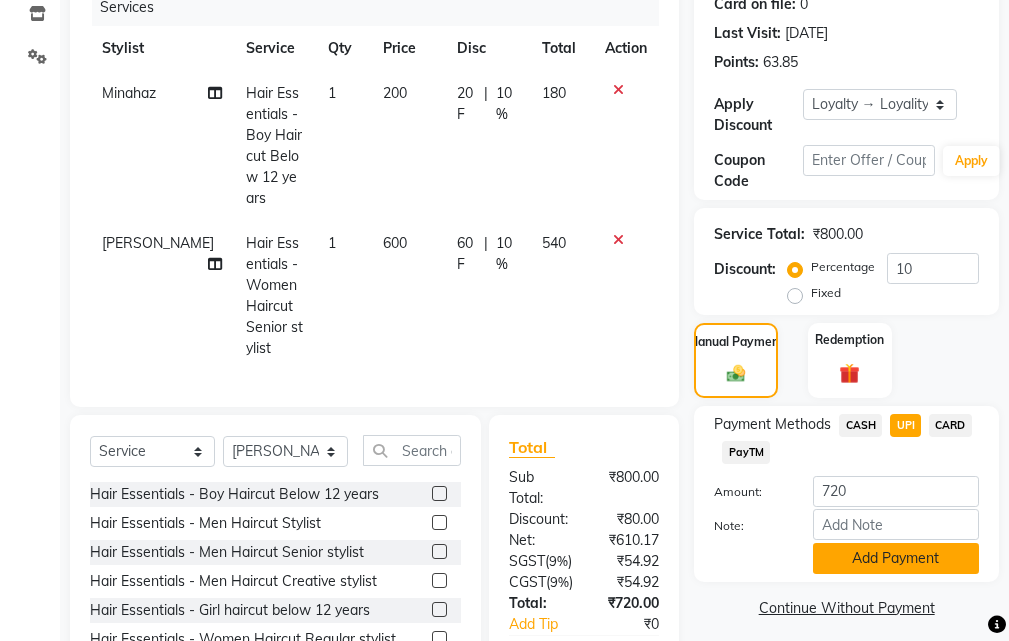 click on "Add Payment" 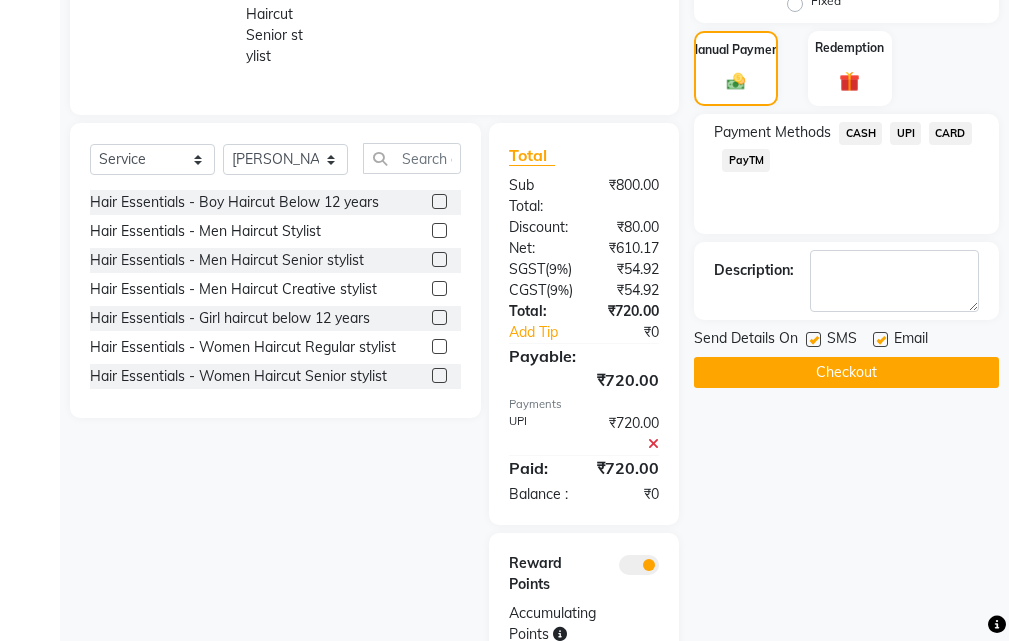 scroll, scrollTop: 586, scrollLeft: 0, axis: vertical 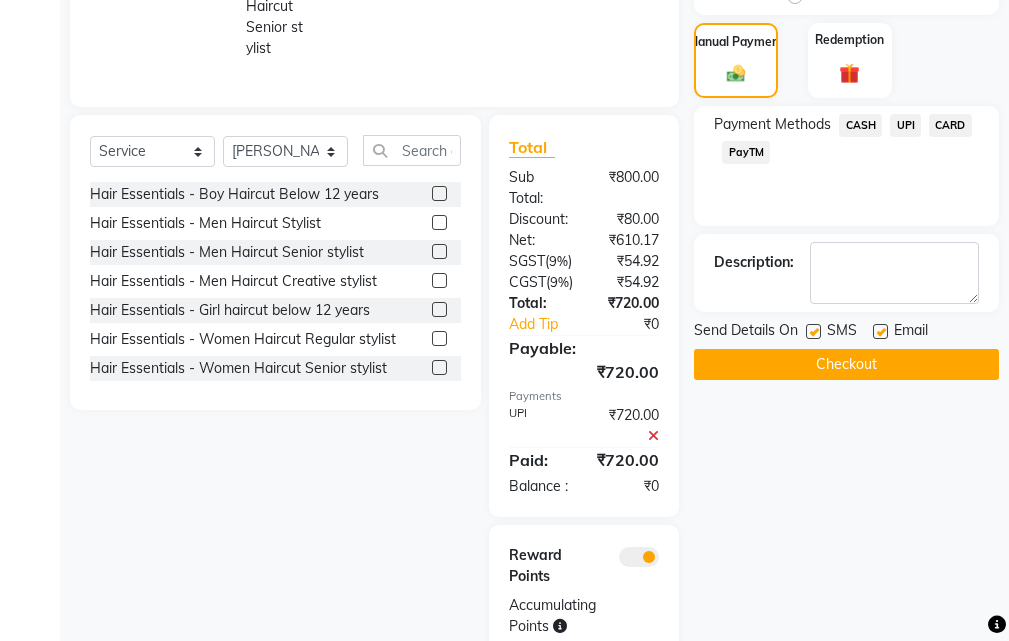 click on "Checkout" 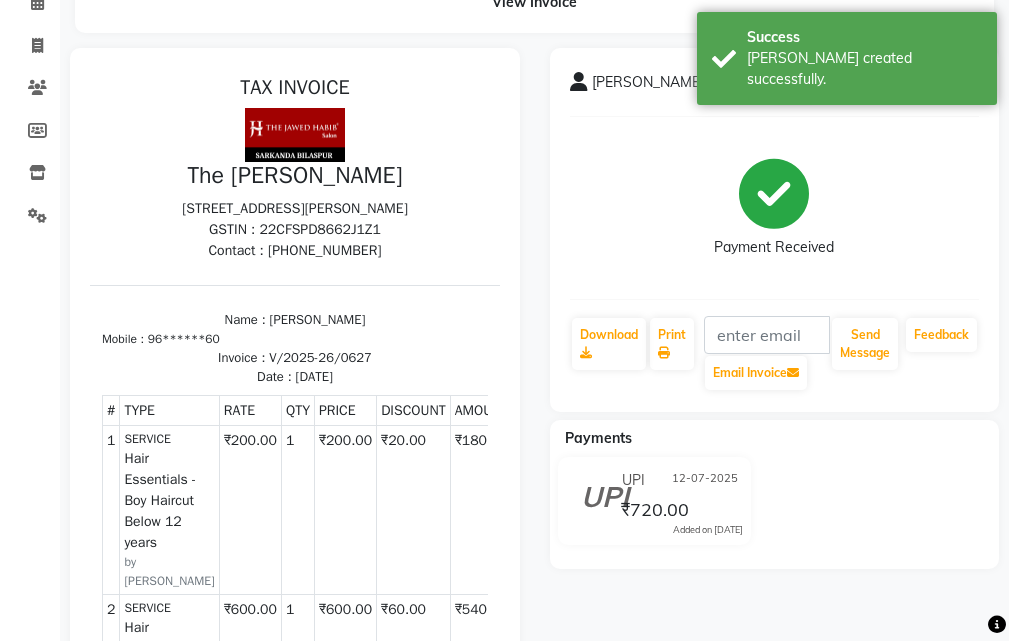 scroll, scrollTop: 100, scrollLeft: 0, axis: vertical 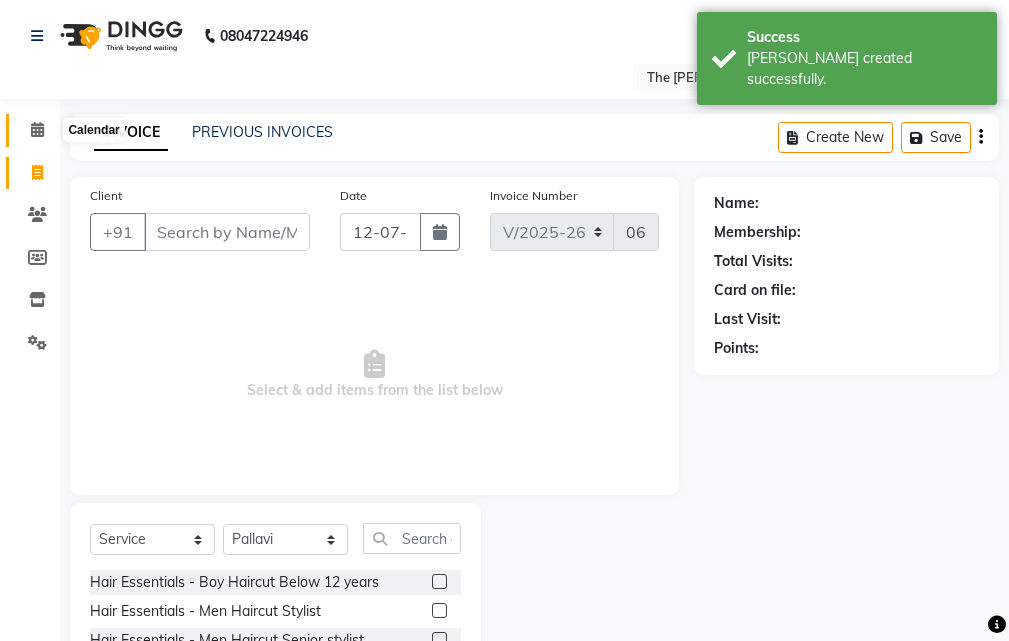 click 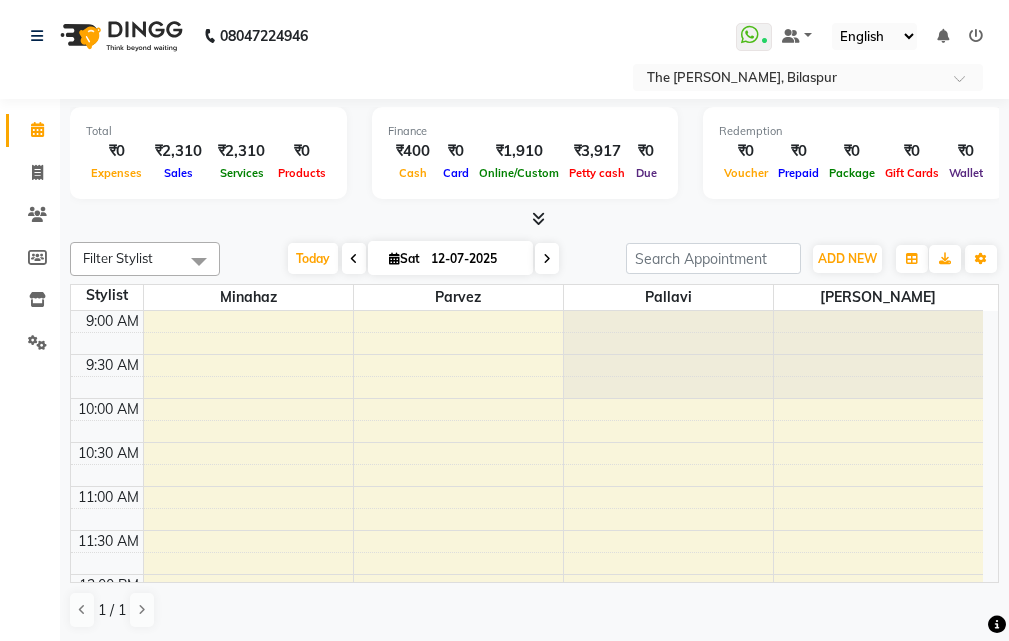 scroll, scrollTop: 0, scrollLeft: 0, axis: both 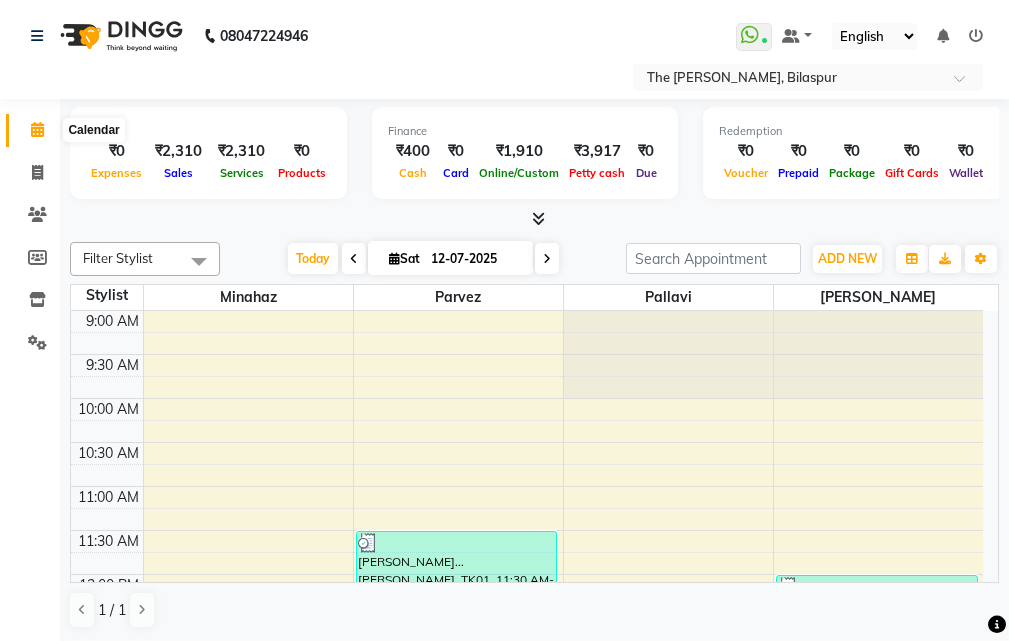 click 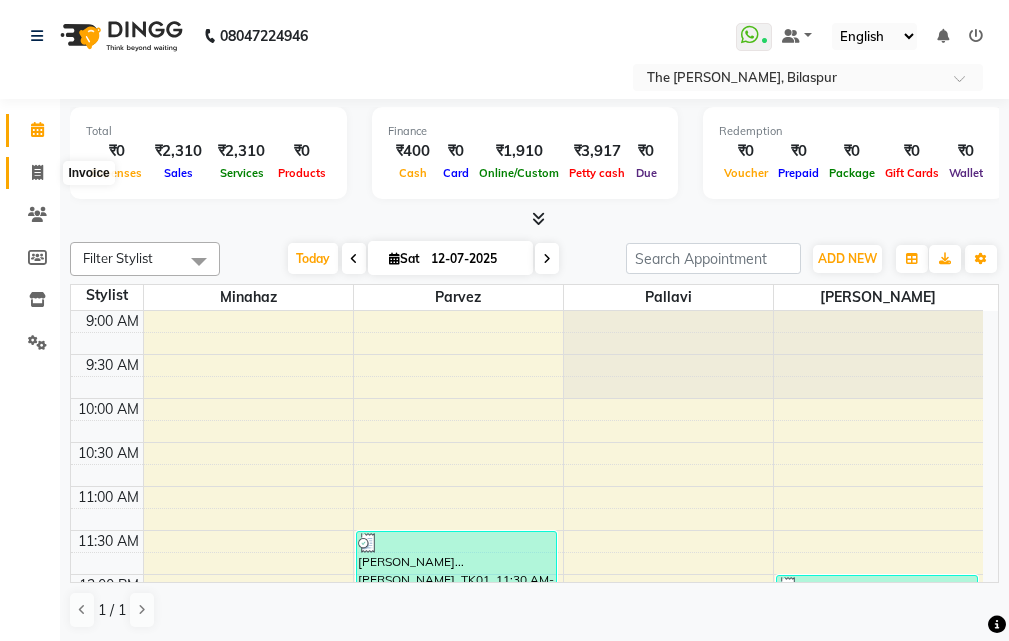 click 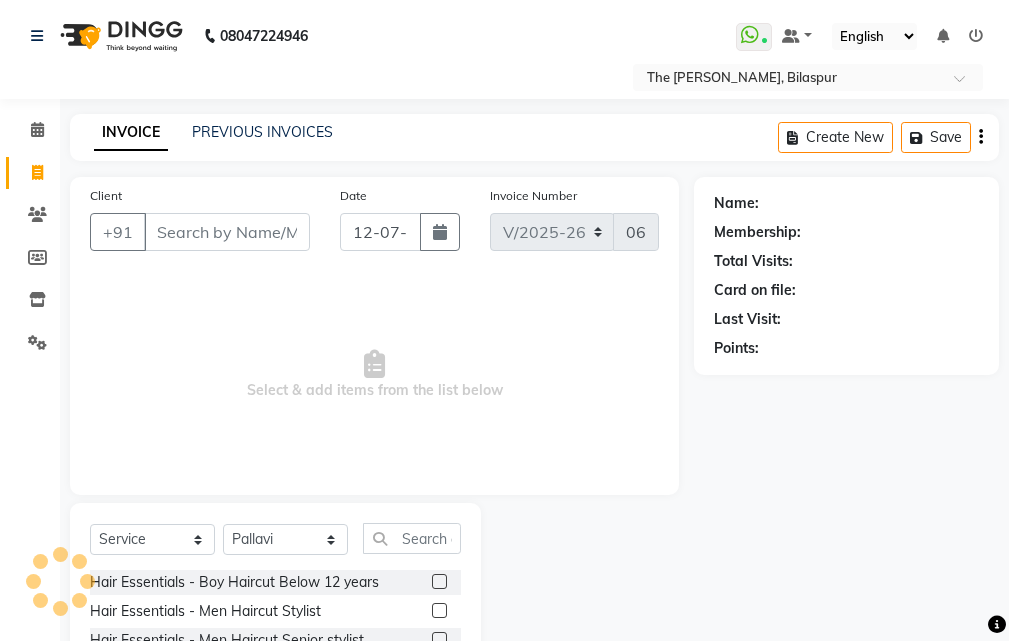 click on "Client" at bounding box center [227, 232] 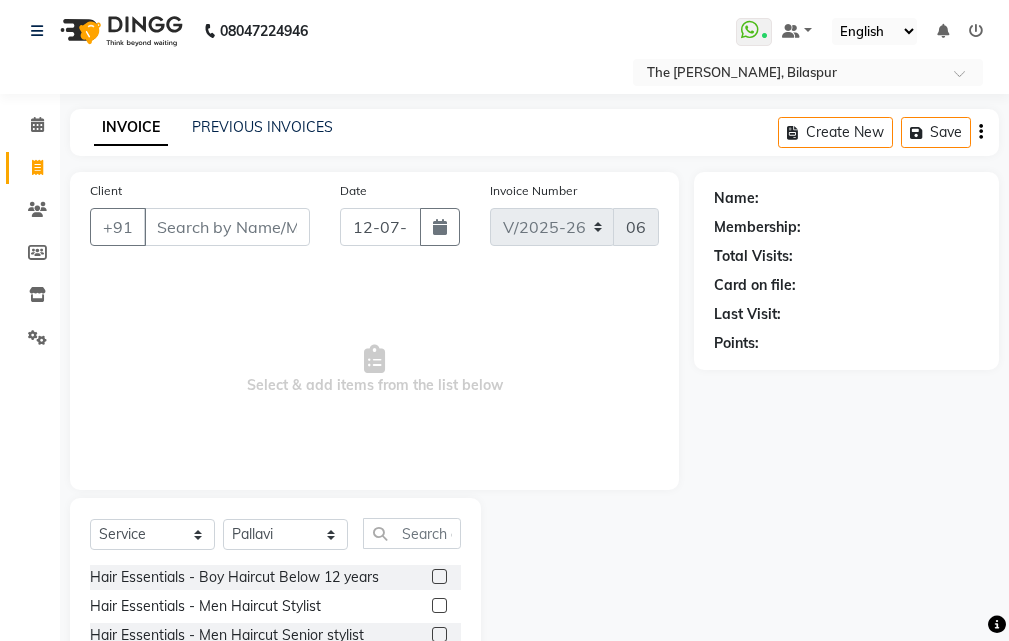 scroll, scrollTop: 0, scrollLeft: 0, axis: both 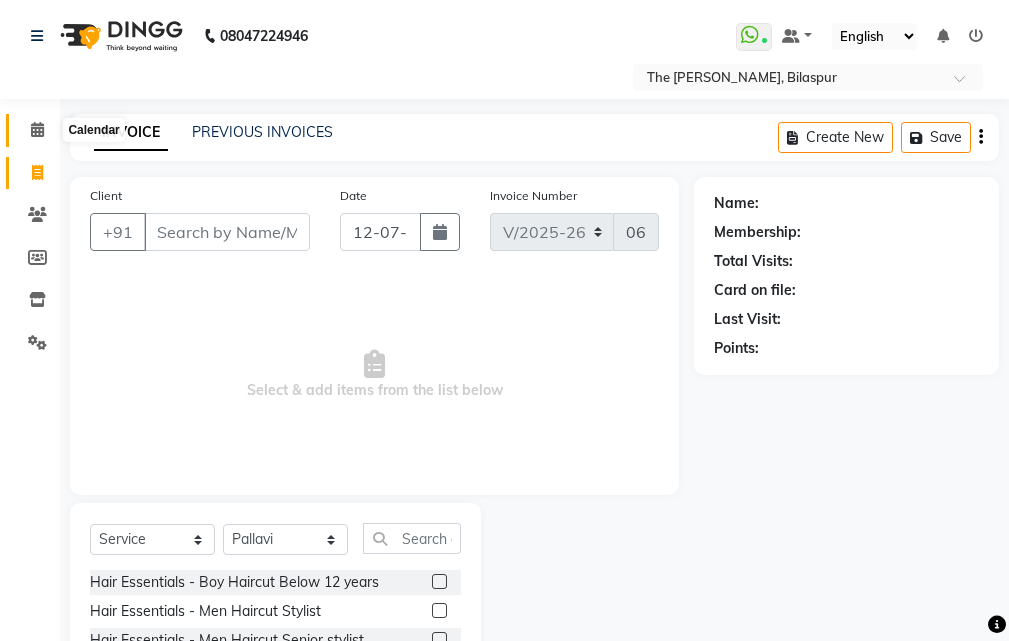 click 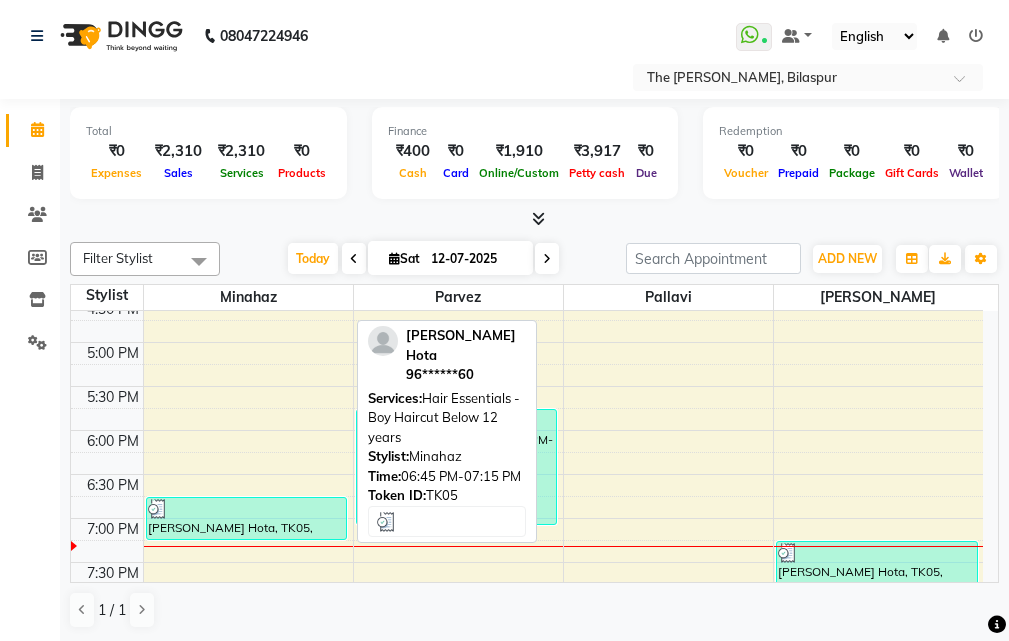 scroll, scrollTop: 772, scrollLeft: 0, axis: vertical 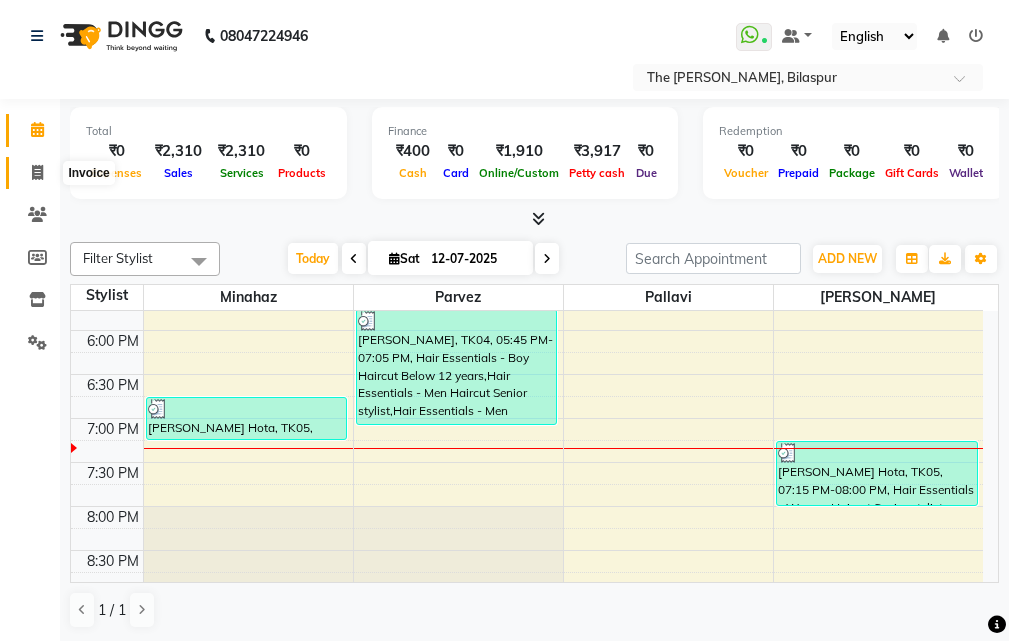 click 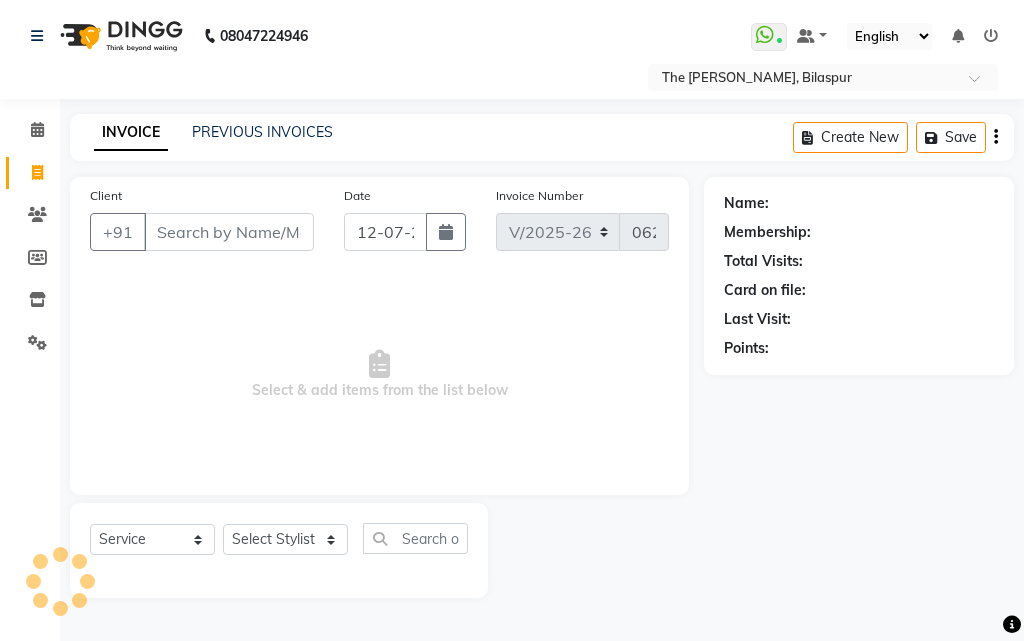 click on "Client" at bounding box center (229, 232) 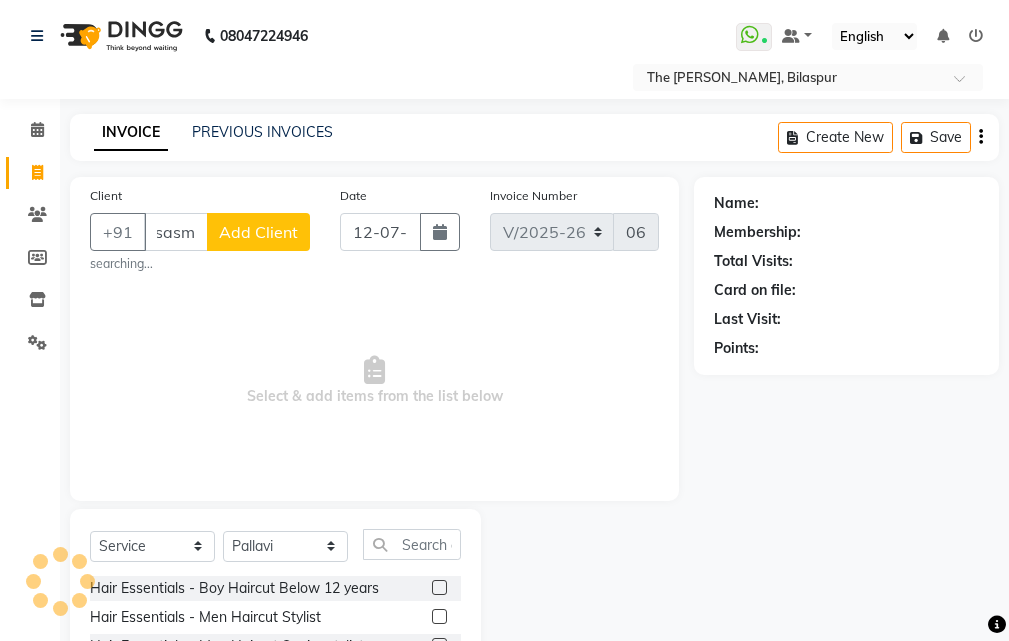 scroll, scrollTop: 0, scrollLeft: 0, axis: both 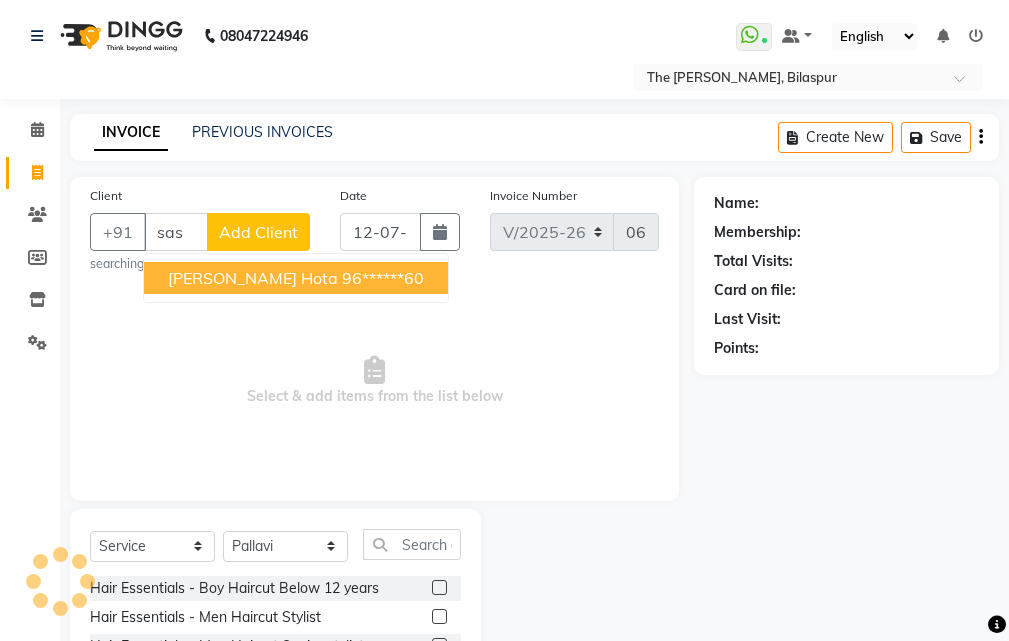 click on "96******60" at bounding box center (383, 278) 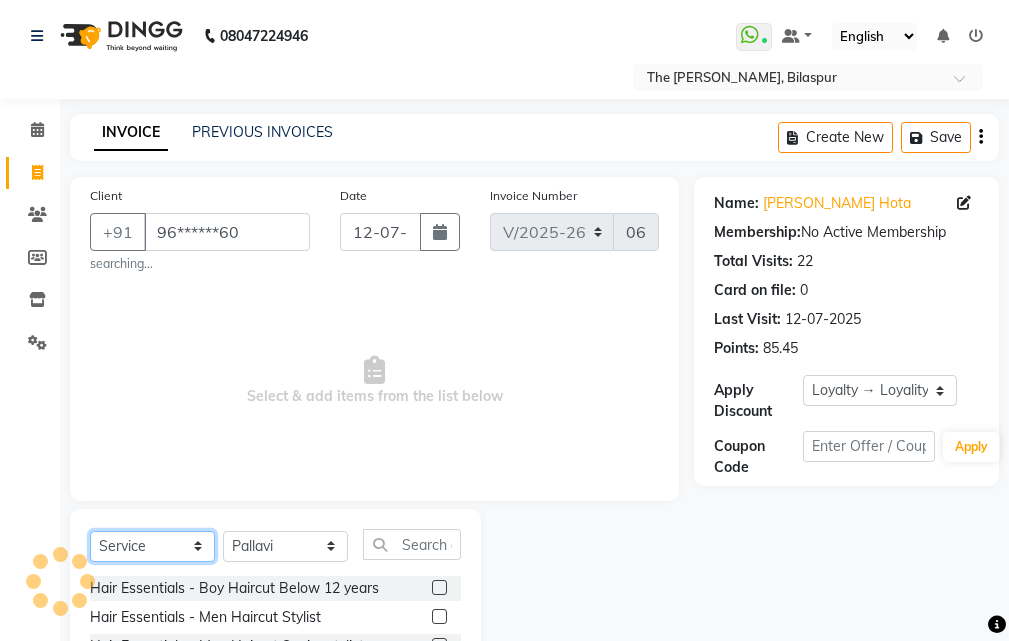 click on "Select  Service  Product  Membership  Package Voucher Prepaid Gift Card" 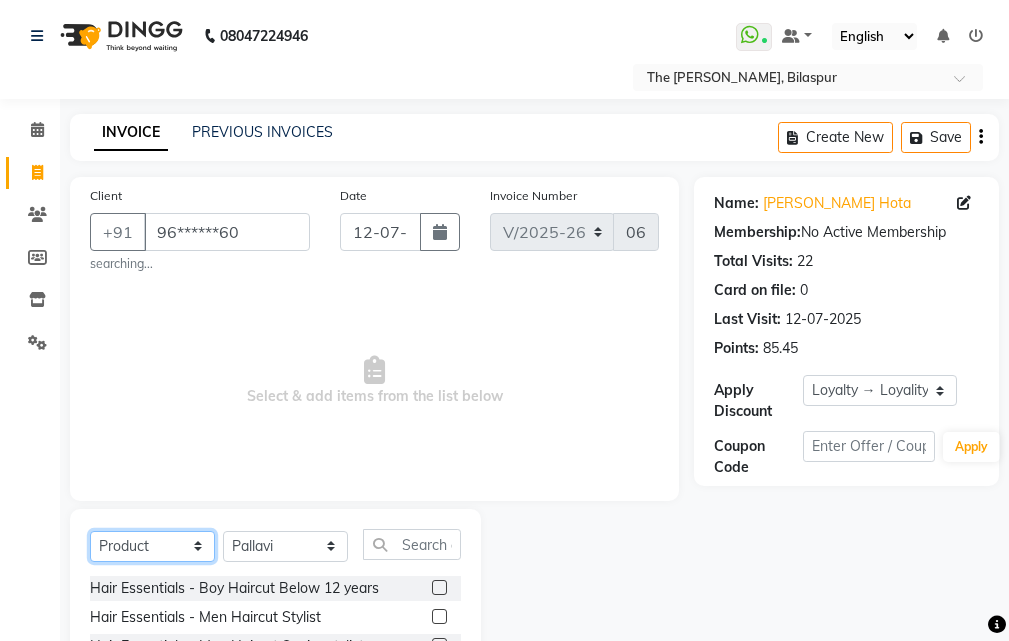 click on "Select  Service  Product  Membership  Package Voucher Prepaid Gift Card" 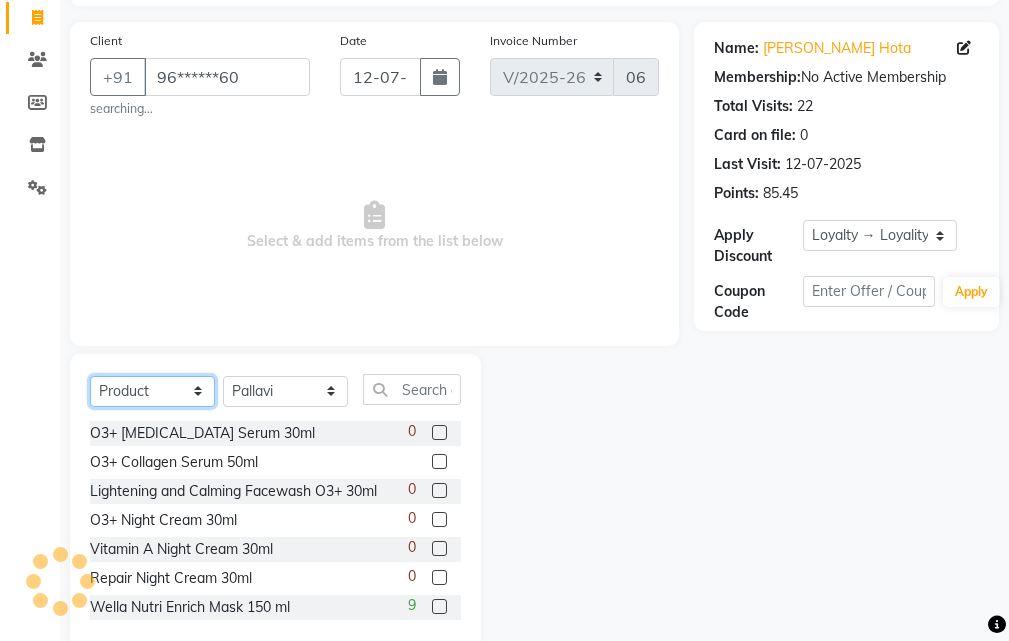 scroll, scrollTop: 193, scrollLeft: 0, axis: vertical 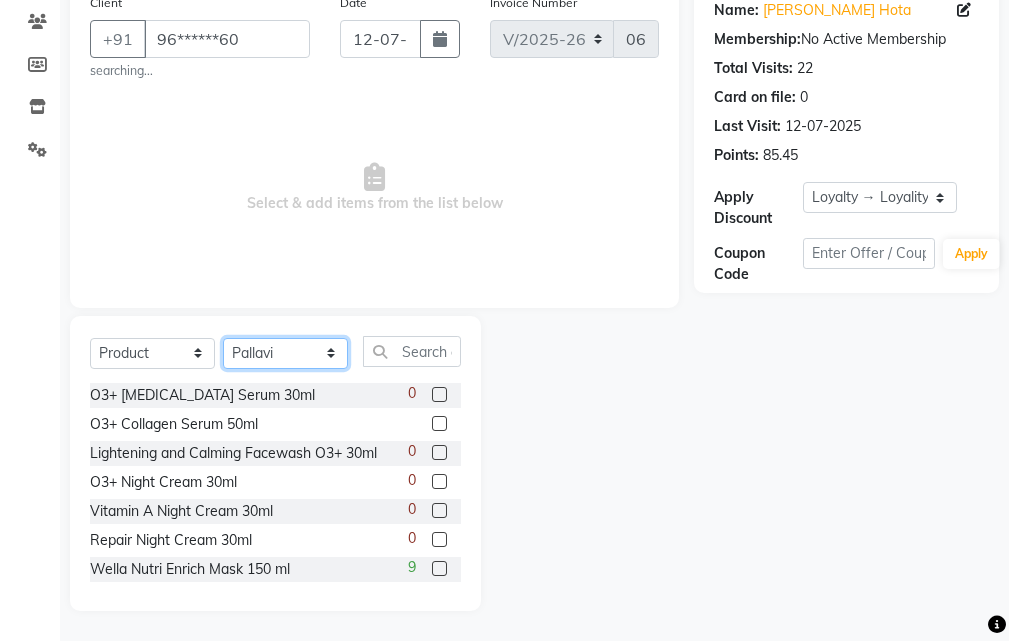 drag, startPoint x: 324, startPoint y: 348, endPoint x: 313, endPoint y: 320, distance: 30.083218 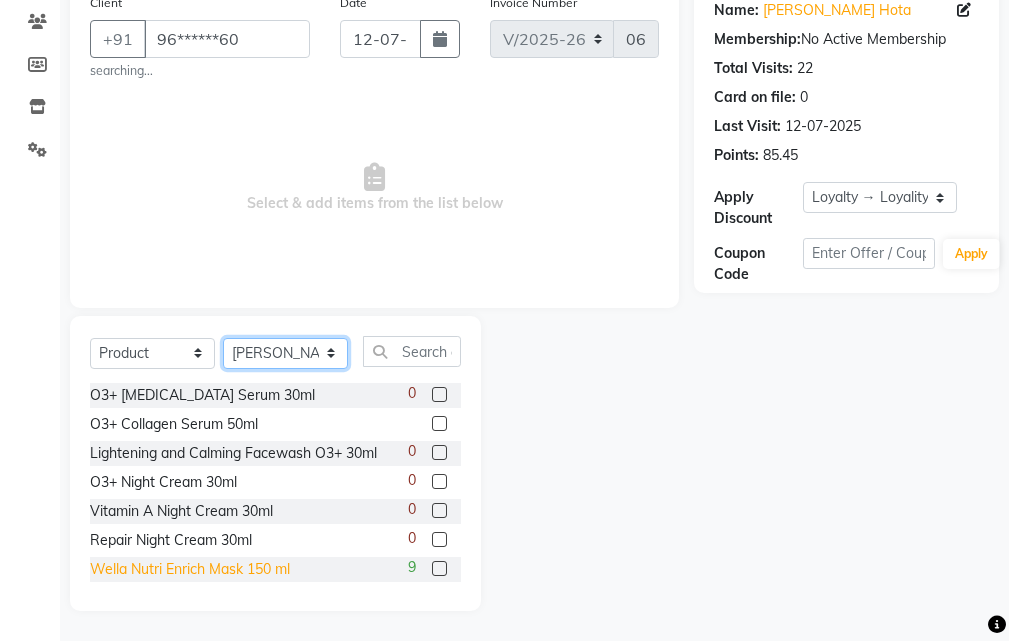 click on "Select Stylist Manager [PERSON_NAME] [GEOGRAPHIC_DATA][PERSON_NAME] Saurabh [PERSON_NAME]" 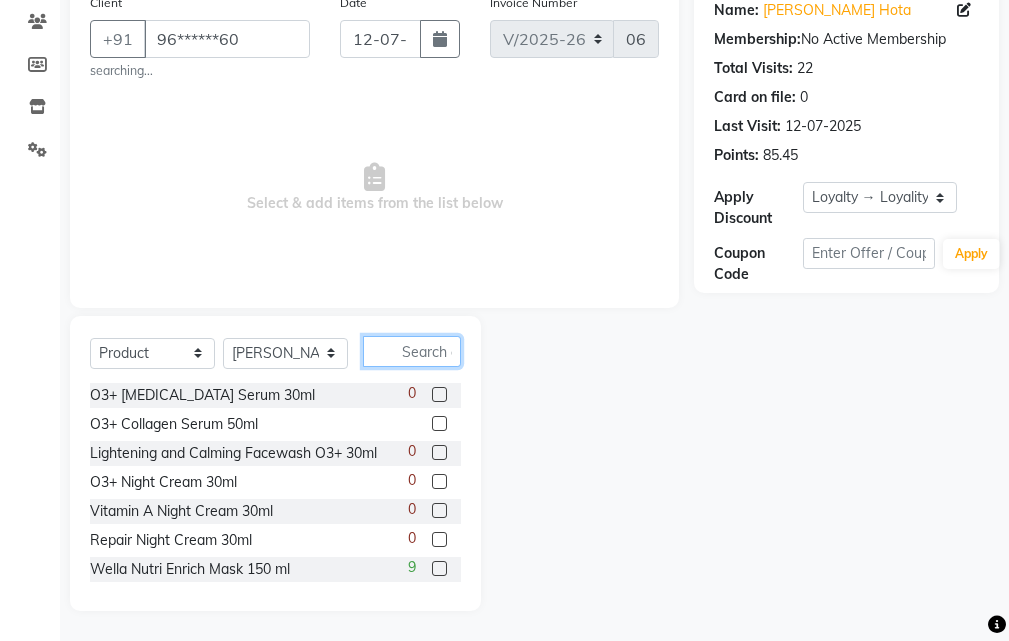 click 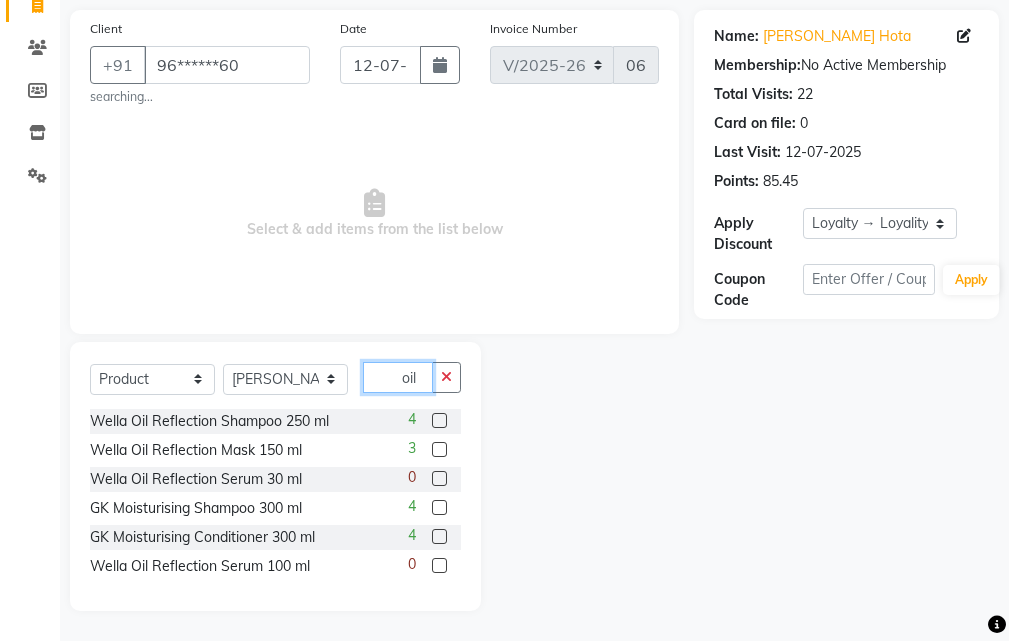 scroll, scrollTop: 109, scrollLeft: 0, axis: vertical 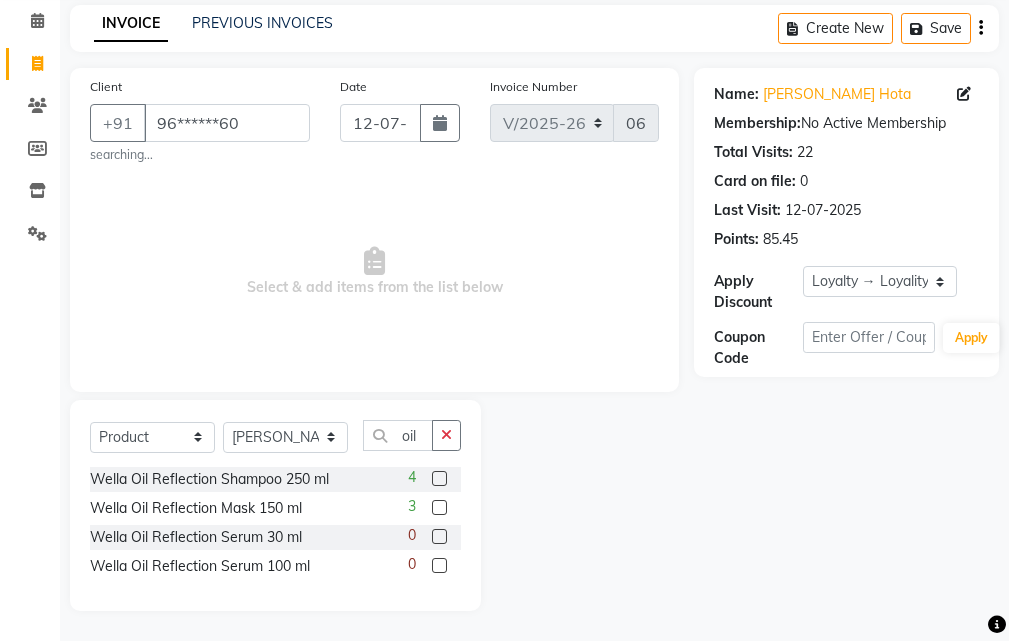 click 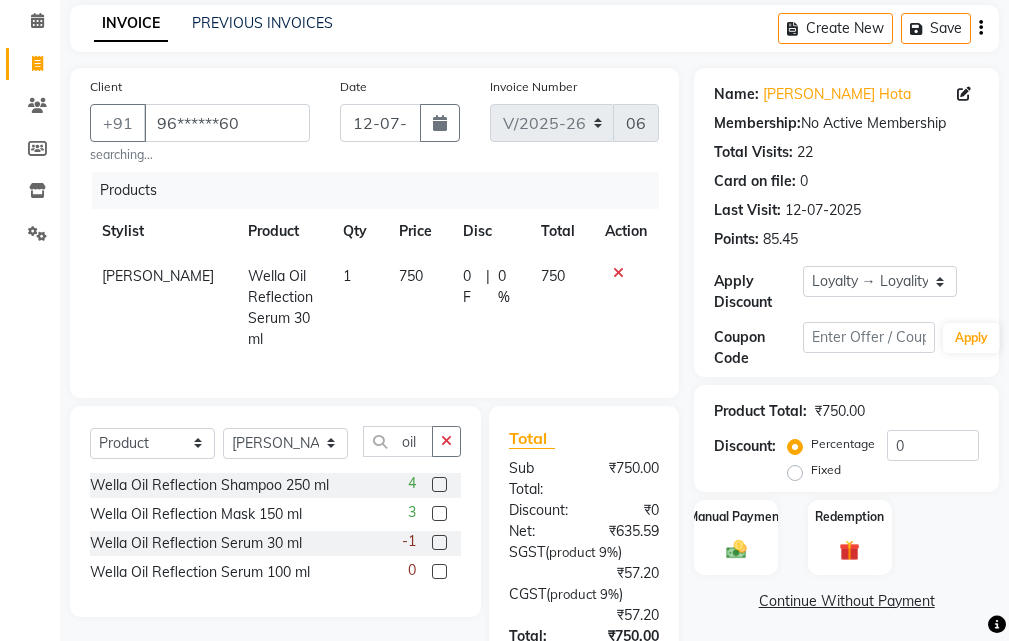 scroll, scrollTop: 309, scrollLeft: 0, axis: vertical 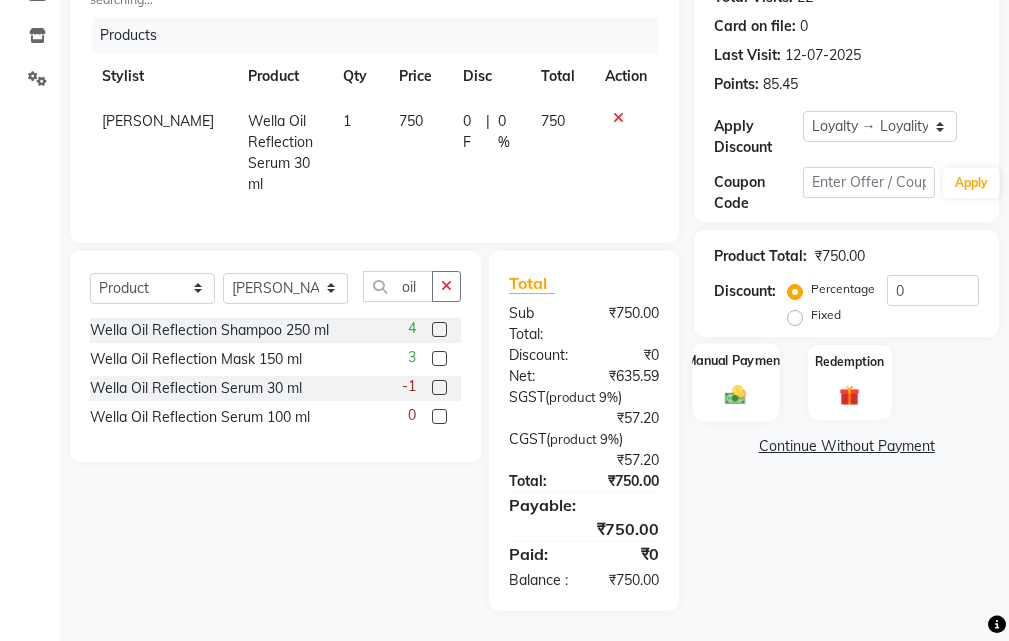 click 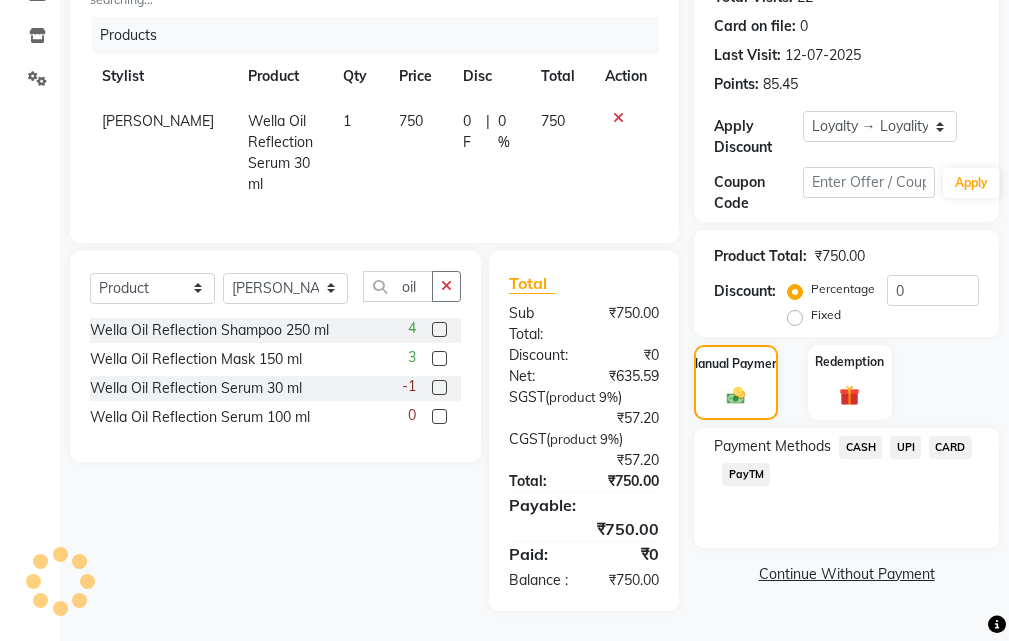 click on "UPI" 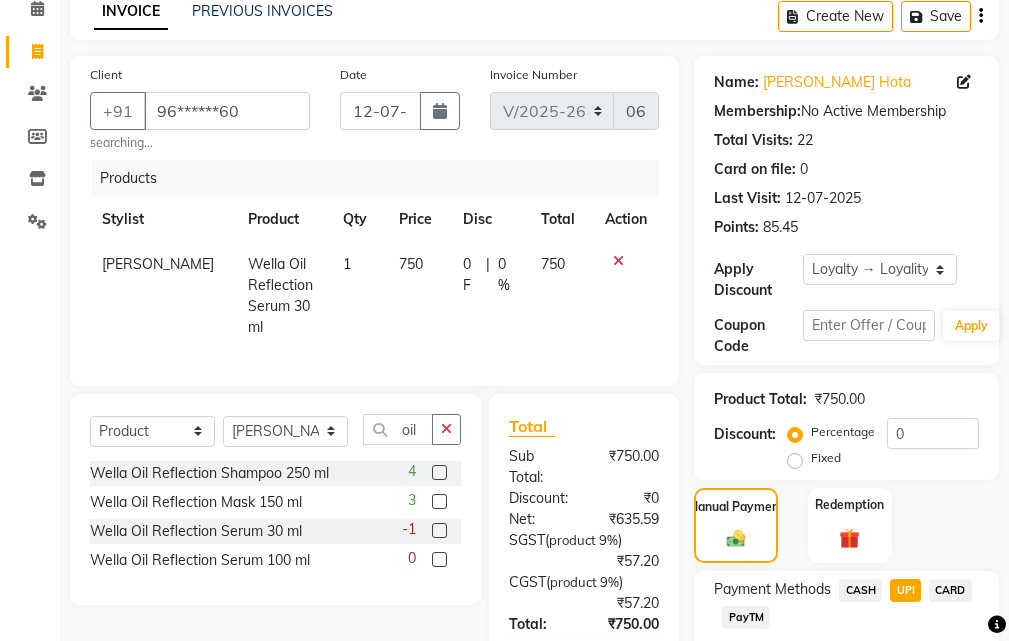 scroll, scrollTop: 321, scrollLeft: 0, axis: vertical 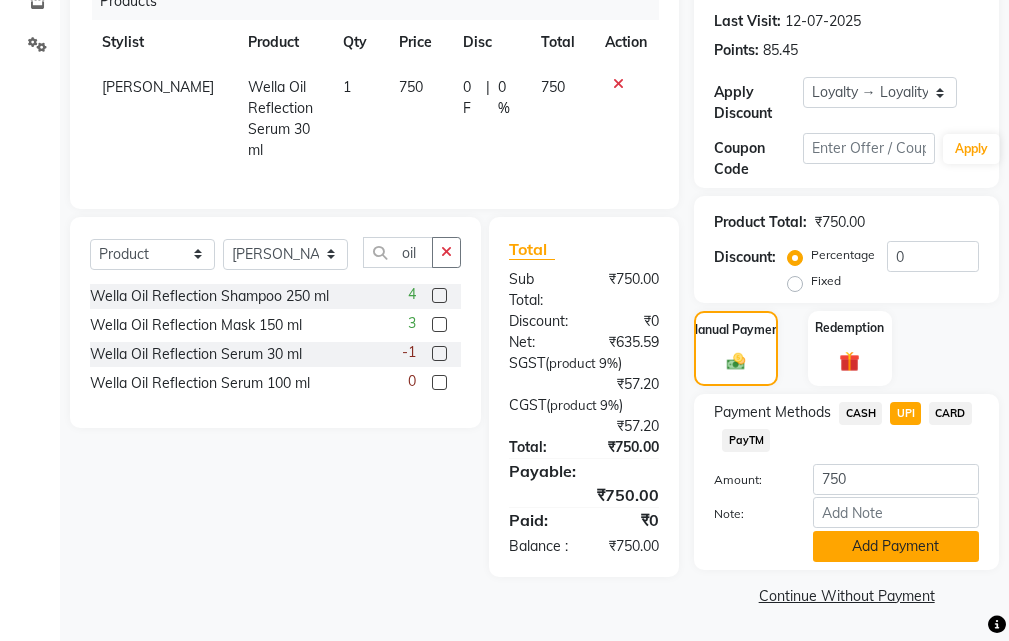 click on "Add Payment" 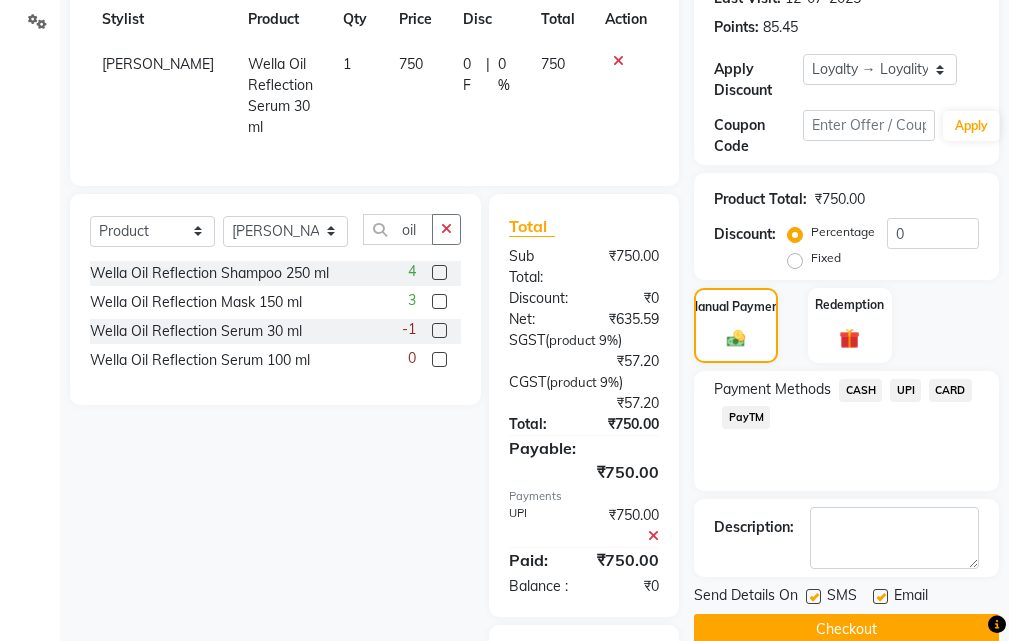 scroll, scrollTop: 524, scrollLeft: 0, axis: vertical 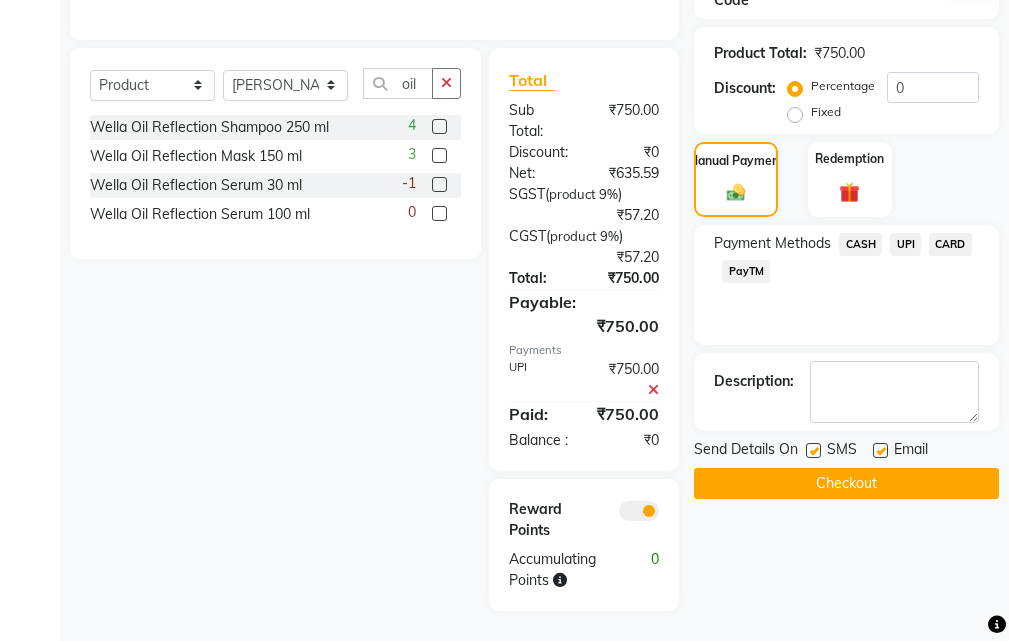 click on "Checkout" 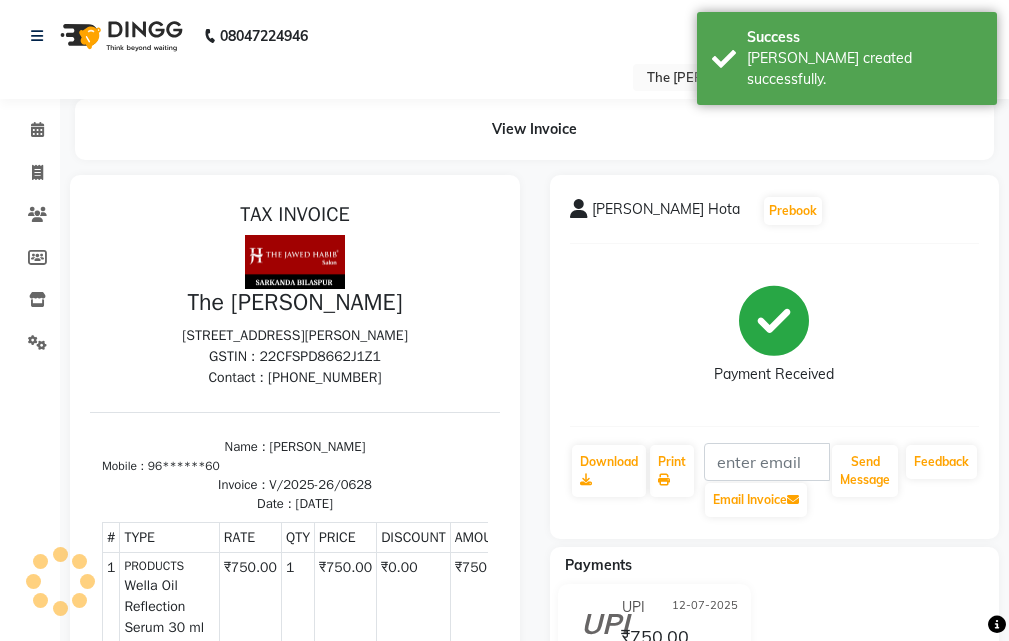 scroll, scrollTop: 0, scrollLeft: 0, axis: both 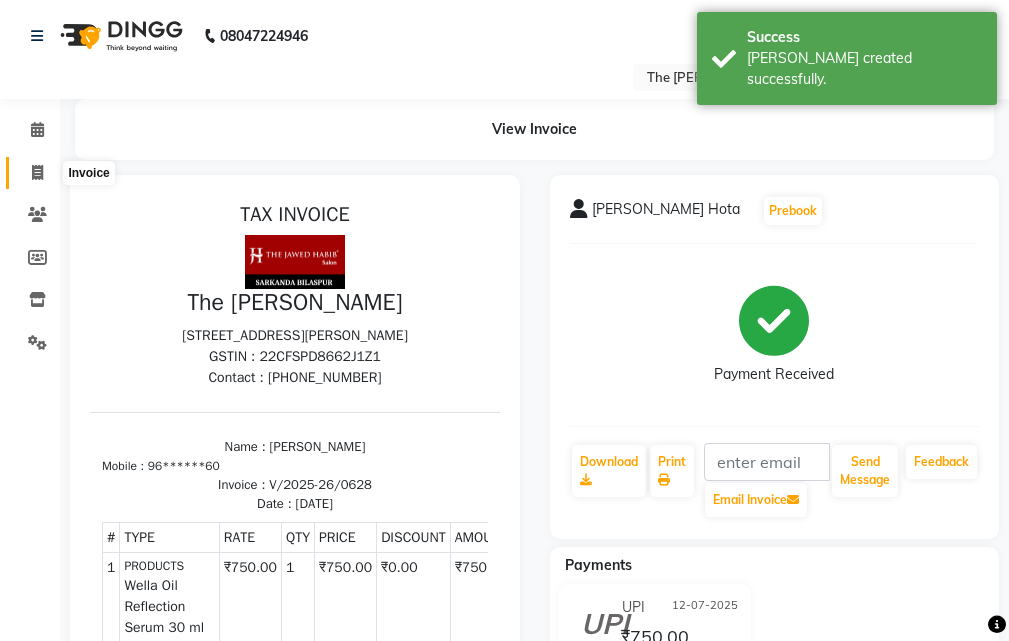 click 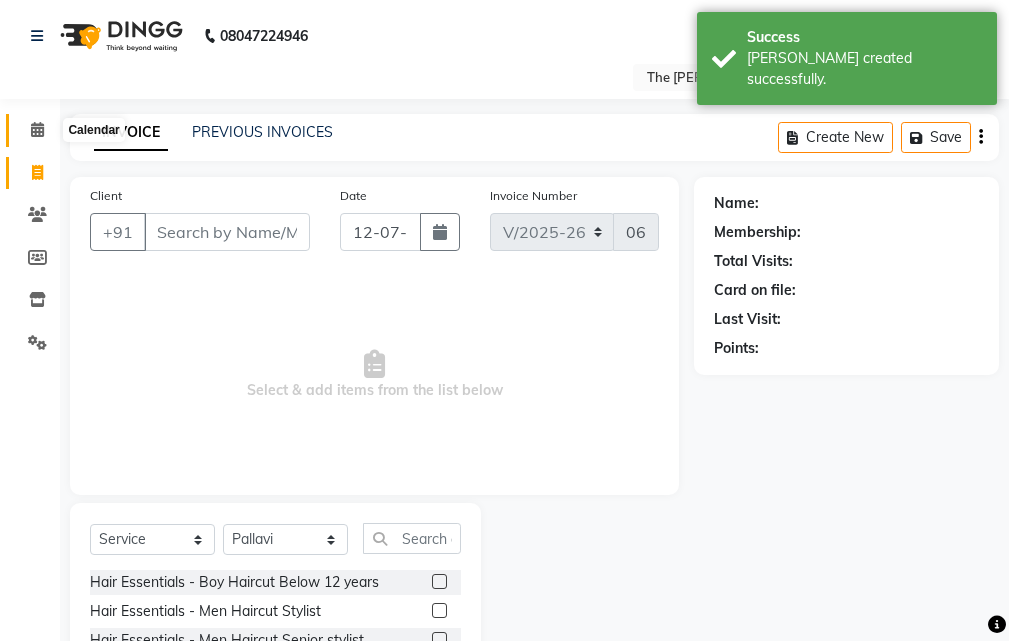 click 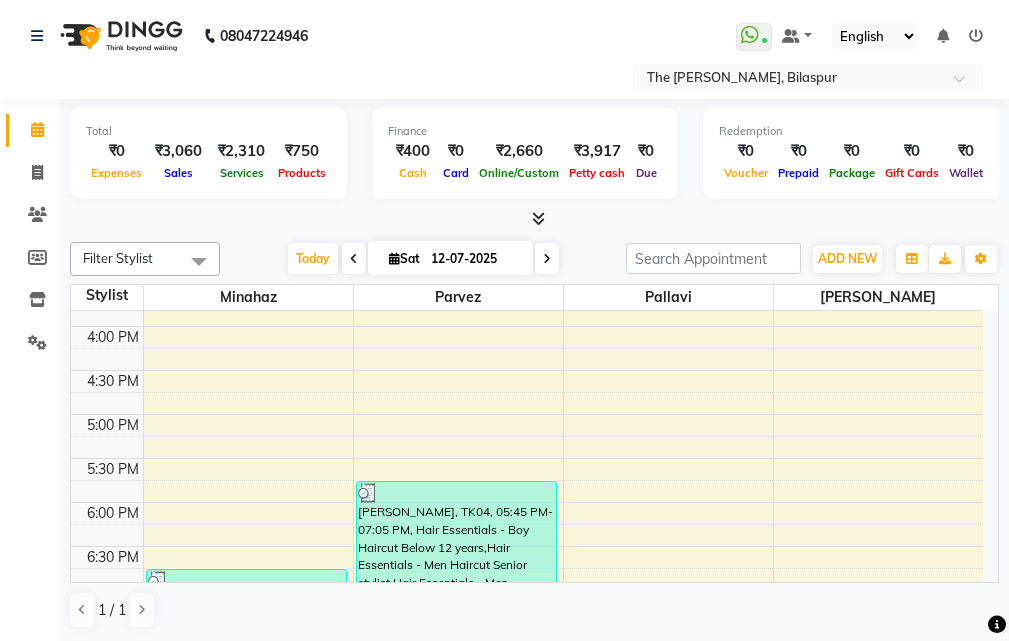 scroll, scrollTop: 872, scrollLeft: 0, axis: vertical 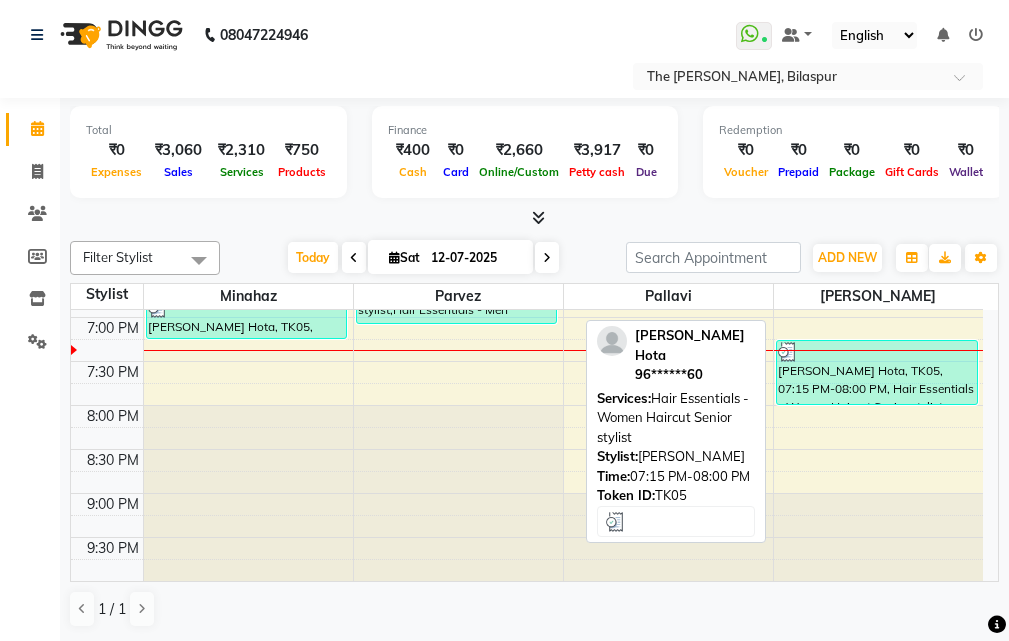 click on "[PERSON_NAME] Hota, TK05, 07:15 PM-08:00 PM, Hair Essentials - Women Haircut Senior stylist" at bounding box center [877, 372] 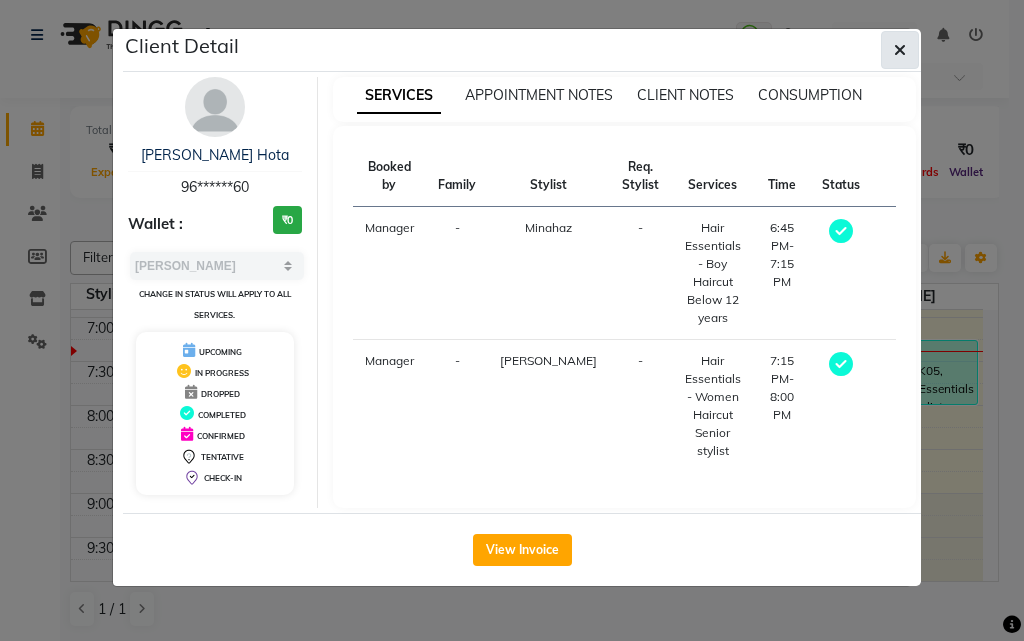 click 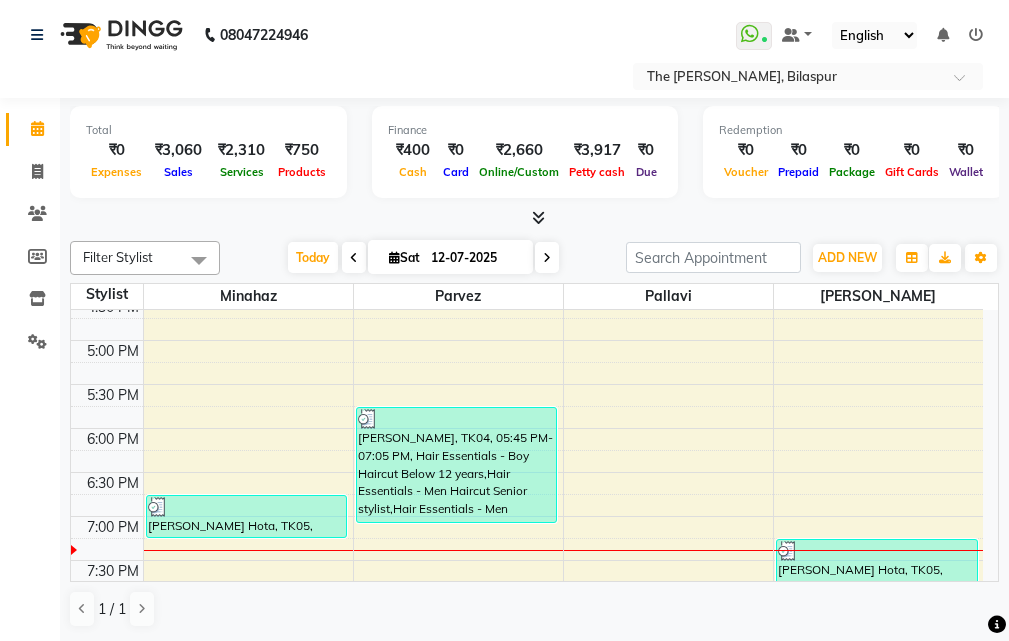 scroll, scrollTop: 672, scrollLeft: 0, axis: vertical 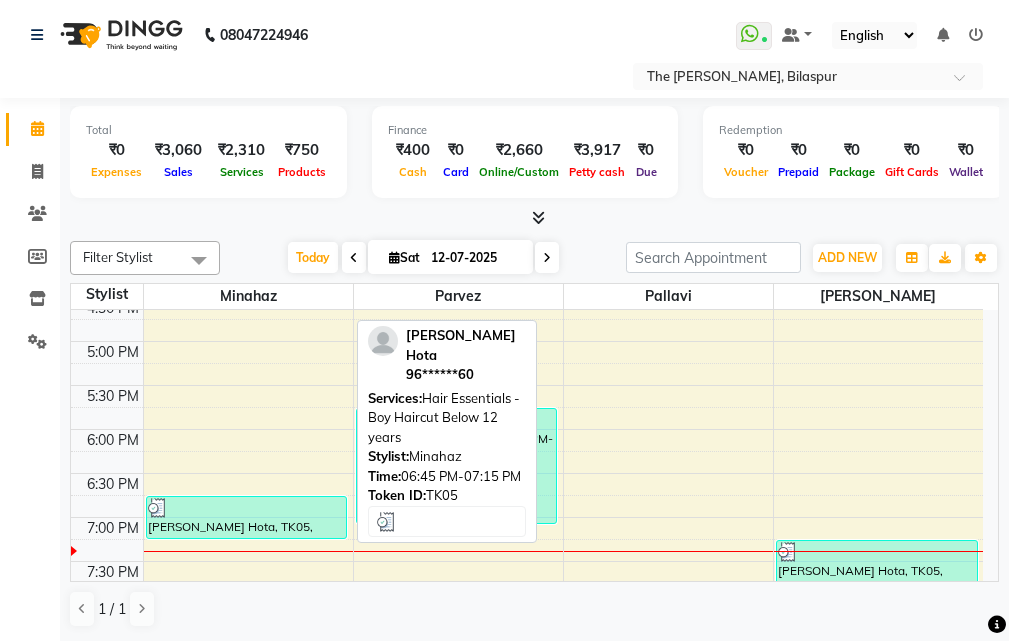 click on "[PERSON_NAME] Hota, TK05, 06:45 PM-07:15 PM, Hair Essentials - Boy Haircut Below 12 years" at bounding box center (247, 517) 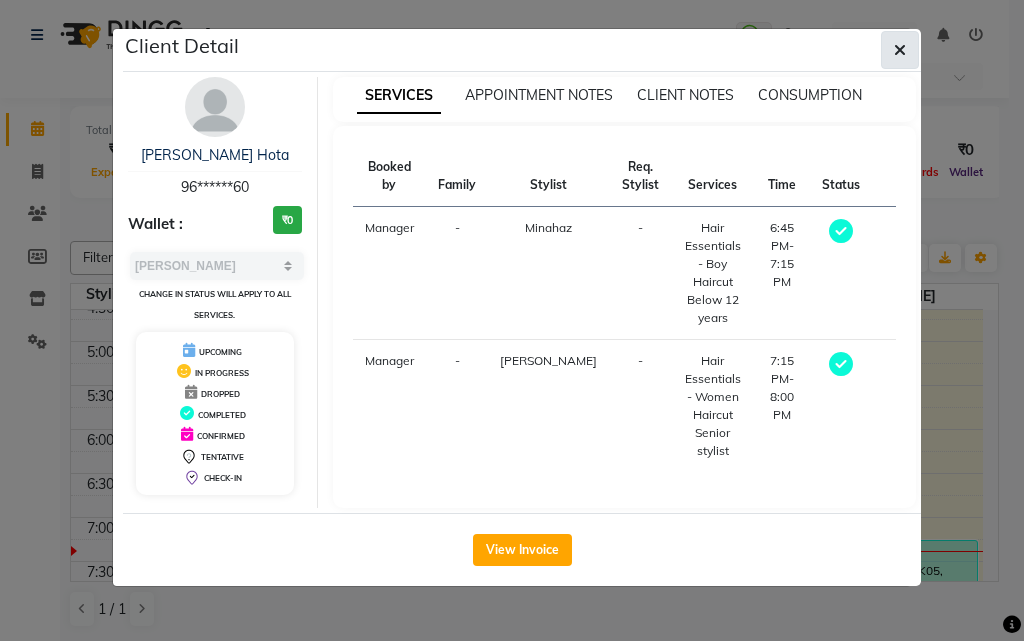 click 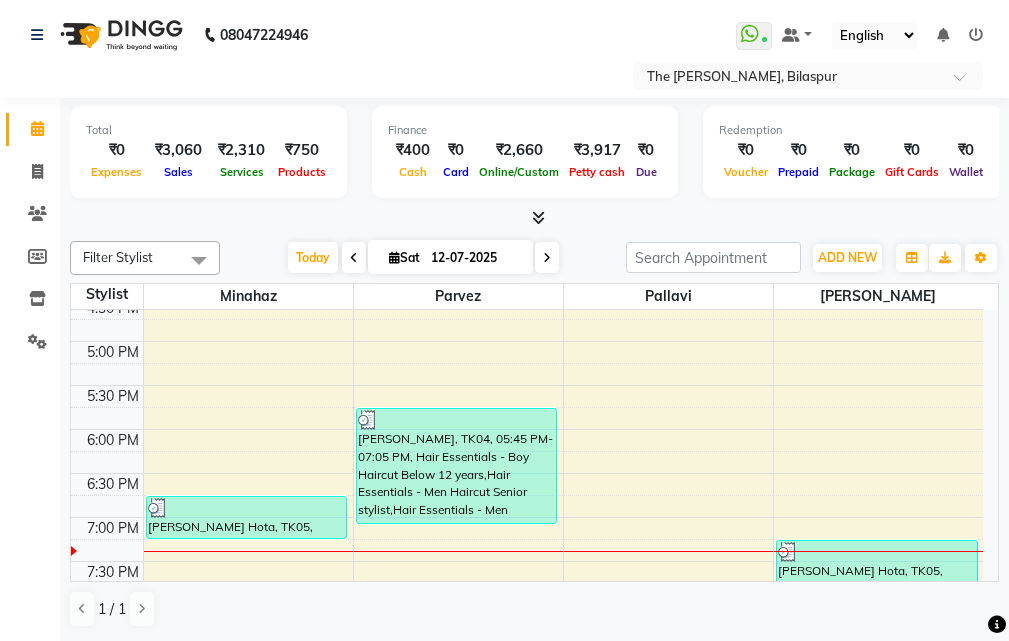 scroll, scrollTop: 872, scrollLeft: 0, axis: vertical 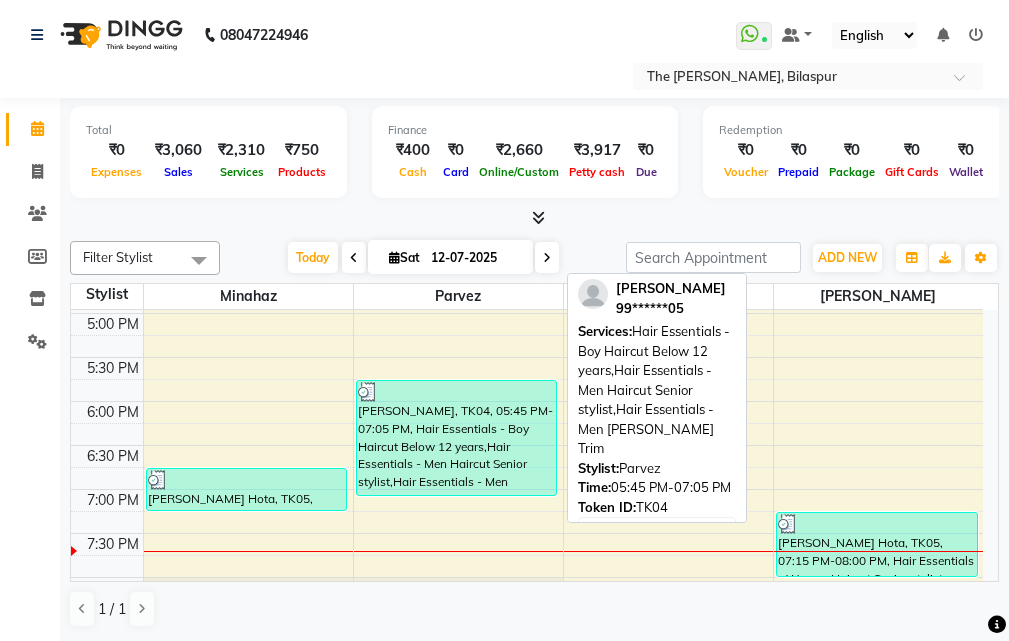 click on "[PERSON_NAME], TK04, 05:45 PM-07:05 PM, Hair Essentials - Boy Haircut Below 12 years,Hair Essentials - Men Haircut Senior stylist,Hair Essentials - Men [PERSON_NAME] Trim" at bounding box center (457, 438) 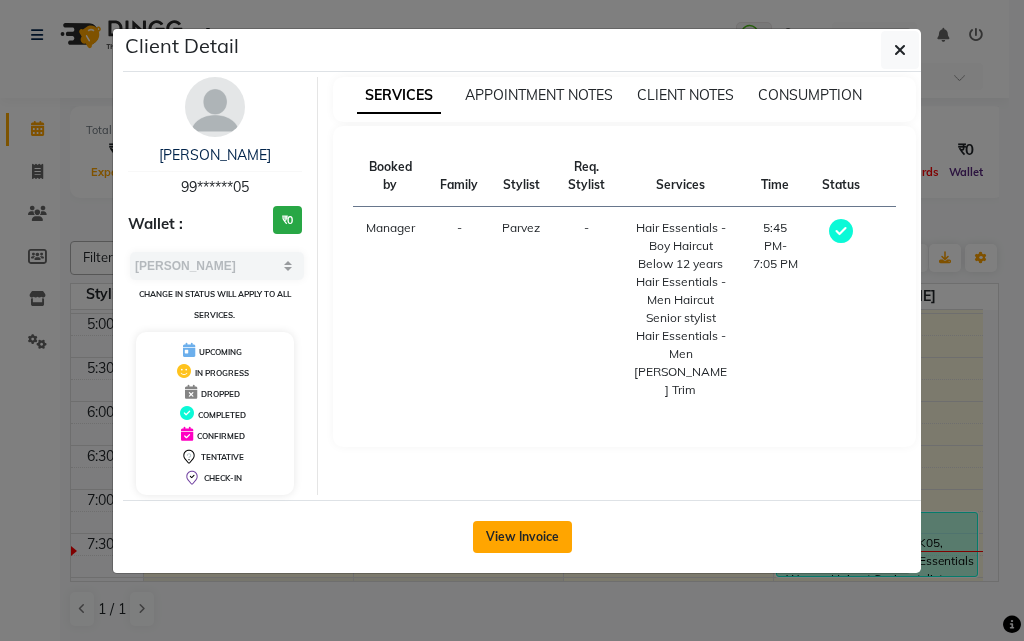 click on "View Invoice" 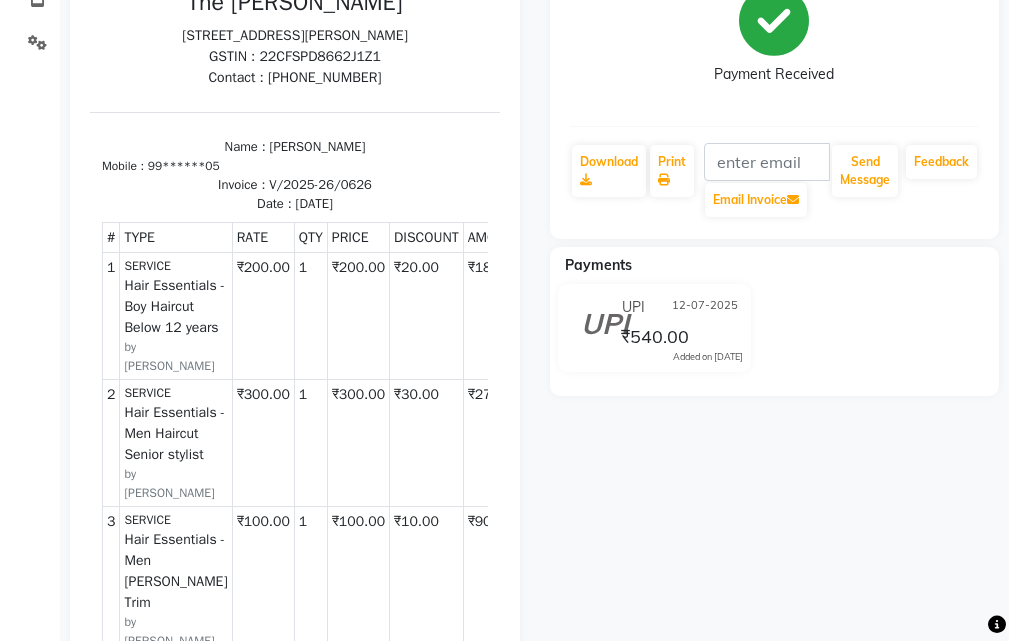 scroll, scrollTop: 0, scrollLeft: 0, axis: both 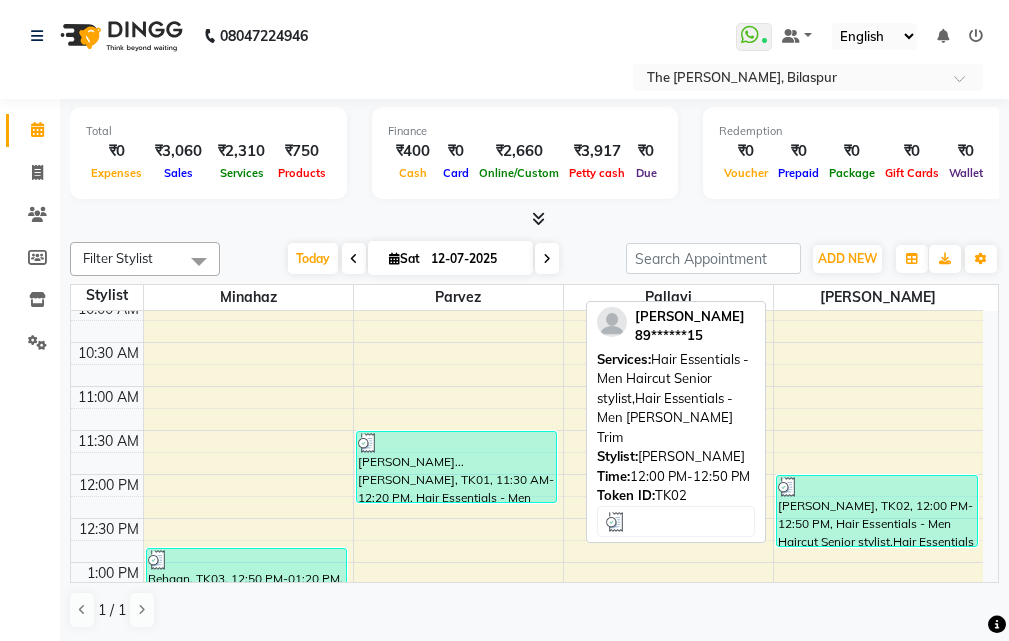 click on "[PERSON_NAME], TK02, 12:00 PM-12:50 PM, Hair Essentials - Men Haircut Senior stylist,Hair Essentials - Men [PERSON_NAME] Trim" at bounding box center [877, 511] 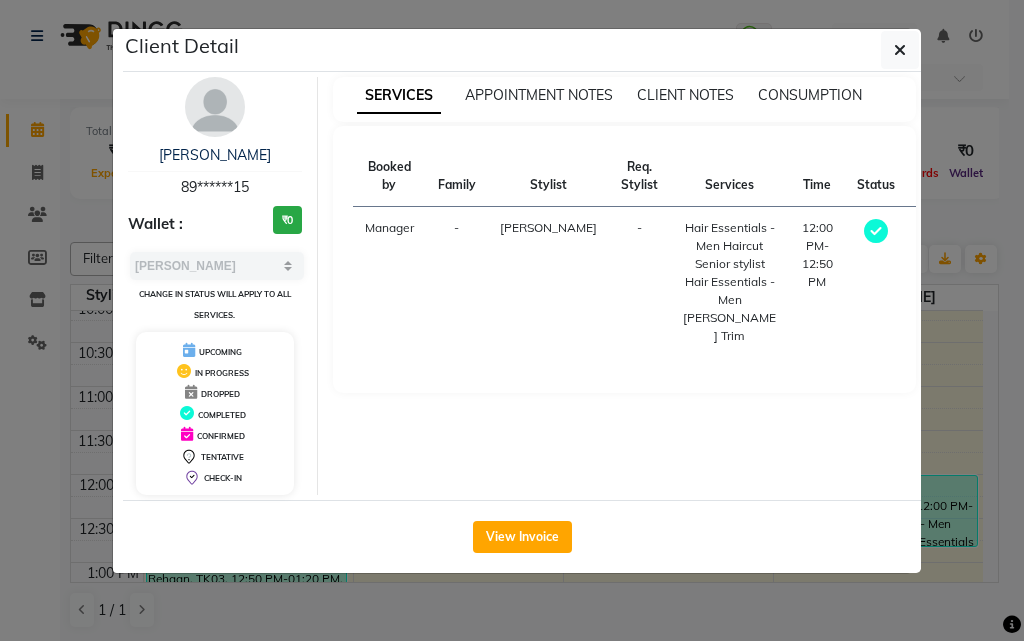 click on "View Invoice" 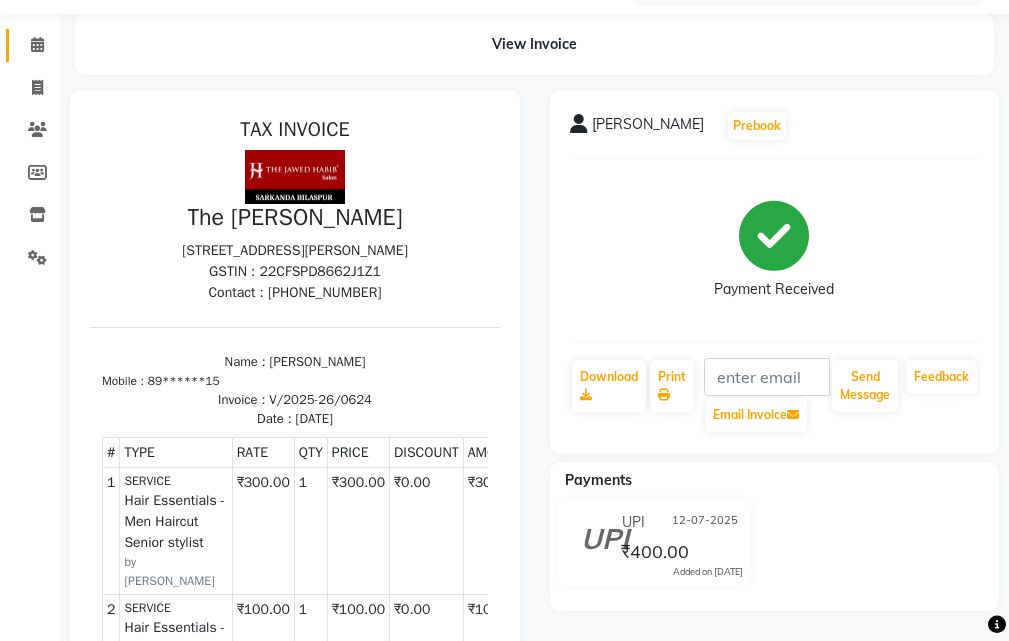 scroll, scrollTop: 0, scrollLeft: 0, axis: both 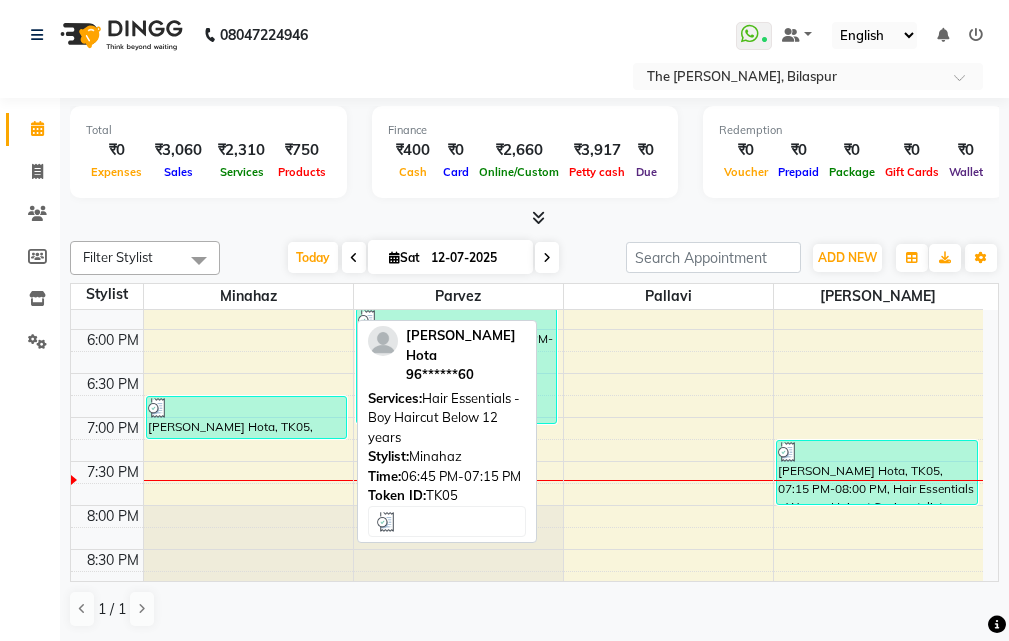 click on "[PERSON_NAME] Hota, TK05, 06:45 PM-07:15 PM, Hair Essentials - Boy Haircut Below 12 years" at bounding box center (247, 417) 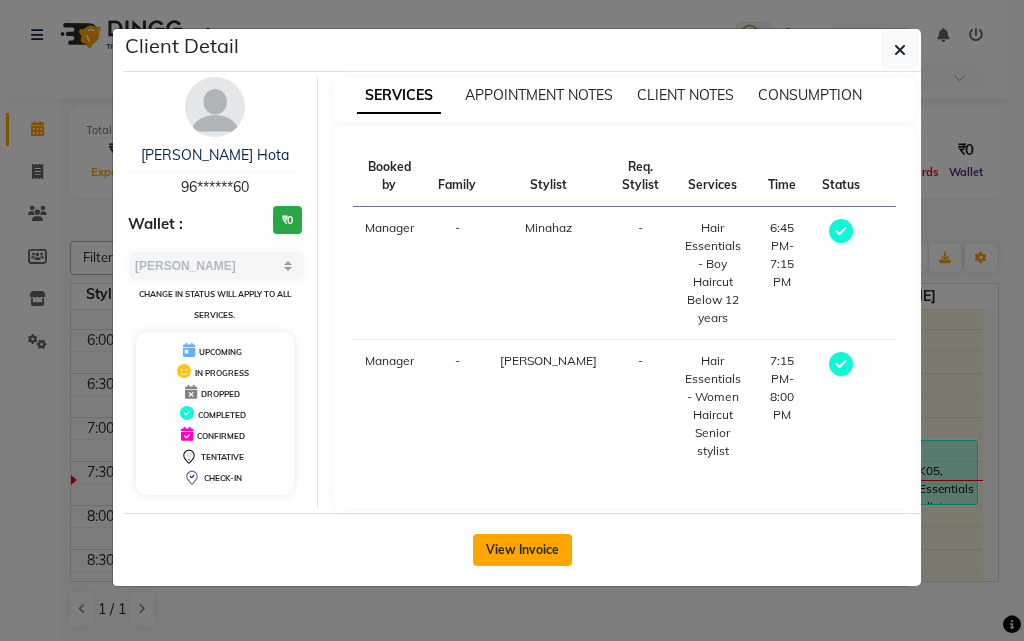click on "View Invoice" 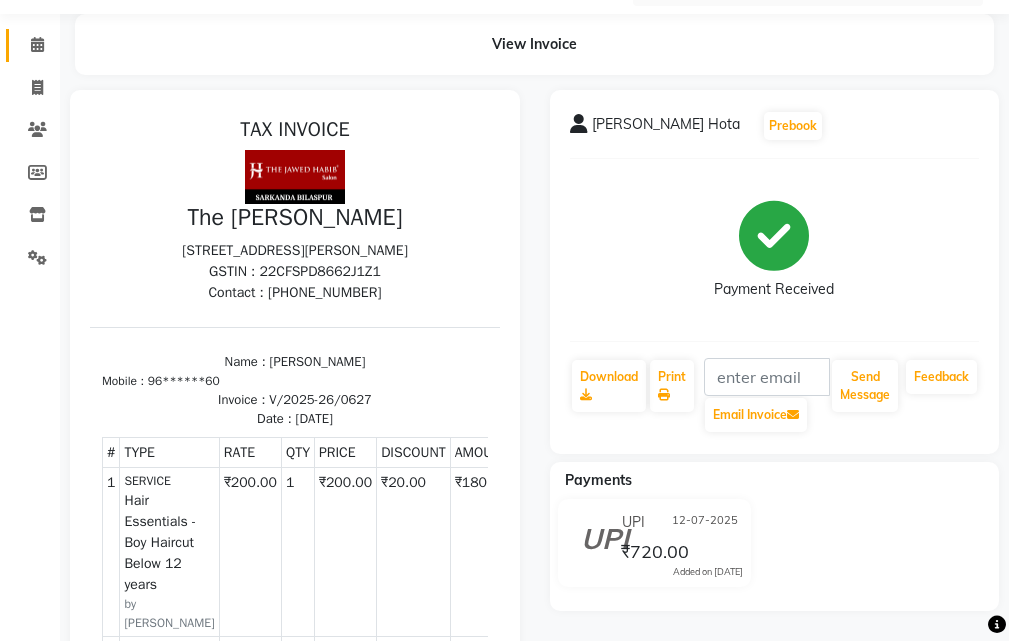 scroll, scrollTop: 0, scrollLeft: 0, axis: both 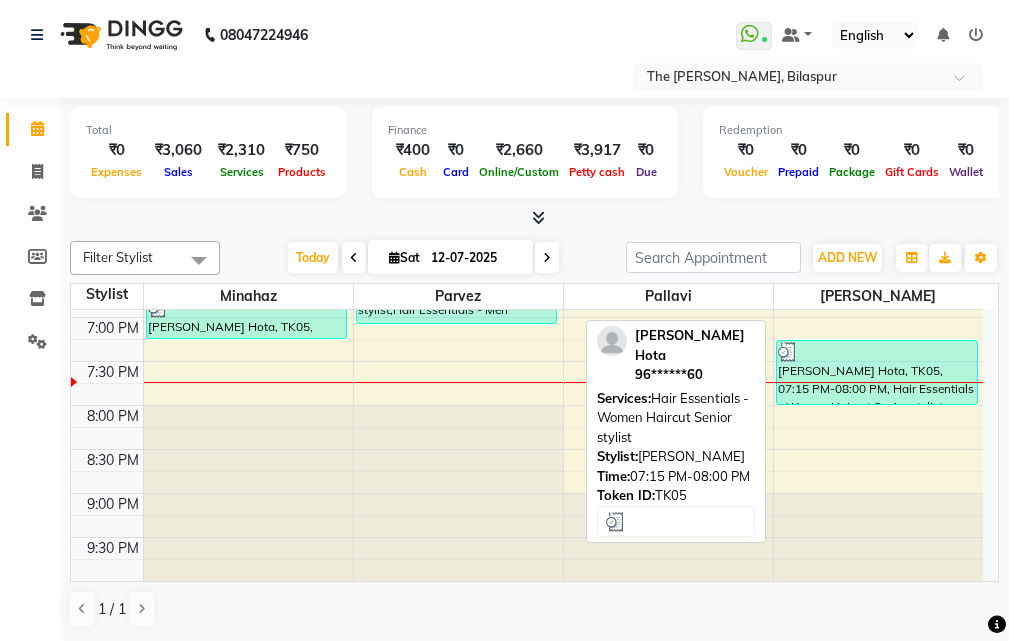 click on "[PERSON_NAME] Hota, TK05, 07:15 PM-08:00 PM, Hair Essentials - Women Haircut Senior stylist" at bounding box center [877, 372] 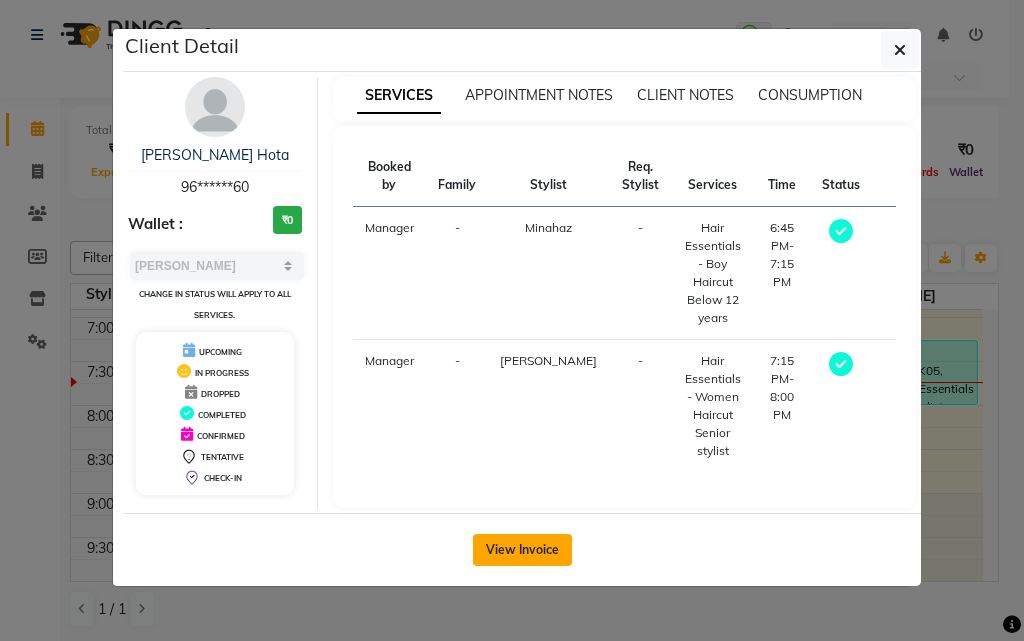 click on "View Invoice" 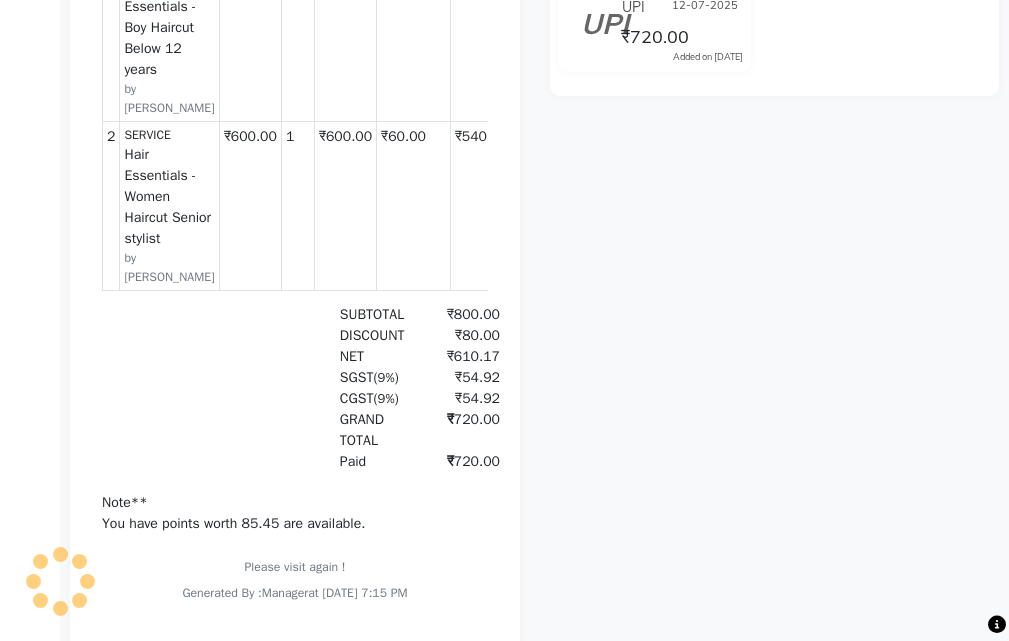 scroll, scrollTop: 300, scrollLeft: 0, axis: vertical 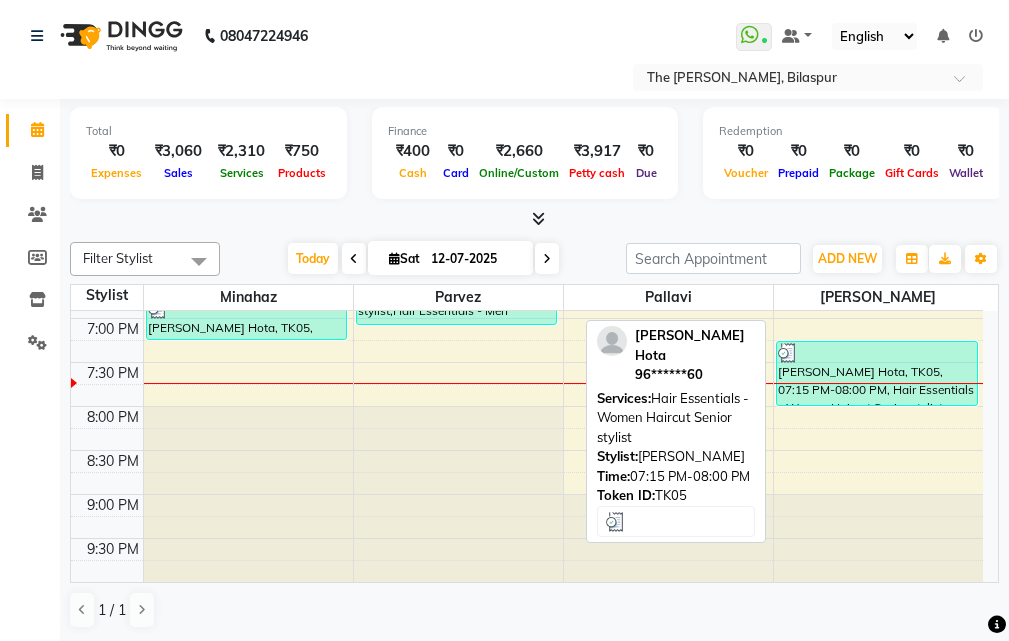 click at bounding box center (877, 353) 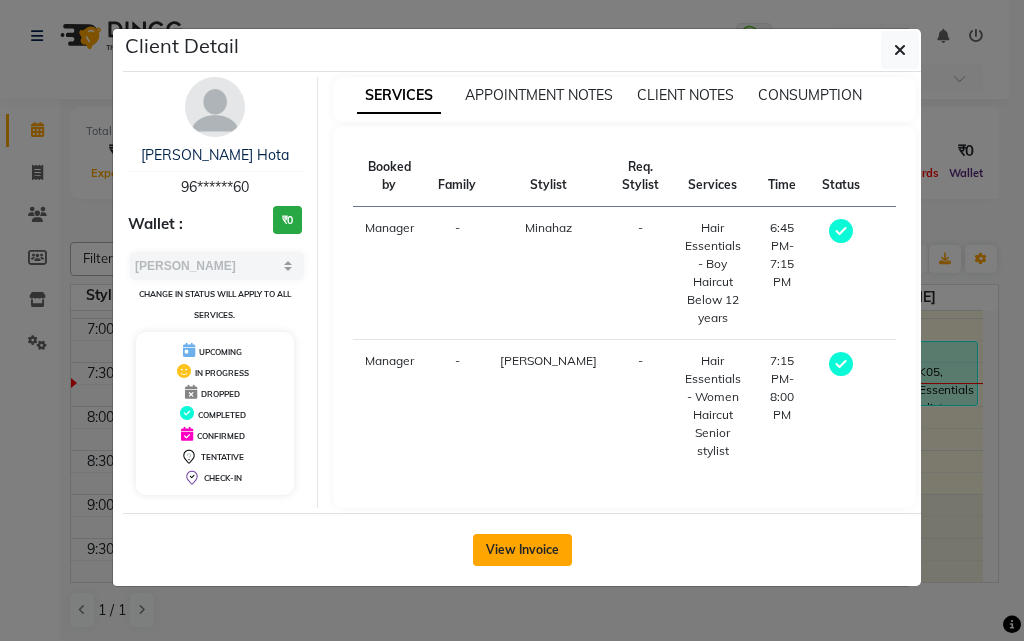 click on "View Invoice" 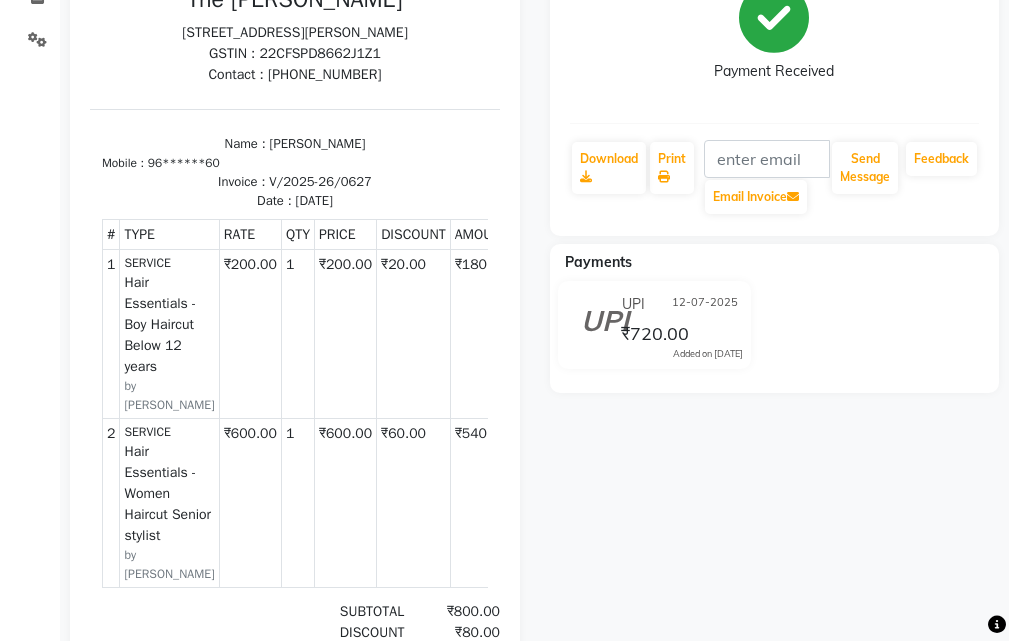 scroll, scrollTop: 0, scrollLeft: 0, axis: both 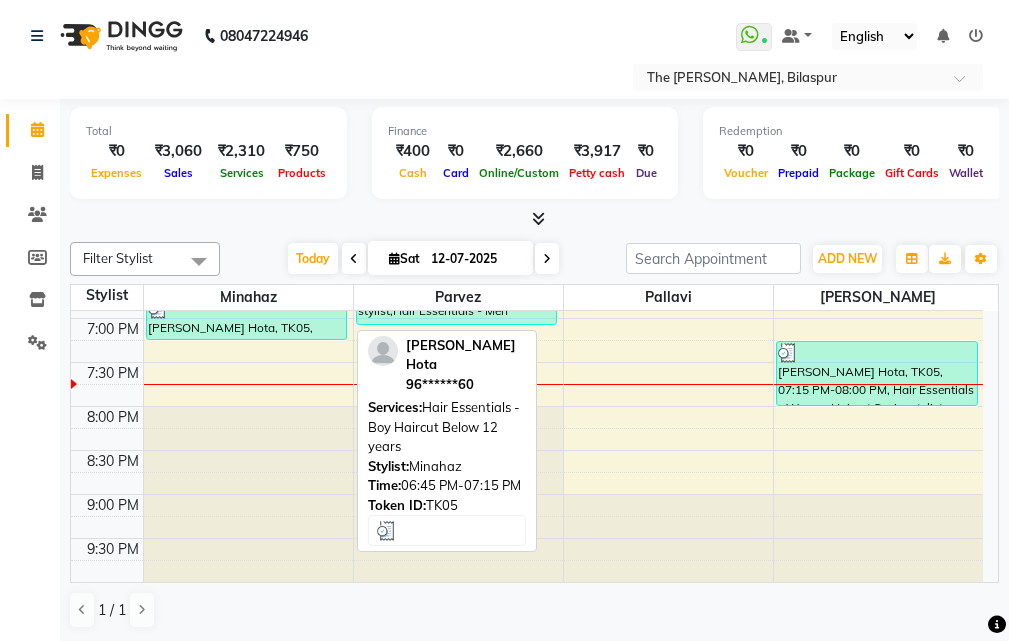click on "[PERSON_NAME] Hota, TK05, 06:45 PM-07:15 PM, Hair Essentials - Boy Haircut Below 12 years" at bounding box center (247, 318) 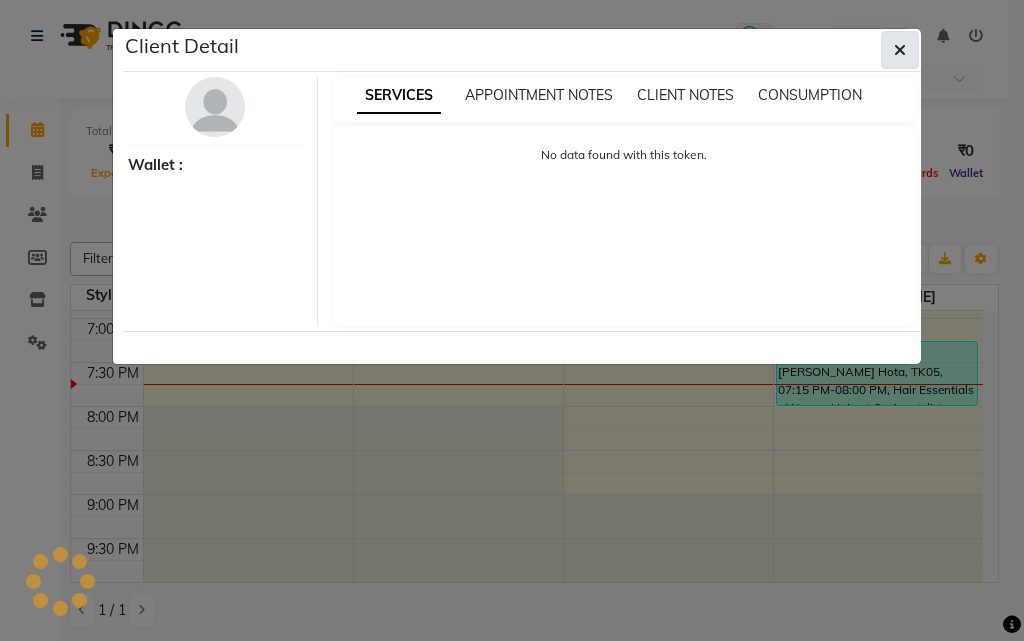 click 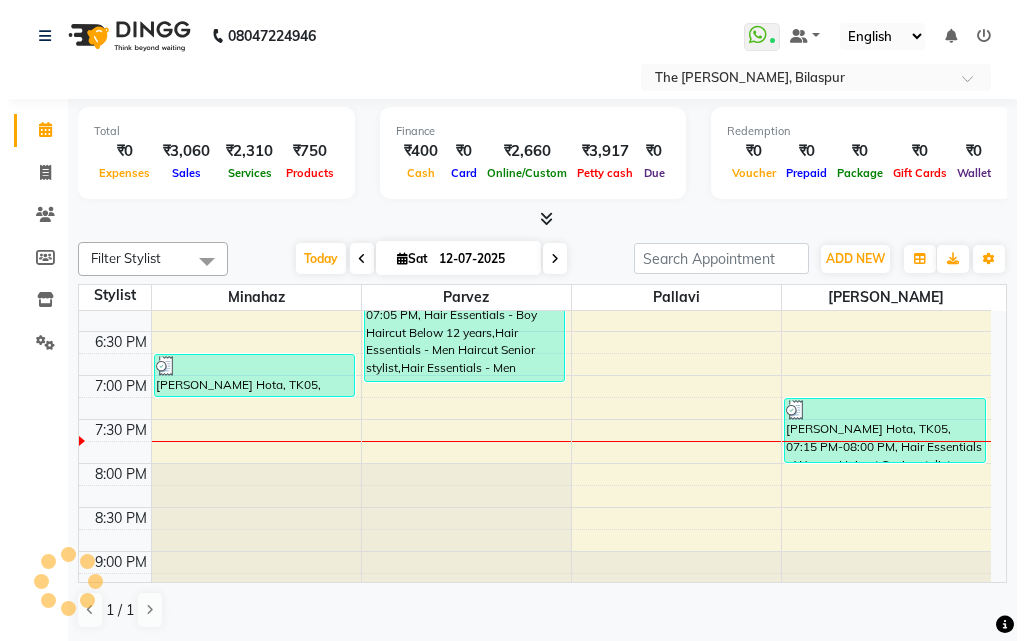 scroll, scrollTop: 772, scrollLeft: 0, axis: vertical 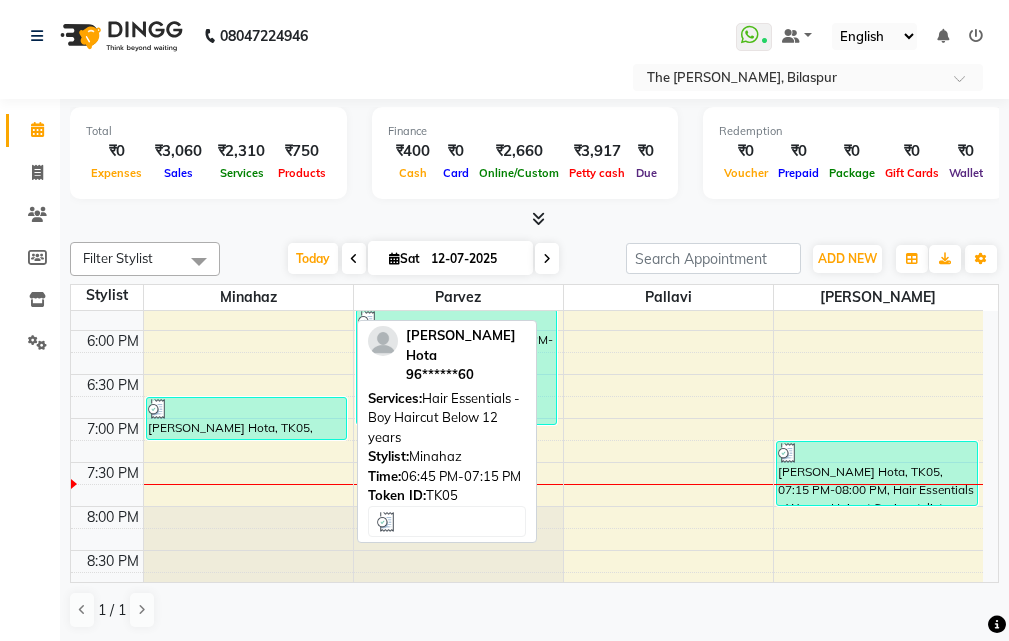 click at bounding box center [247, 409] 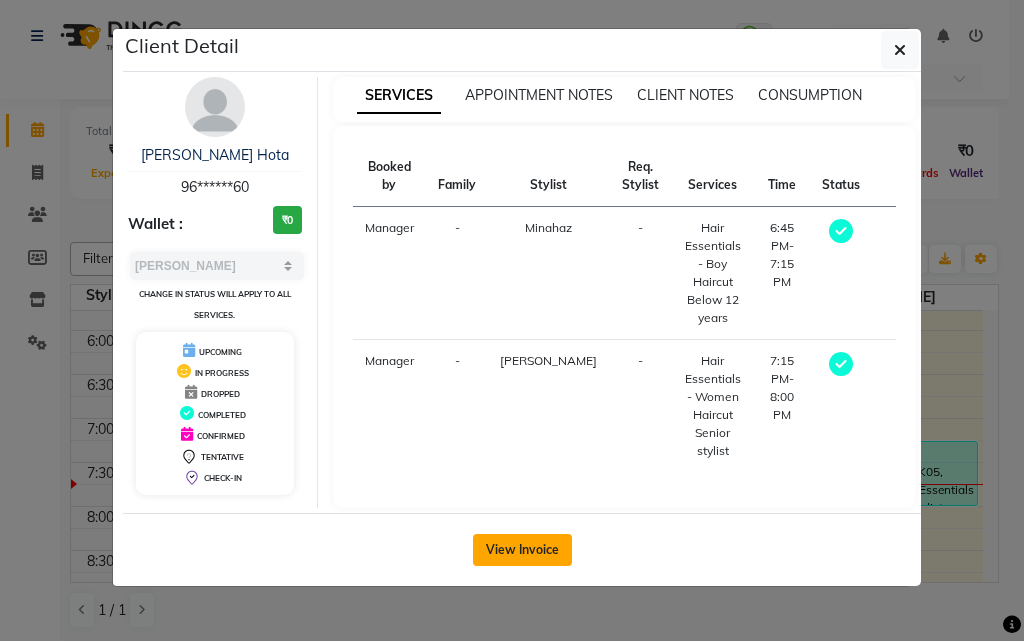 click on "View Invoice" 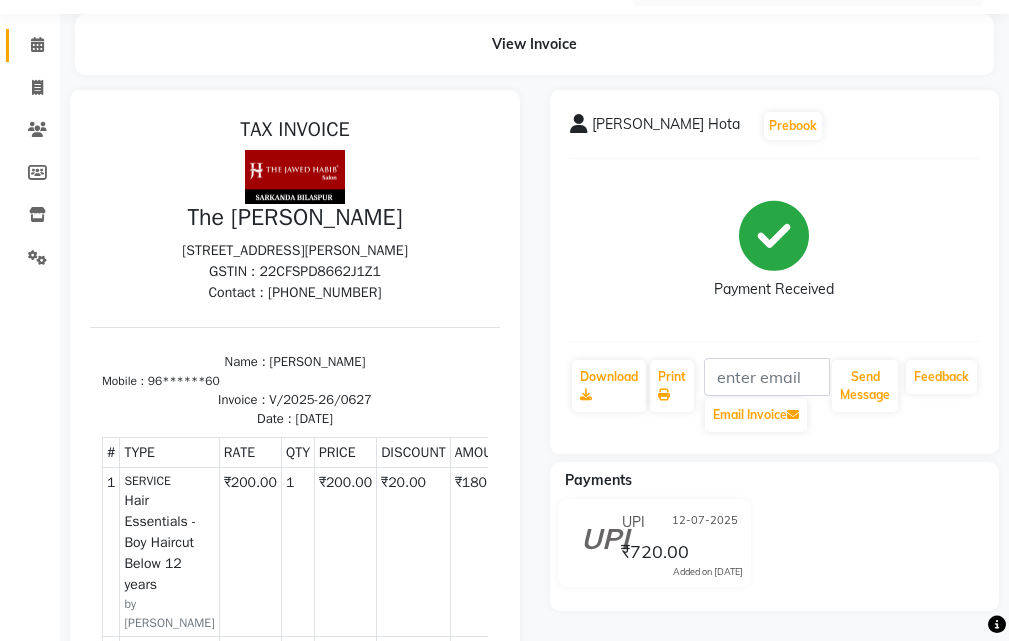 scroll, scrollTop: 0, scrollLeft: 0, axis: both 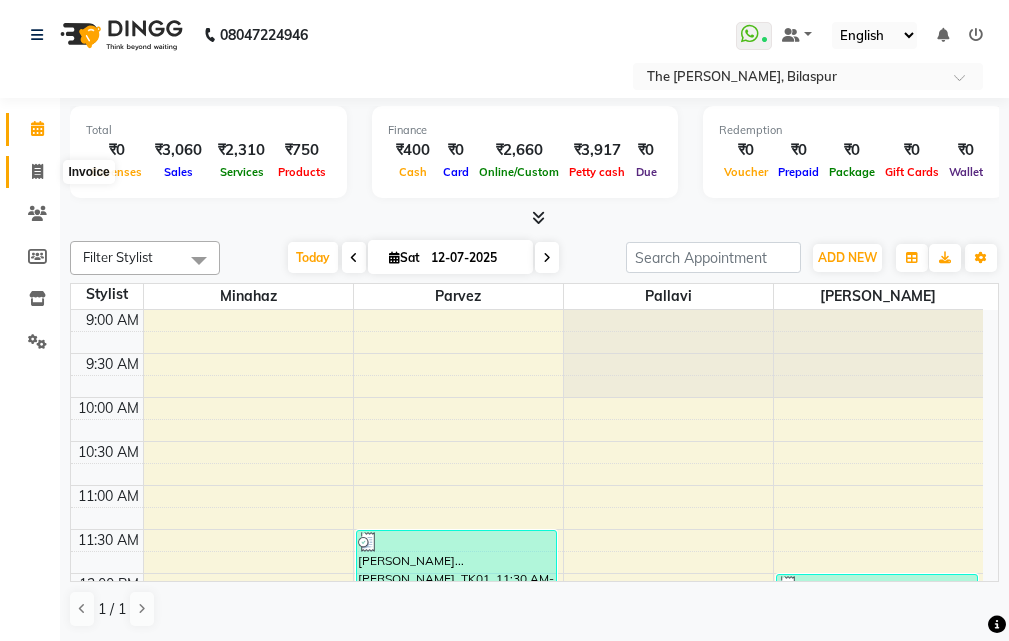 click 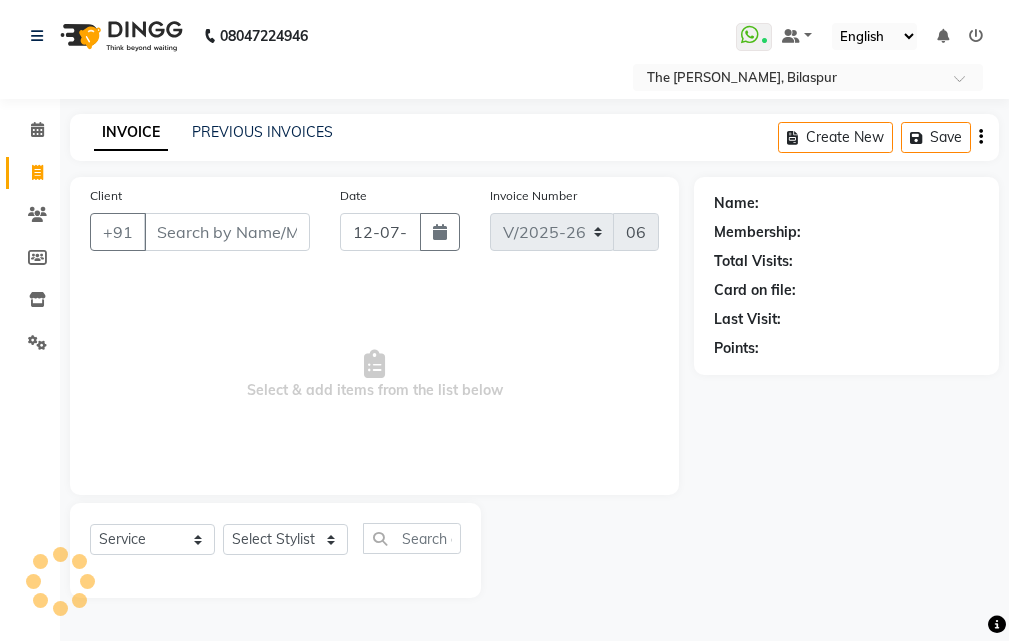 scroll, scrollTop: 0, scrollLeft: 0, axis: both 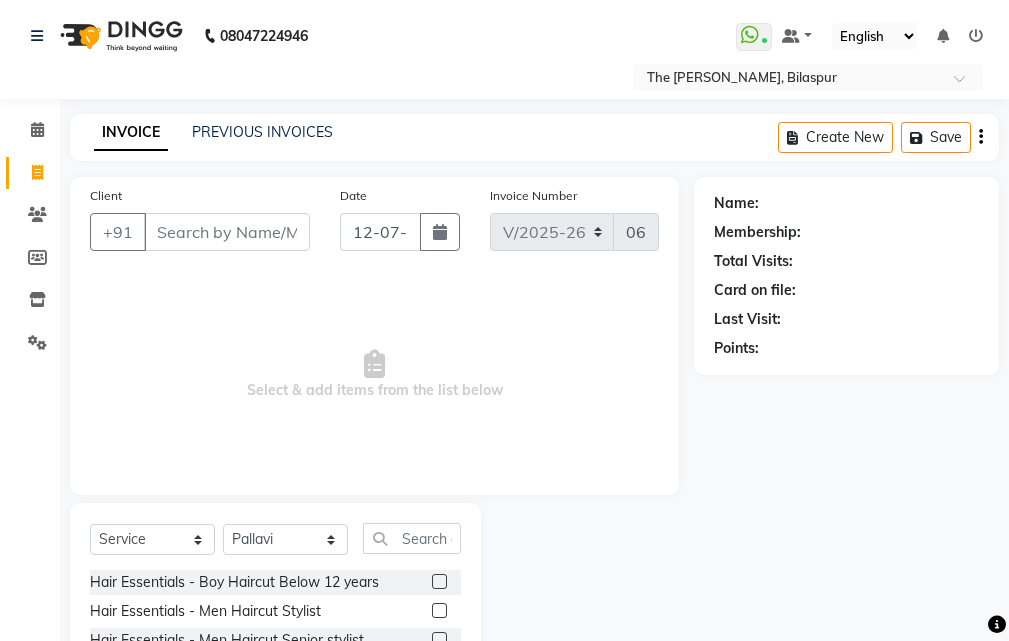 click on "Client" at bounding box center (227, 232) 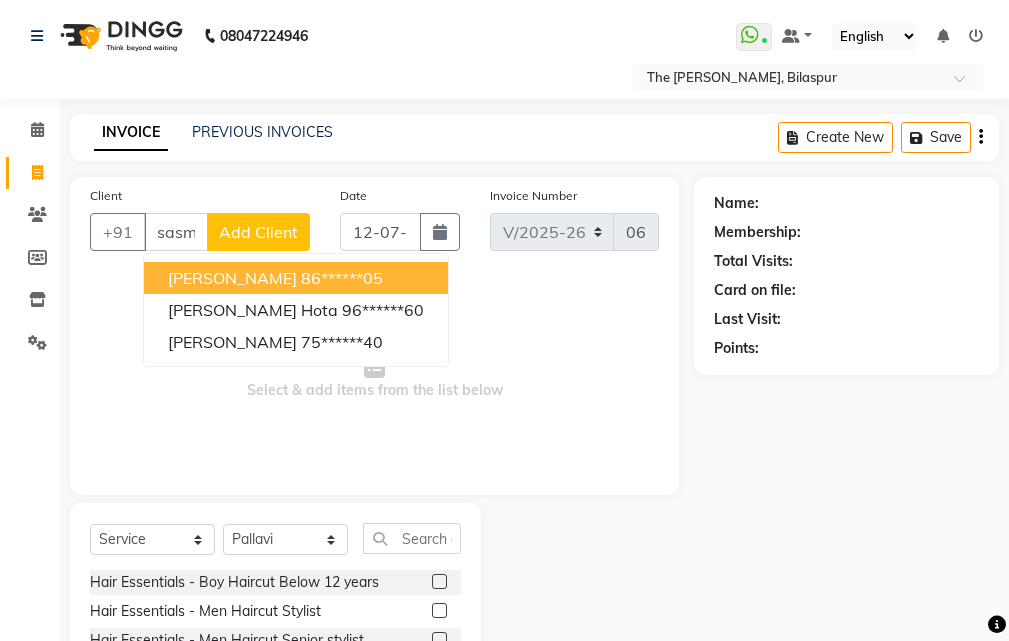 scroll, scrollTop: 0, scrollLeft: 2, axis: horizontal 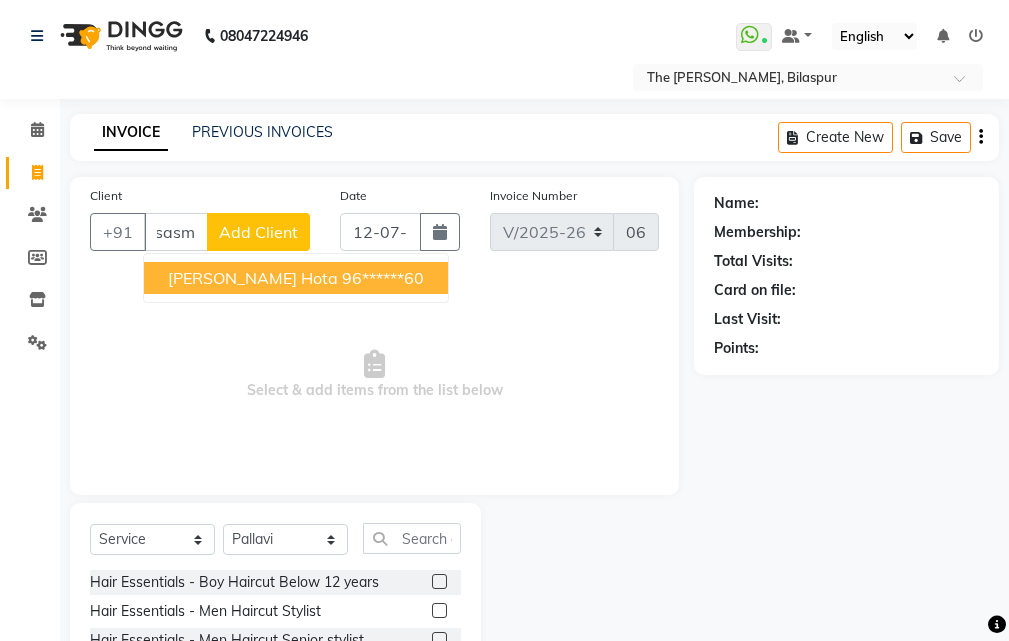 click on "[PERSON_NAME] Hota  96******60" at bounding box center [296, 278] 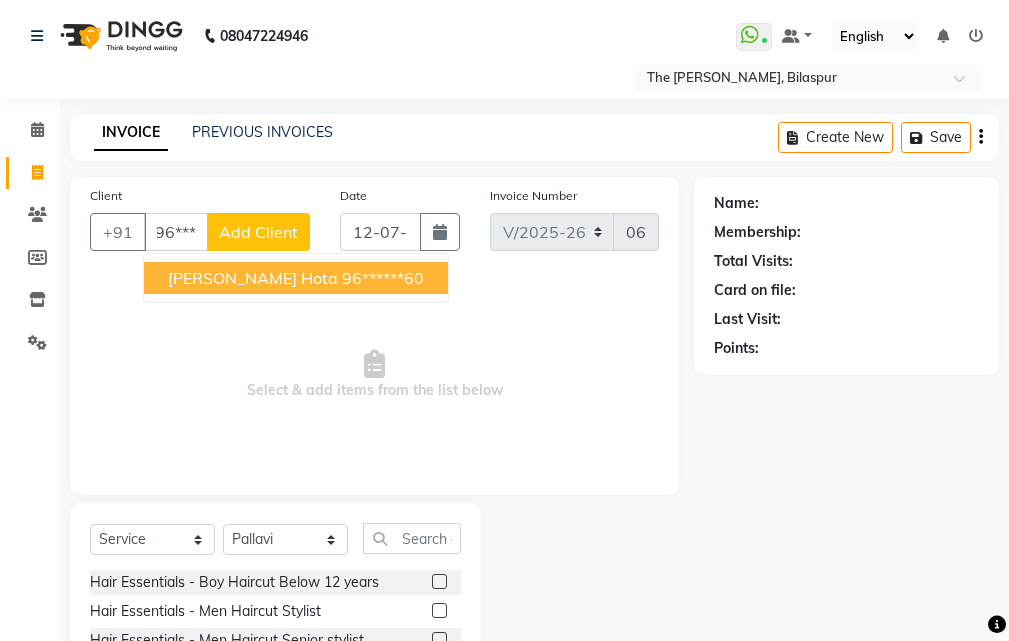 scroll, scrollTop: 0, scrollLeft: 0, axis: both 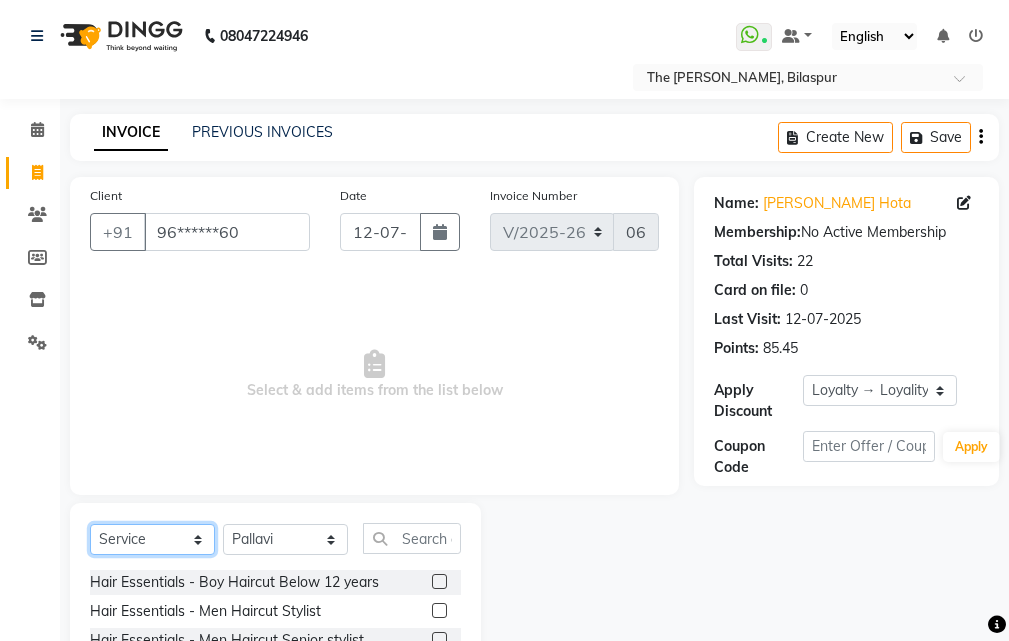 click on "Select  Service  Product  Membership  Package Voucher Prepaid Gift Card" 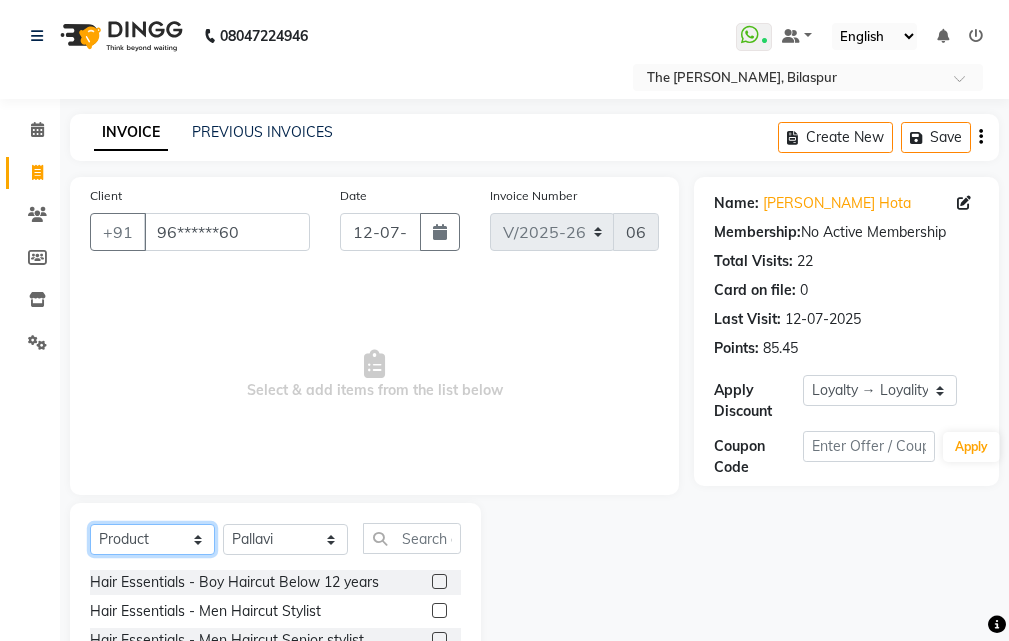 click on "Select  Service  Product  Membership  Package Voucher Prepaid Gift Card" 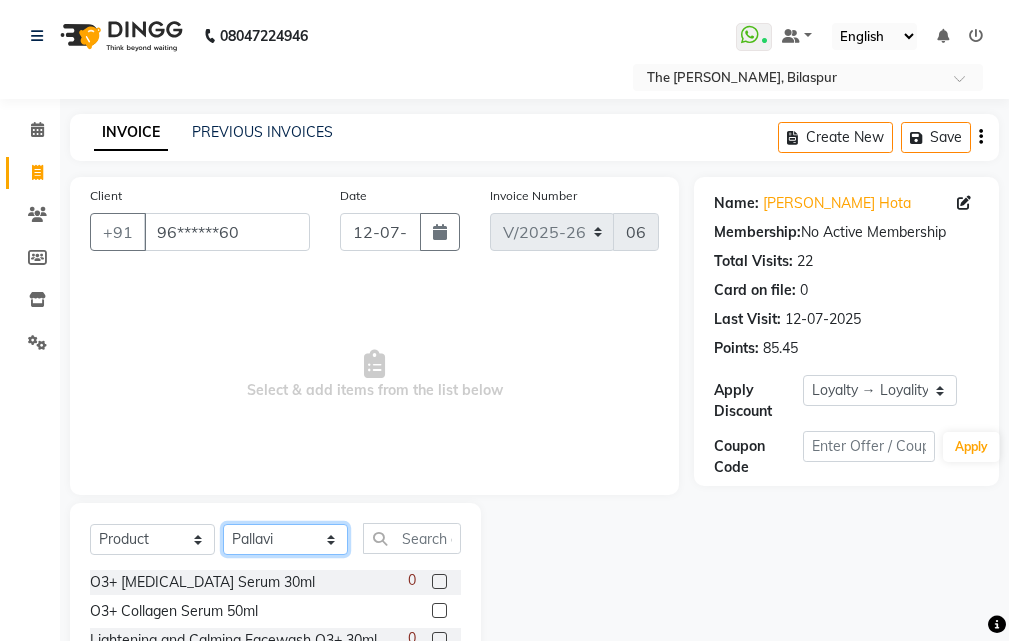 click on "Select Stylist Manager [PERSON_NAME] [GEOGRAPHIC_DATA][PERSON_NAME] Saurabh [PERSON_NAME]" 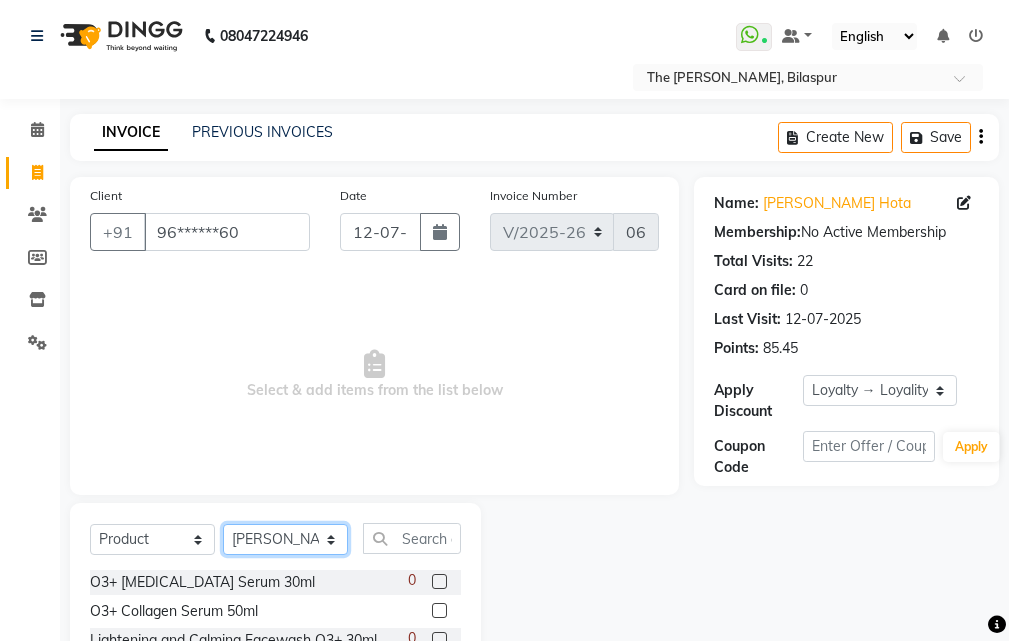 click on "Select Stylist Manager [PERSON_NAME] [GEOGRAPHIC_DATA][PERSON_NAME] Saurabh [PERSON_NAME]" 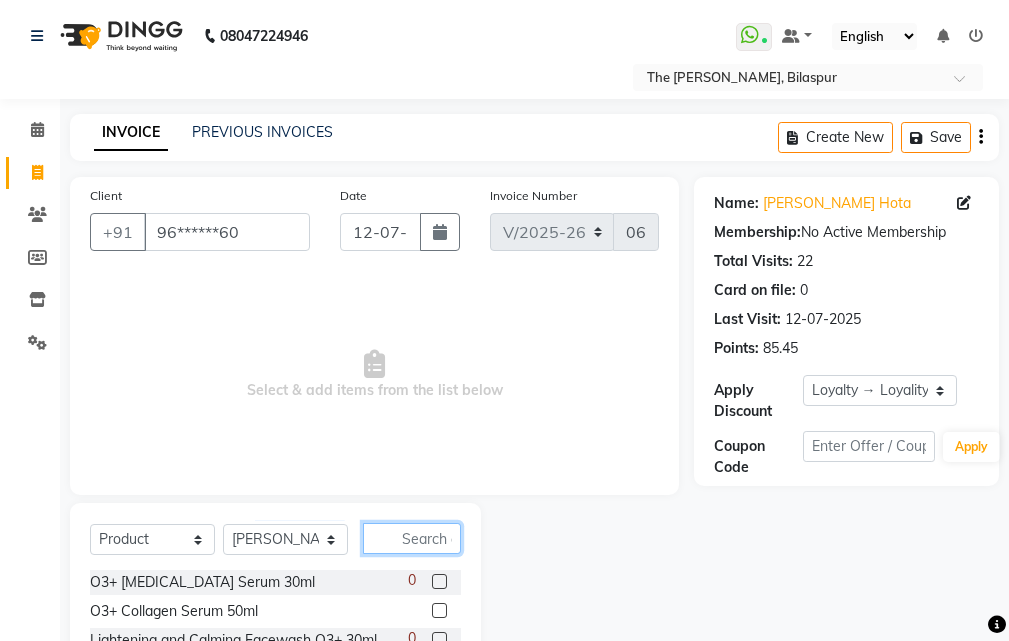 click 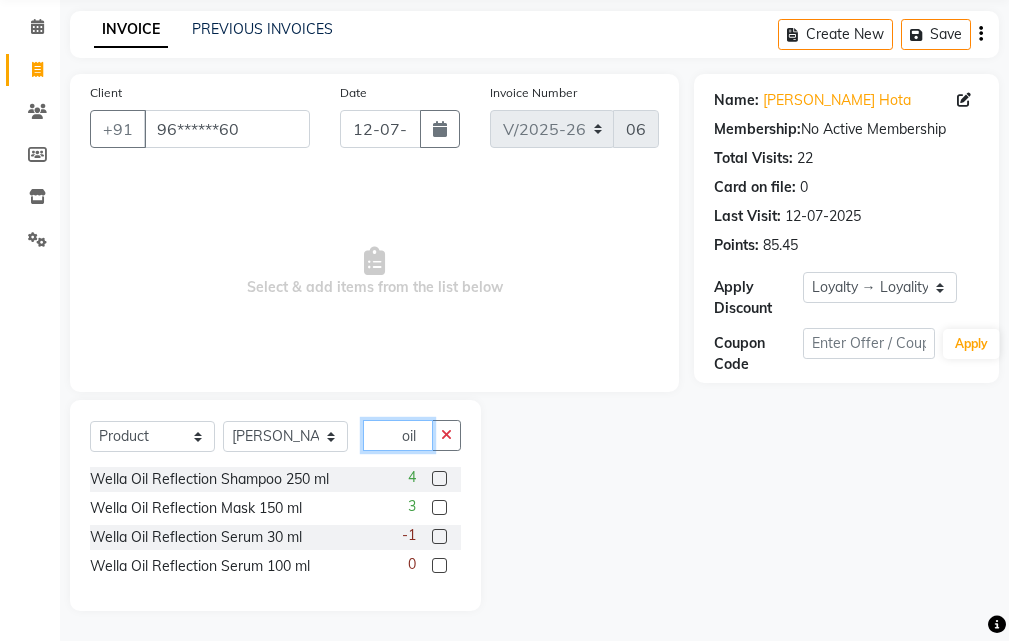 scroll, scrollTop: 103, scrollLeft: 0, axis: vertical 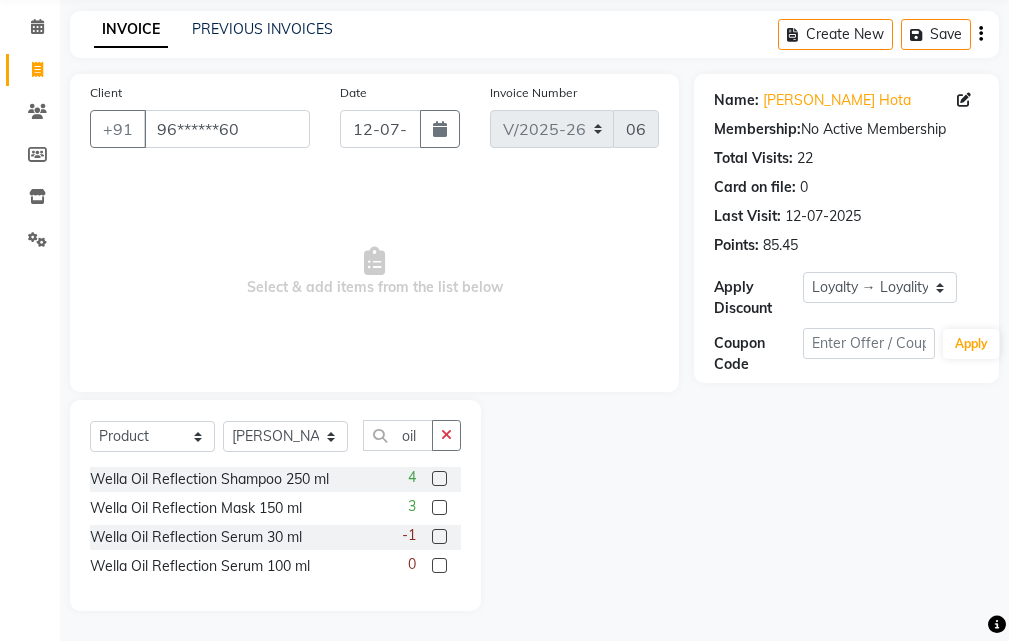 click 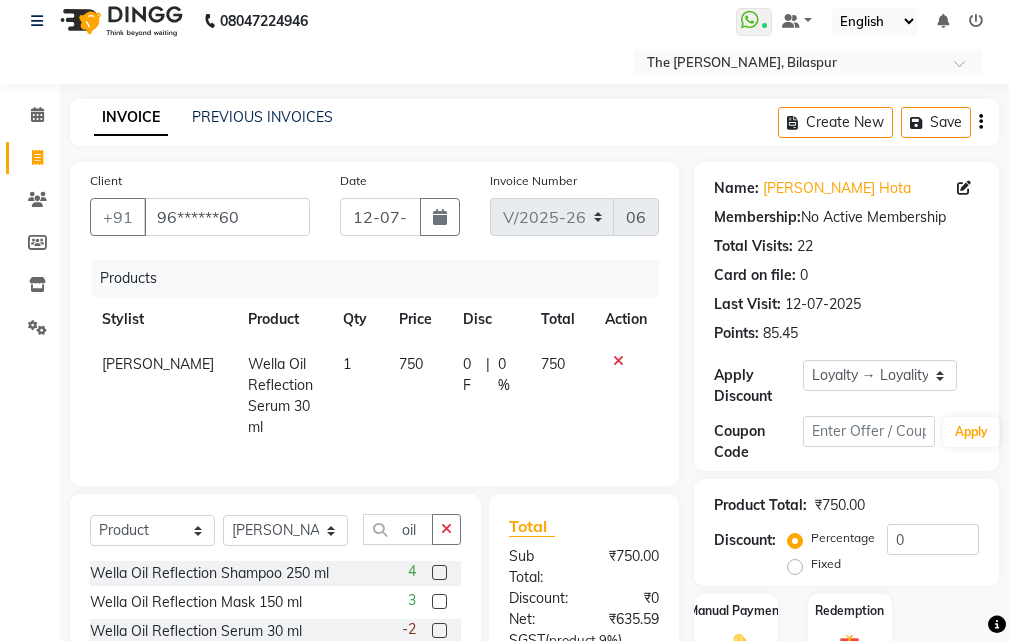 scroll, scrollTop: 315, scrollLeft: 0, axis: vertical 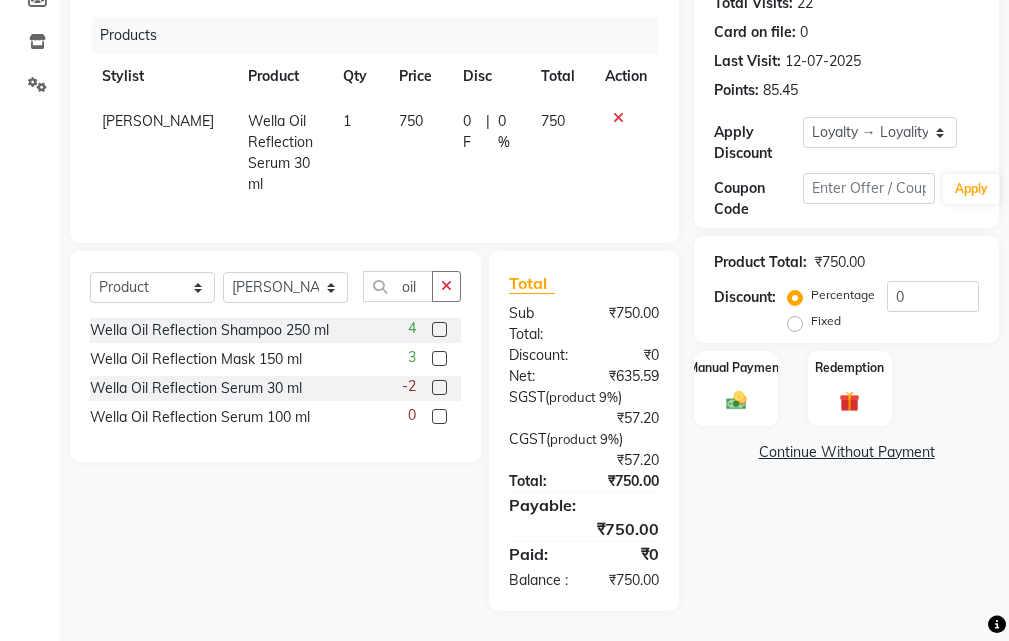 click 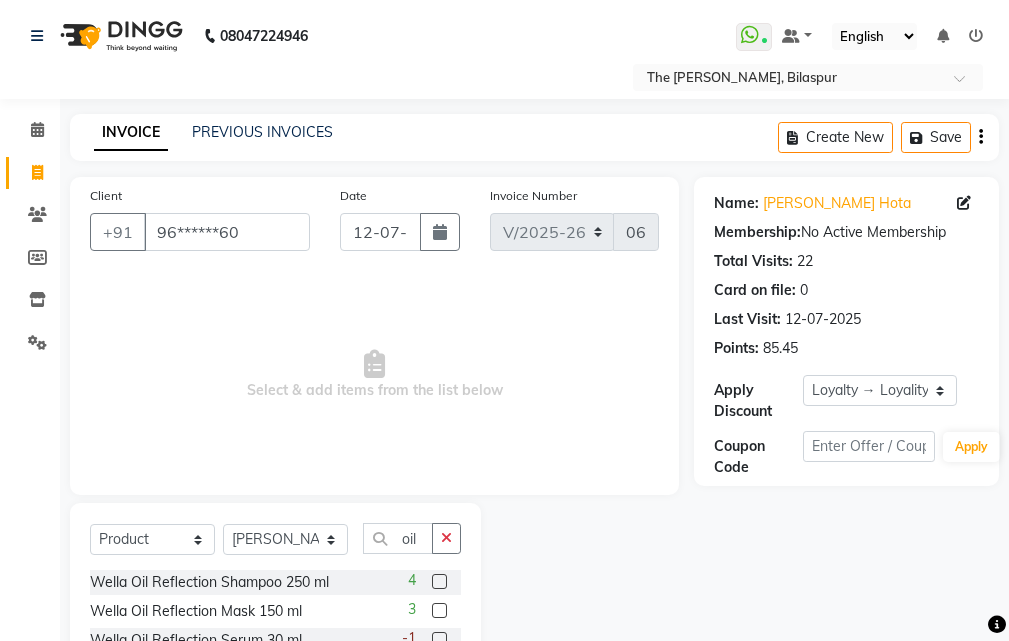 scroll, scrollTop: 103, scrollLeft: 0, axis: vertical 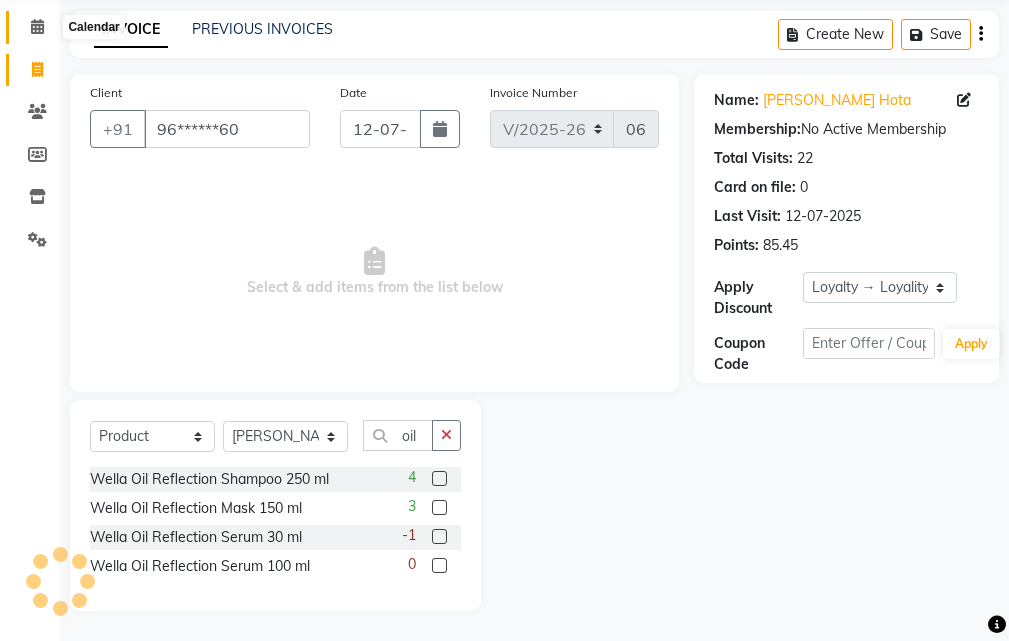 click 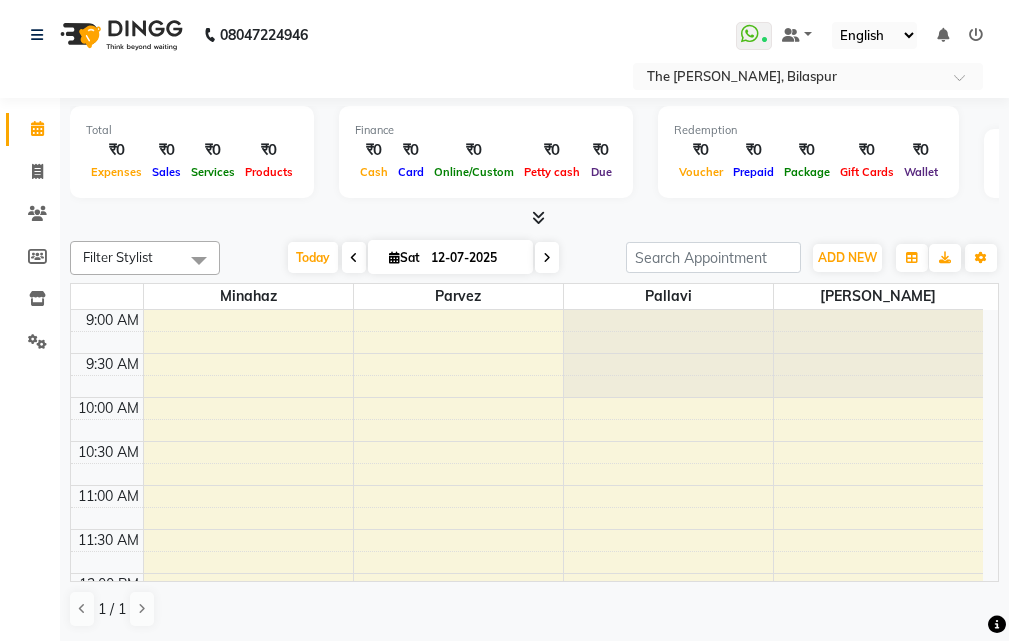 scroll, scrollTop: 0, scrollLeft: 0, axis: both 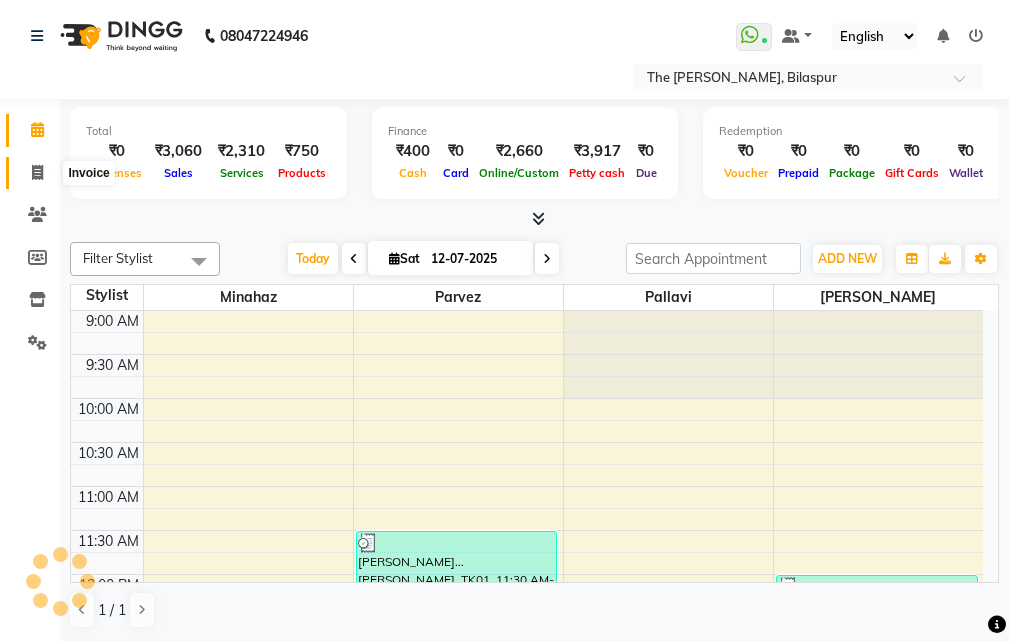 click 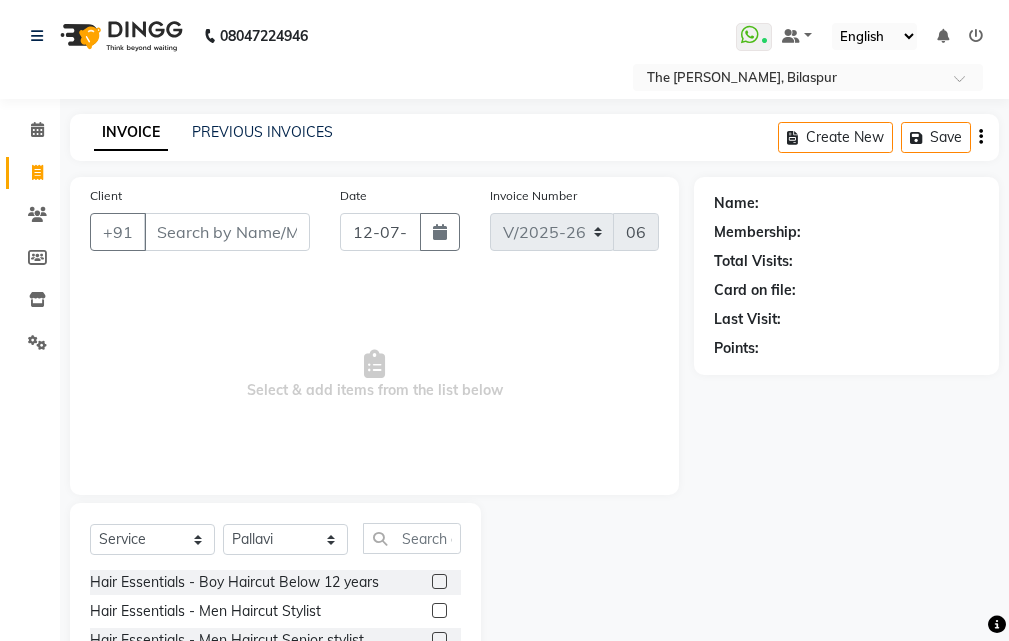 click on "Client" at bounding box center (227, 232) 